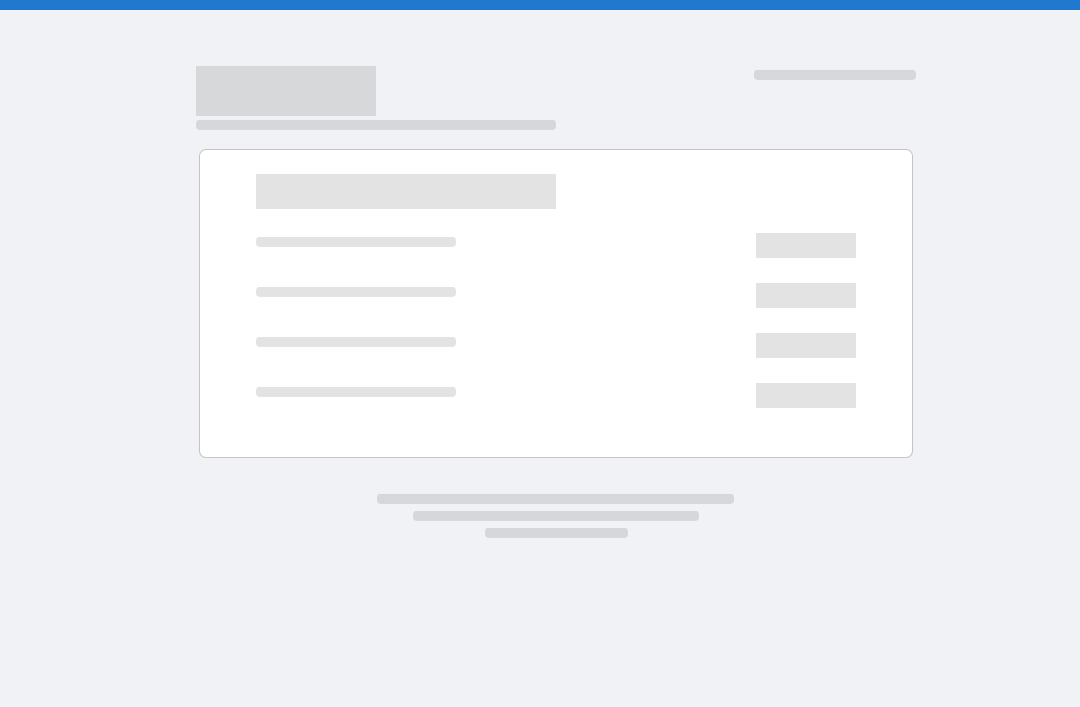 scroll, scrollTop: 0, scrollLeft: 0, axis: both 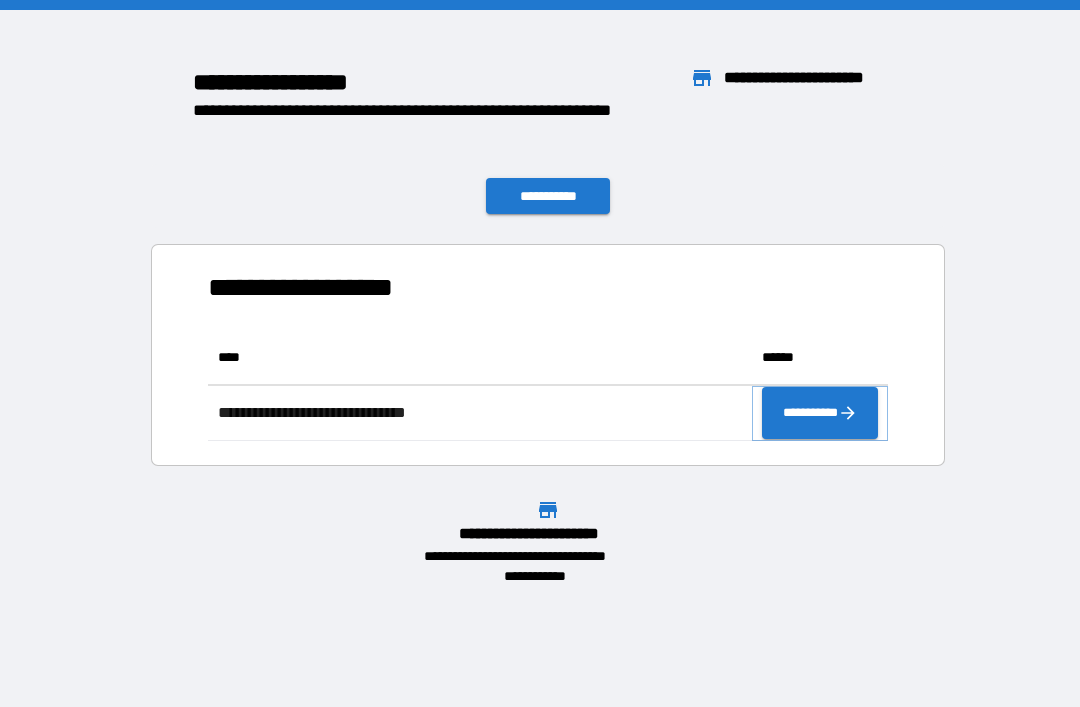 click 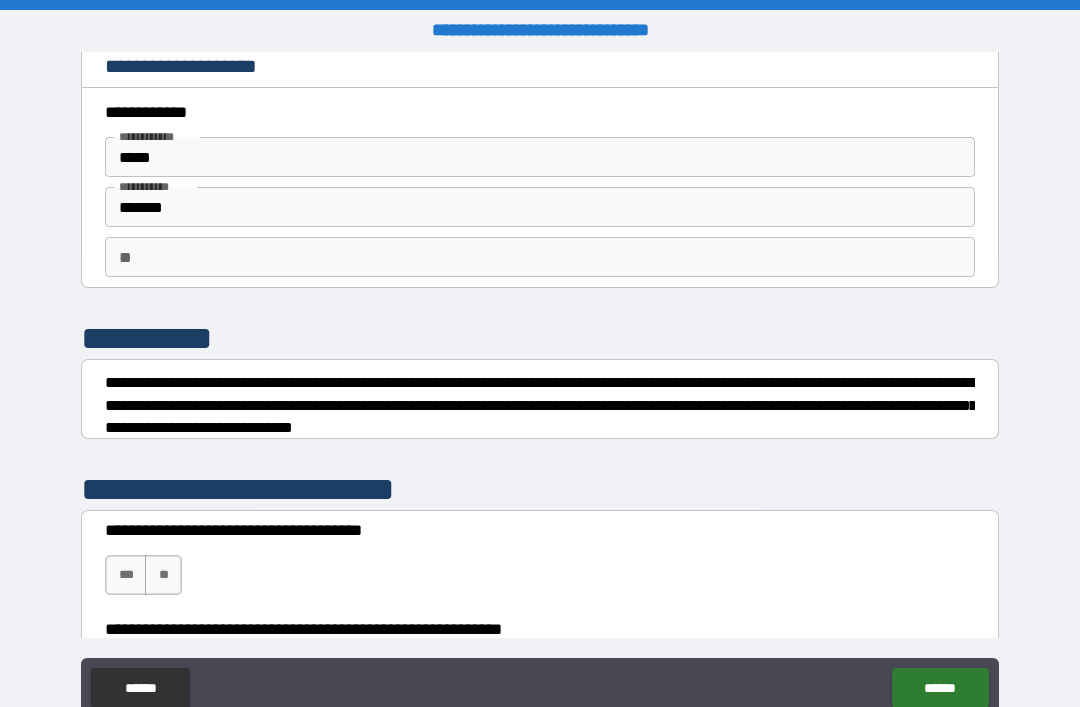 scroll, scrollTop: 5, scrollLeft: 0, axis: vertical 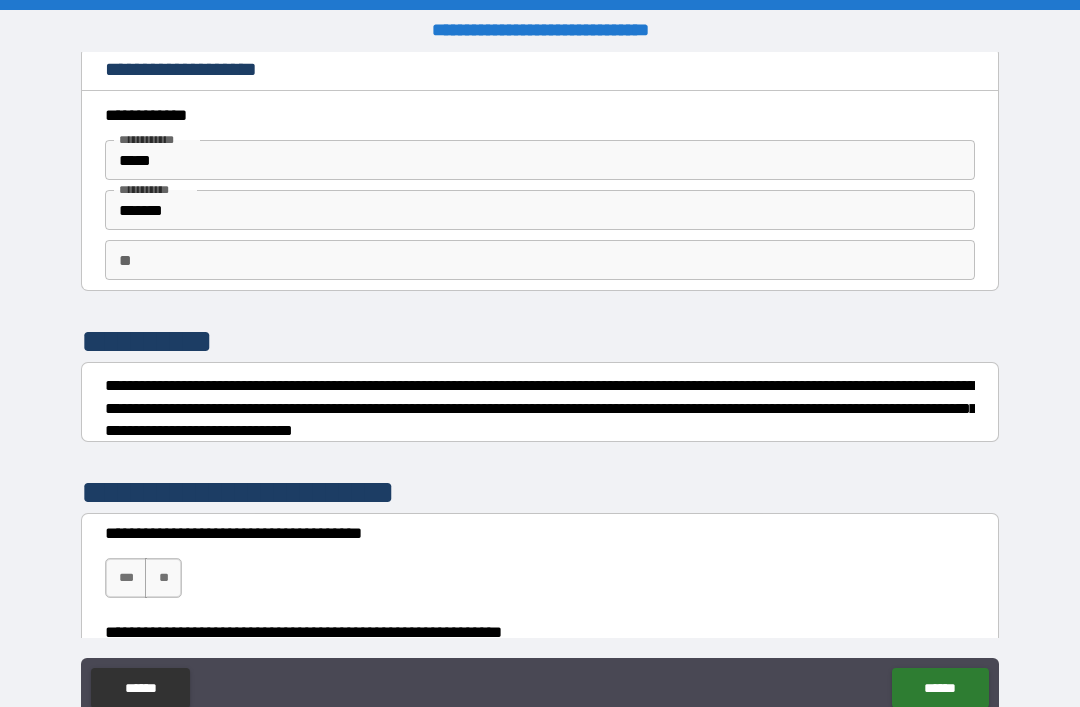 click on "**" at bounding box center (540, 260) 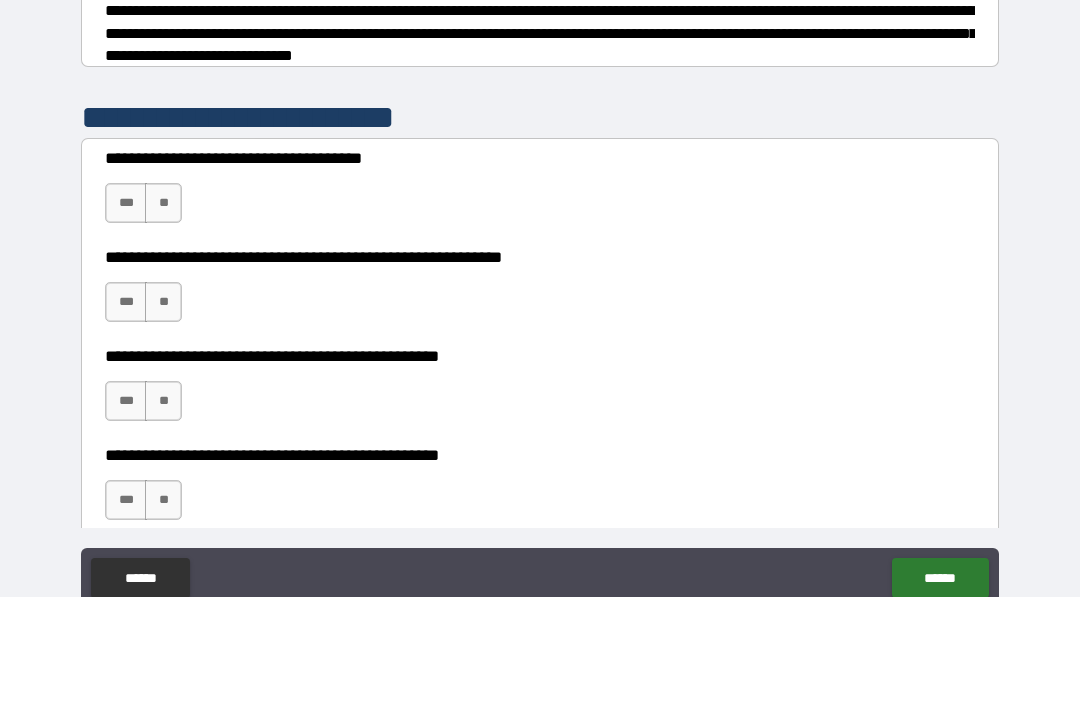 scroll, scrollTop: 272, scrollLeft: 0, axis: vertical 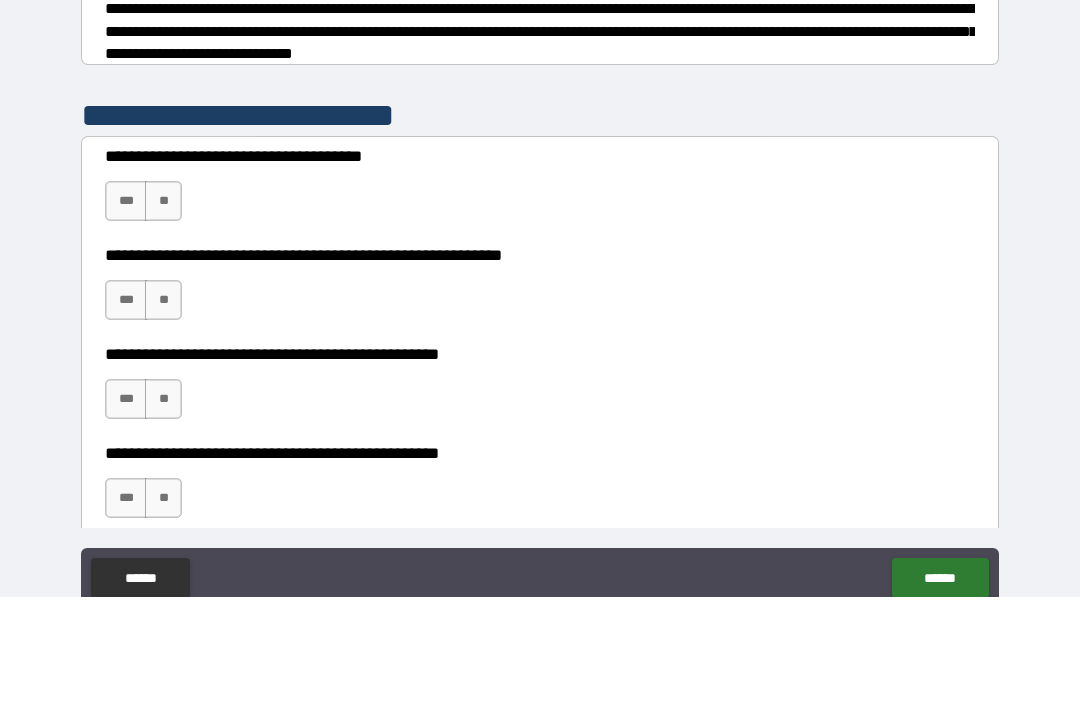 type on "*******" 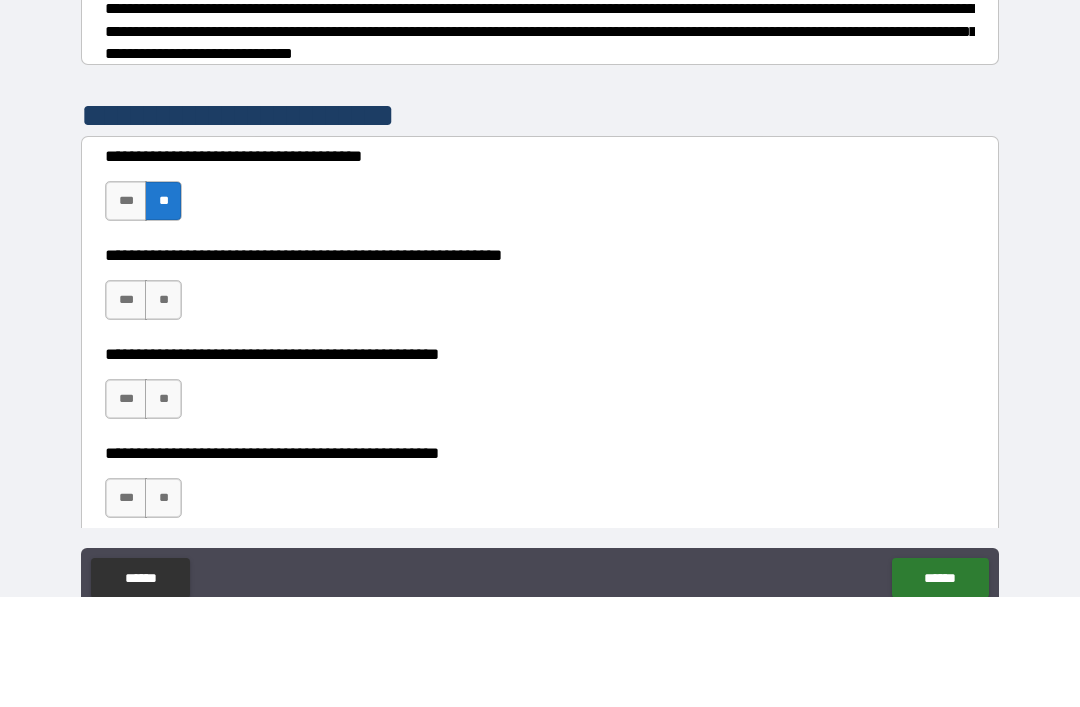 scroll, scrollTop: 64, scrollLeft: 0, axis: vertical 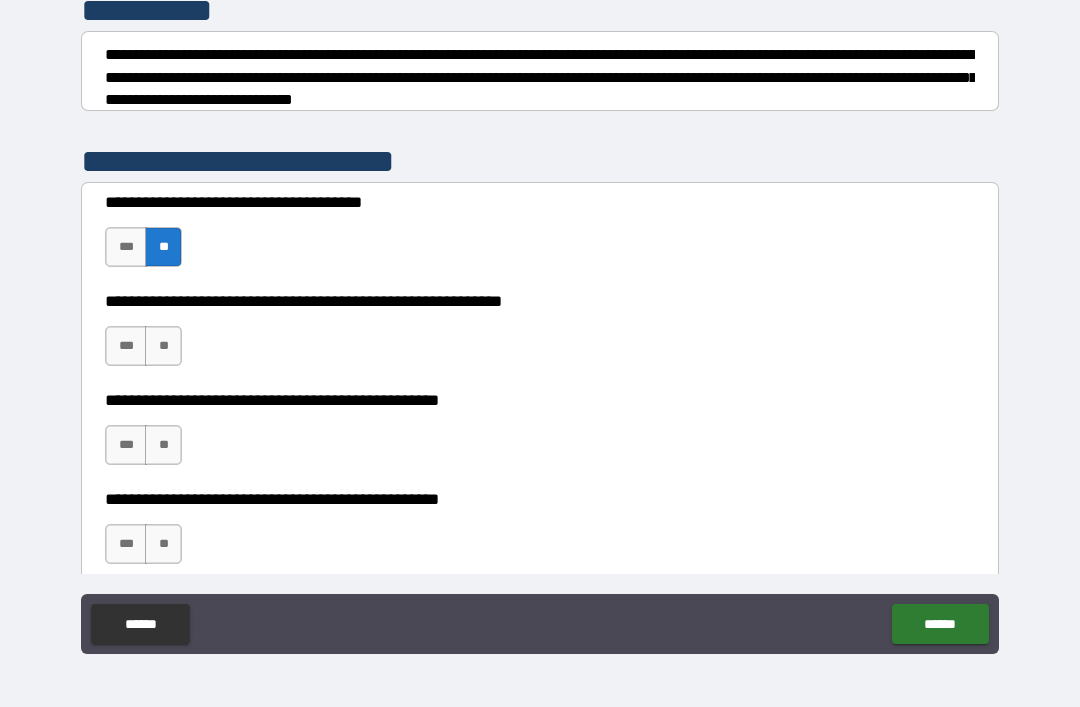 click on "**" at bounding box center (163, 346) 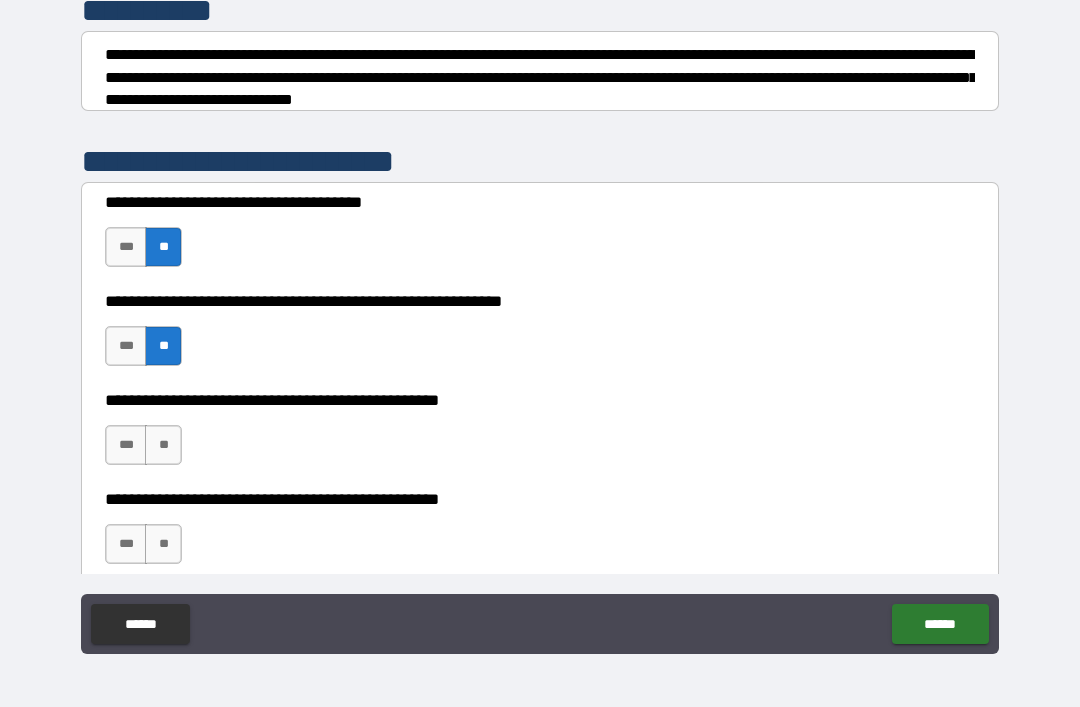 click on "**" at bounding box center [163, 445] 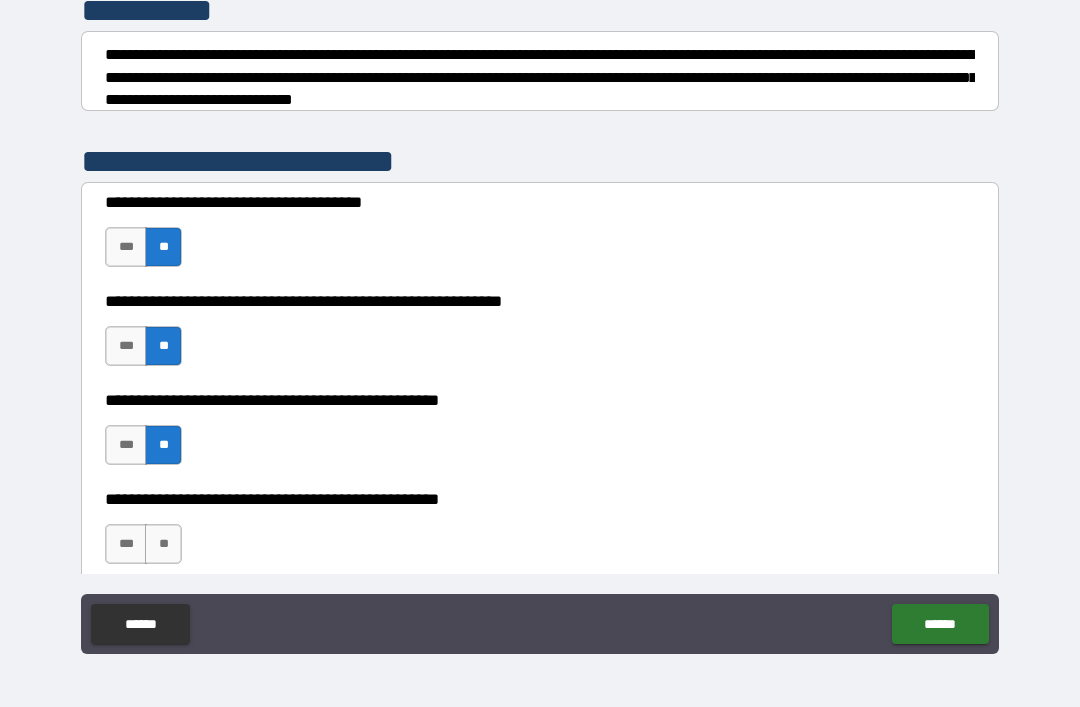 click on "**" at bounding box center [163, 544] 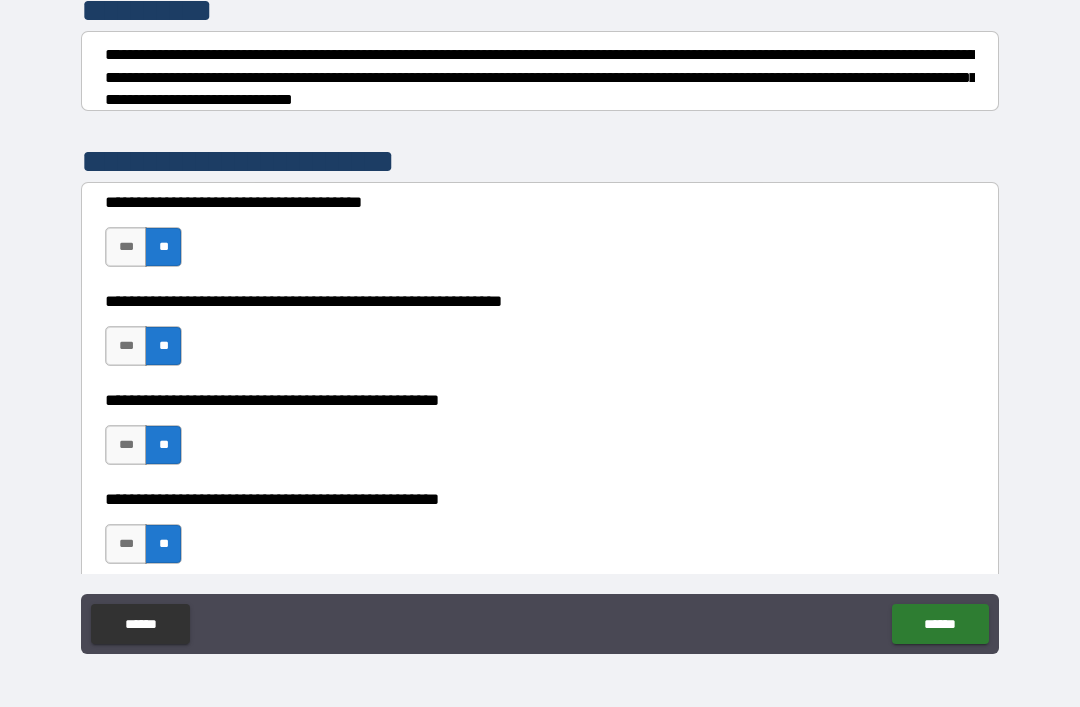 click on "******" at bounding box center [940, 624] 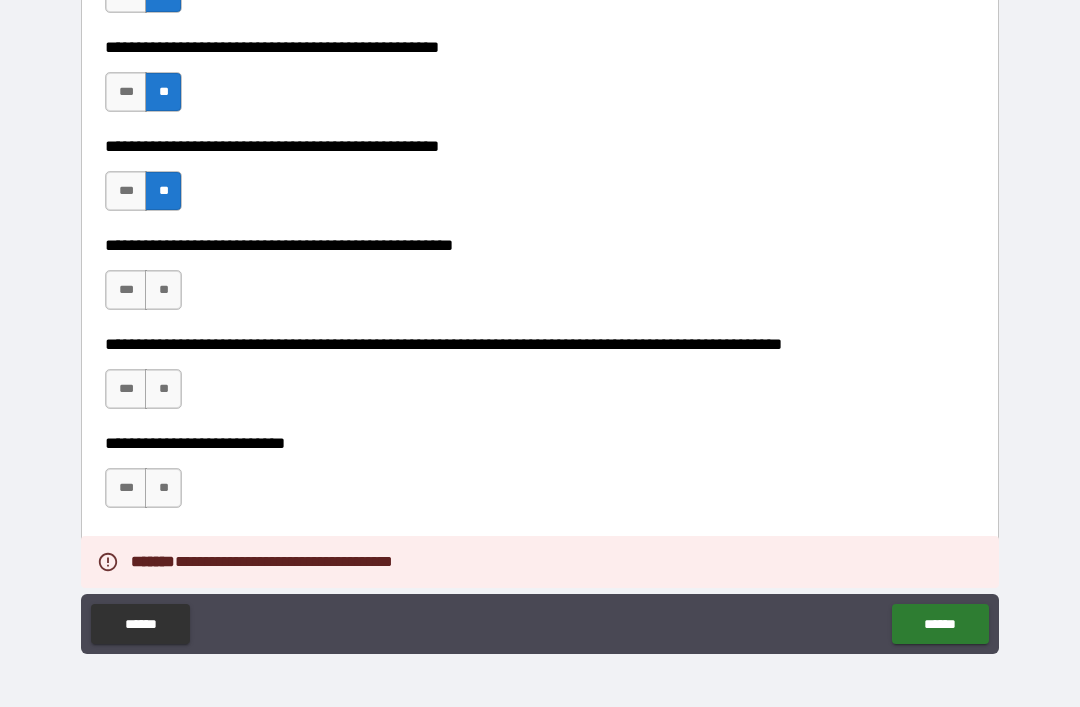 scroll, scrollTop: 632, scrollLeft: 0, axis: vertical 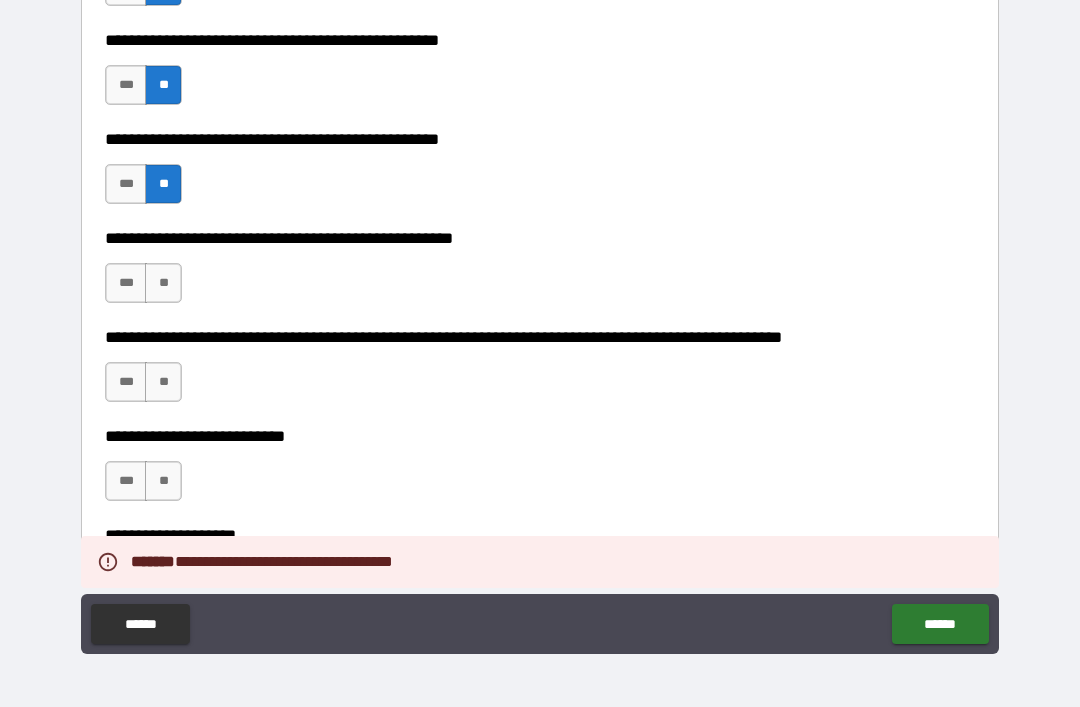 click on "**" at bounding box center (163, 283) 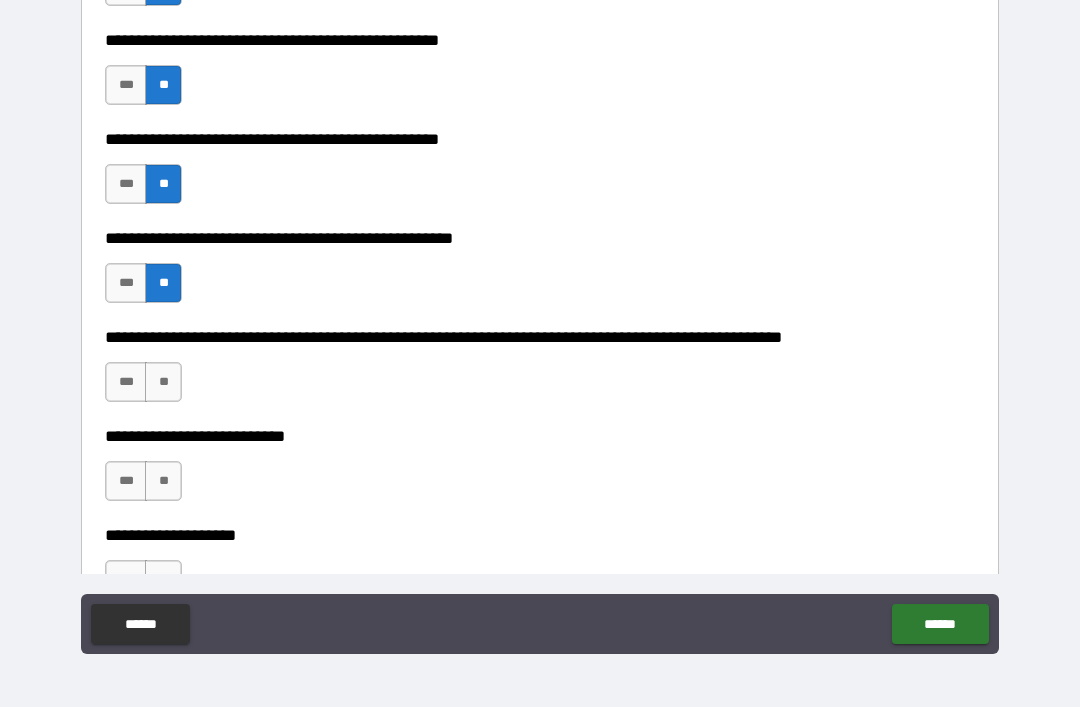 click on "**" at bounding box center [163, 382] 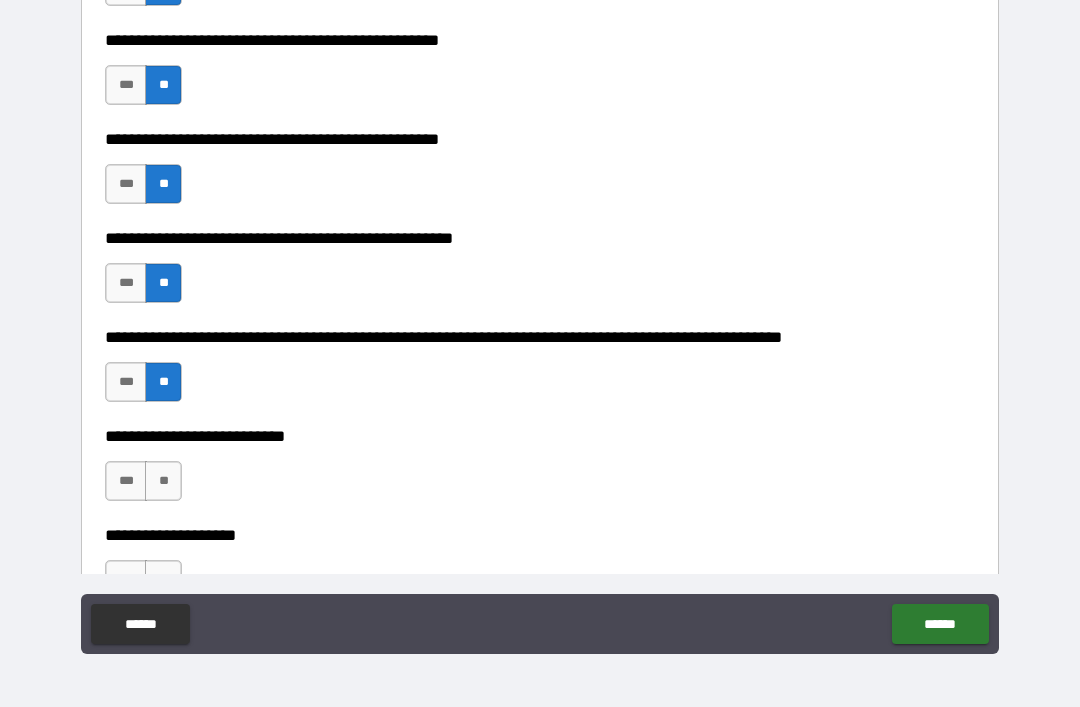 click on "**" at bounding box center [163, 481] 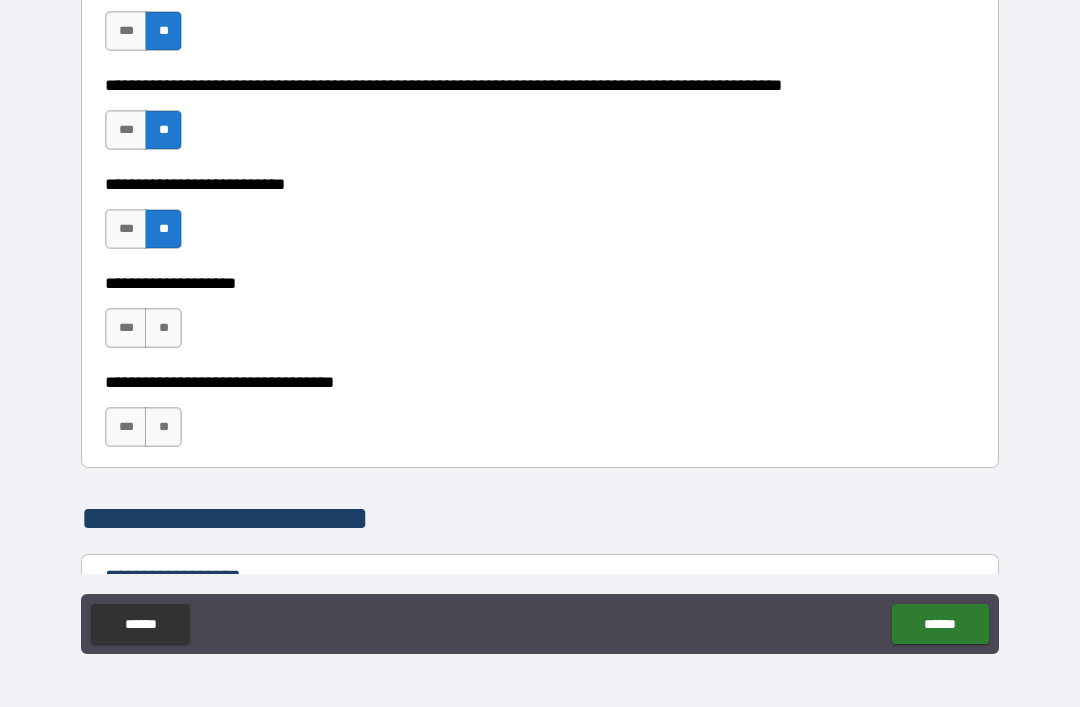 click on "**********" at bounding box center (540, 324) 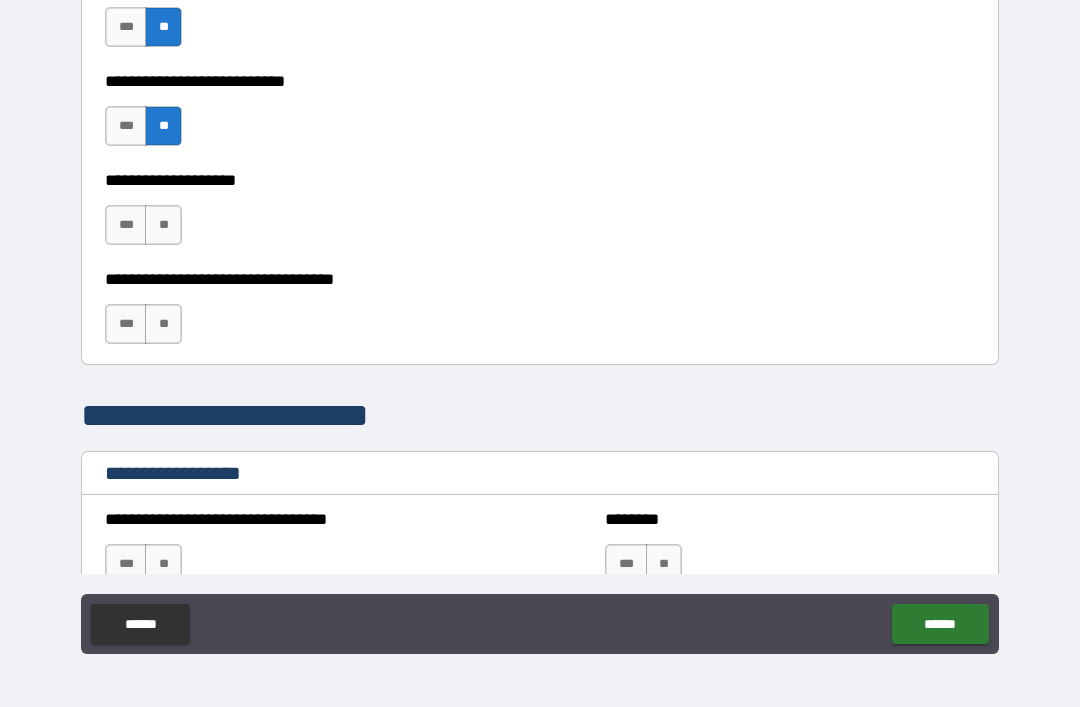 scroll, scrollTop: 993, scrollLeft: 0, axis: vertical 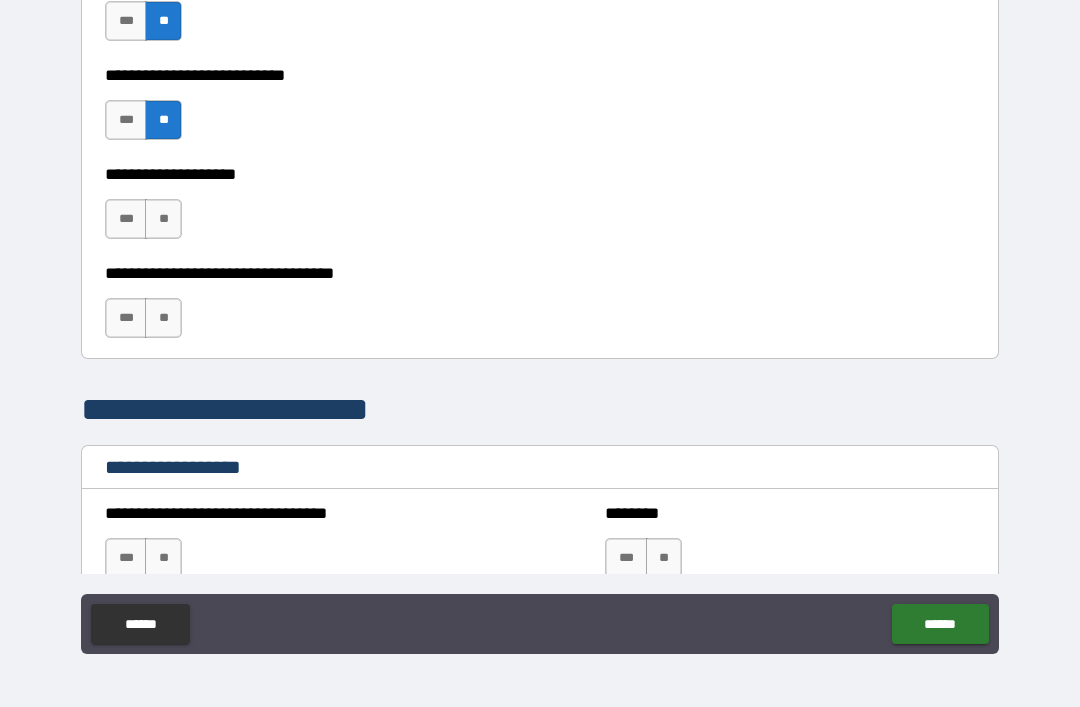 click on "**" at bounding box center (163, 219) 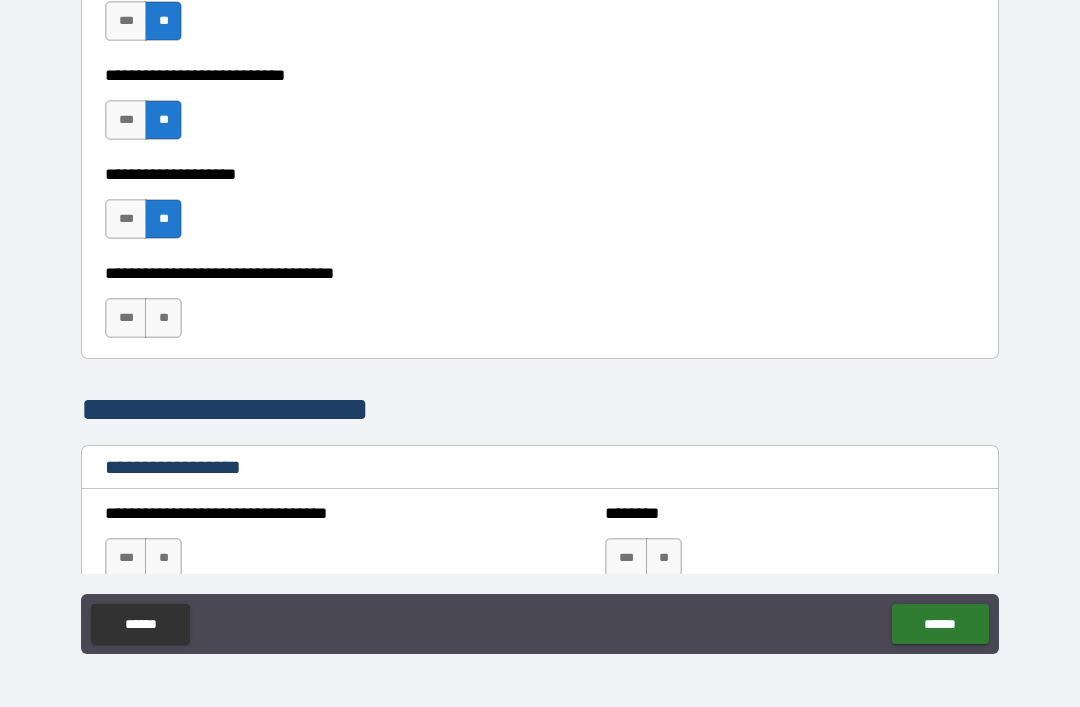 click on "**" at bounding box center (163, 318) 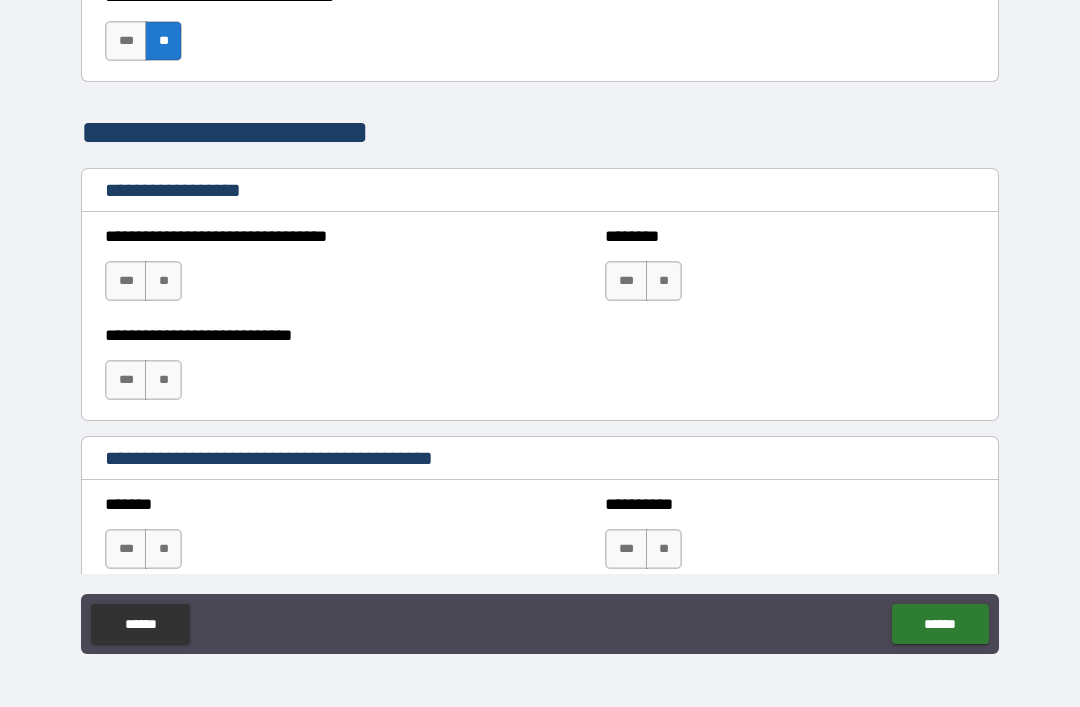 scroll, scrollTop: 1277, scrollLeft: 0, axis: vertical 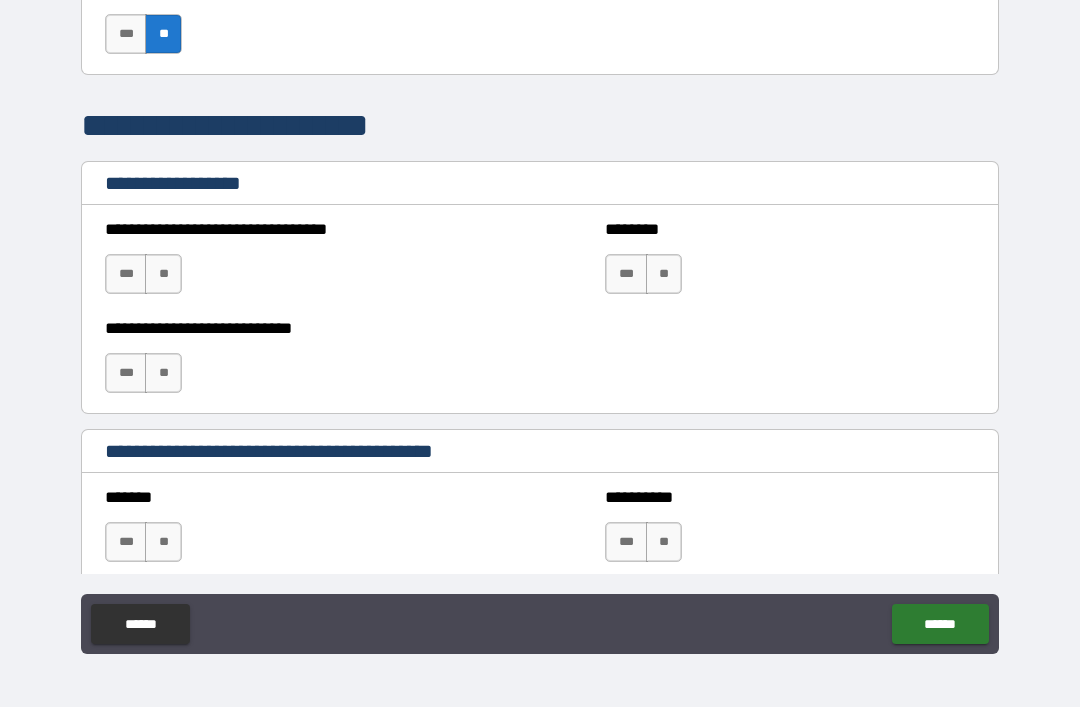 click on "**" at bounding box center (163, 274) 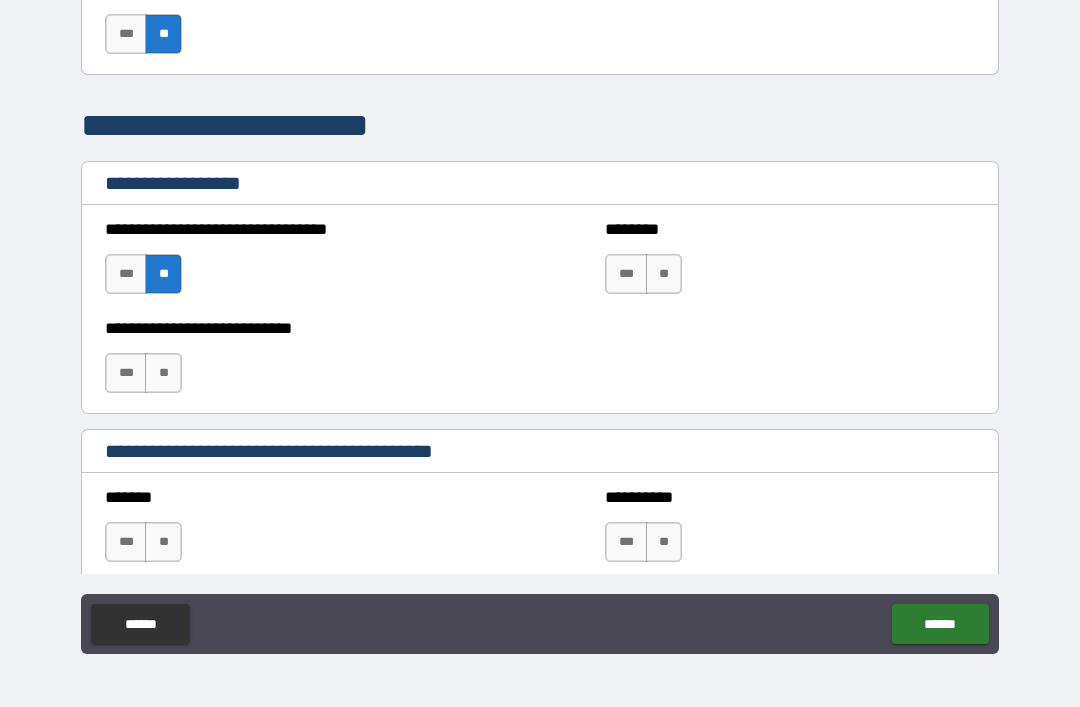 click on "**" at bounding box center [163, 373] 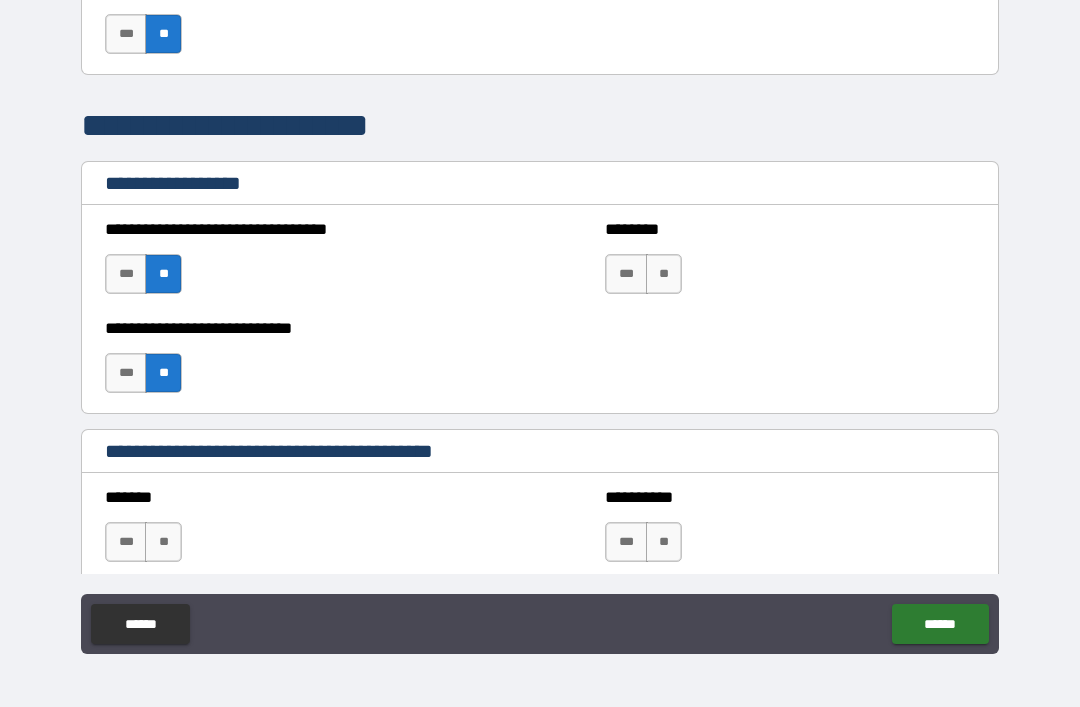 scroll, scrollTop: 1355, scrollLeft: 0, axis: vertical 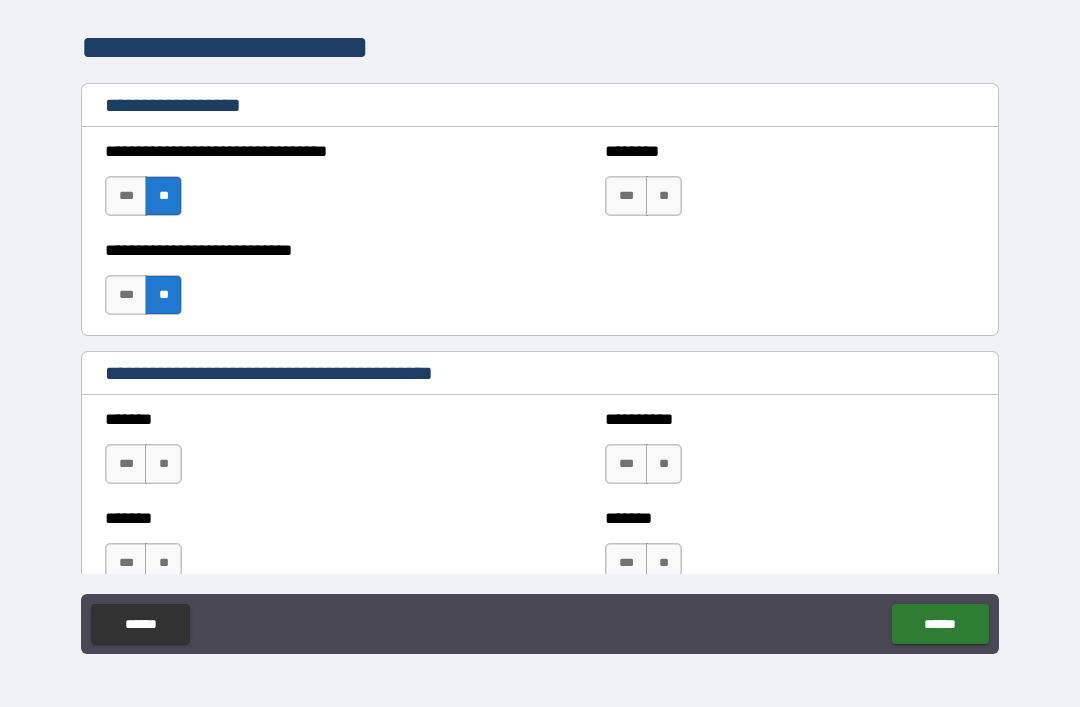 click on "**" at bounding box center (664, 196) 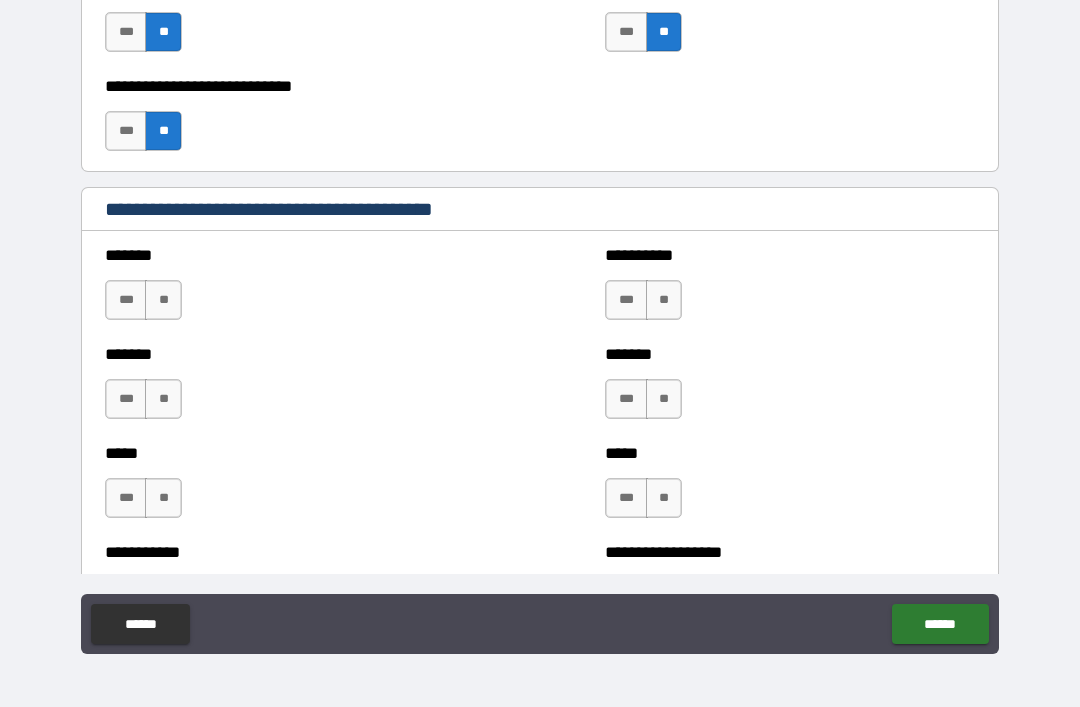 scroll, scrollTop: 1534, scrollLeft: 0, axis: vertical 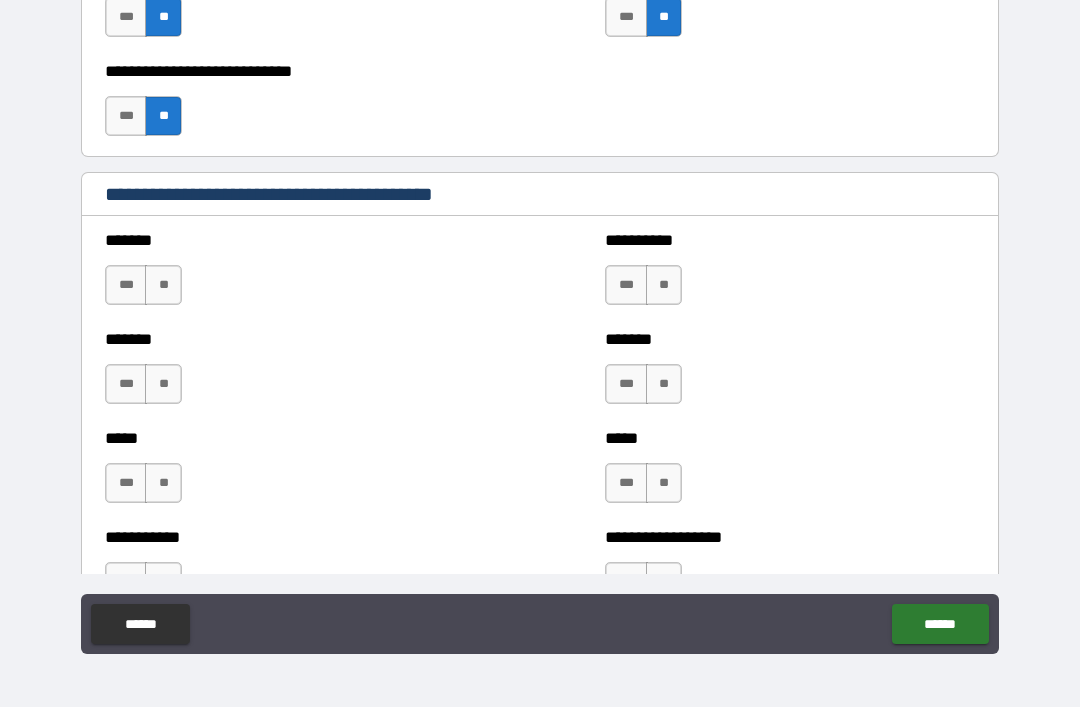 click on "**" at bounding box center (163, 285) 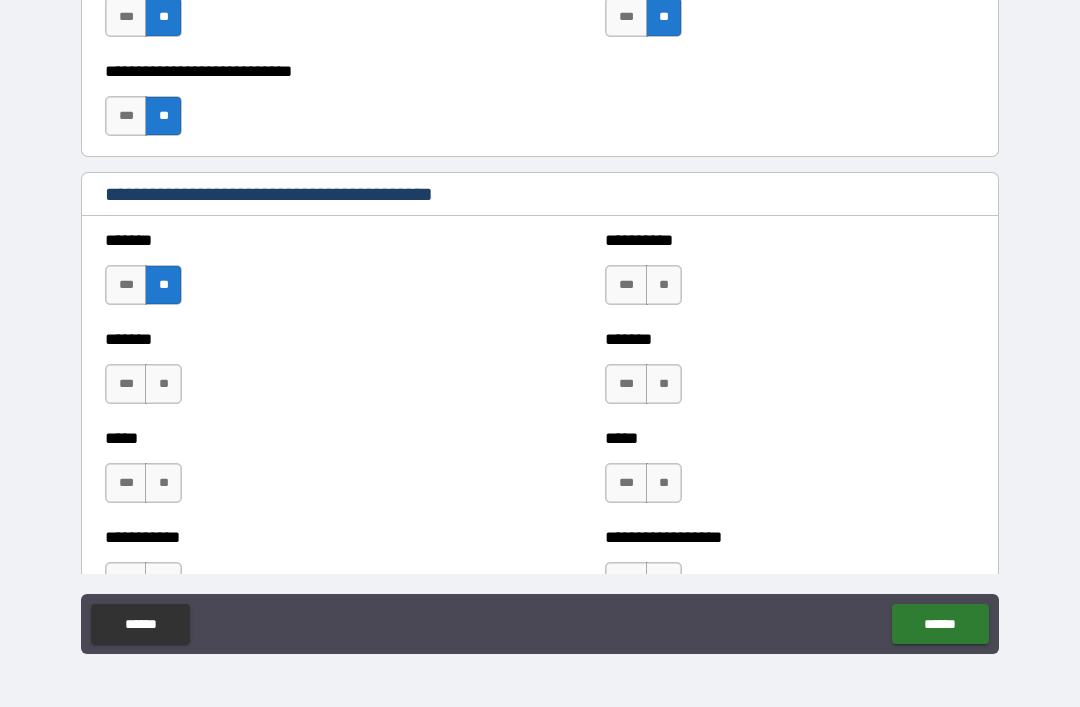 click on "**" at bounding box center (163, 384) 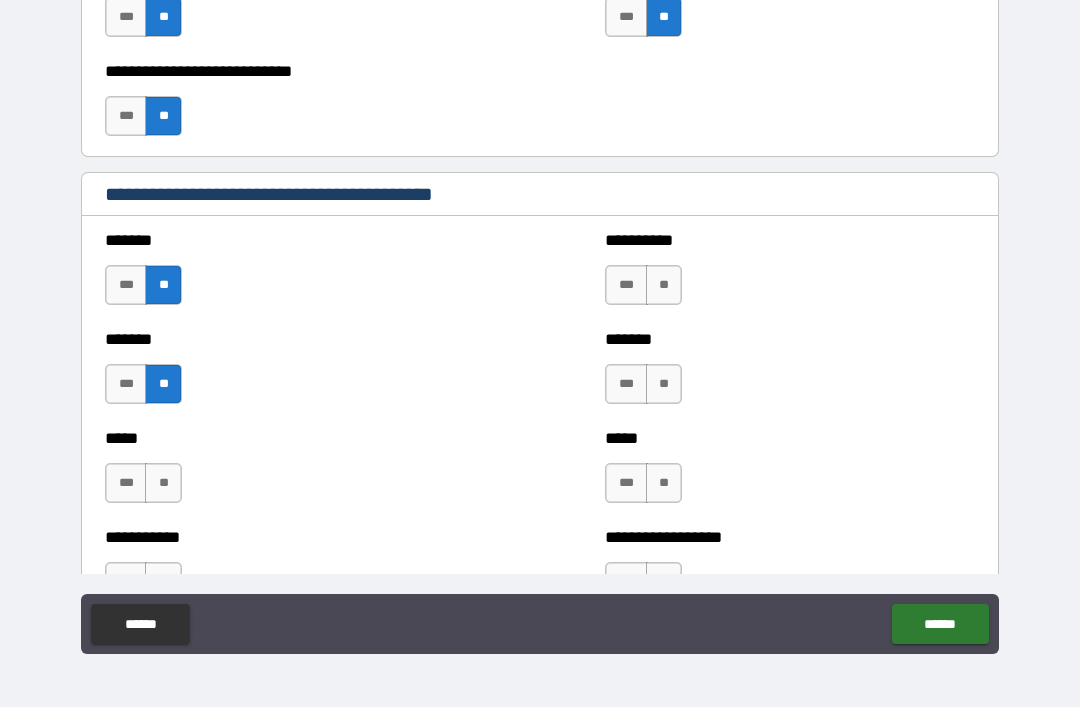 click on "**" at bounding box center (163, 483) 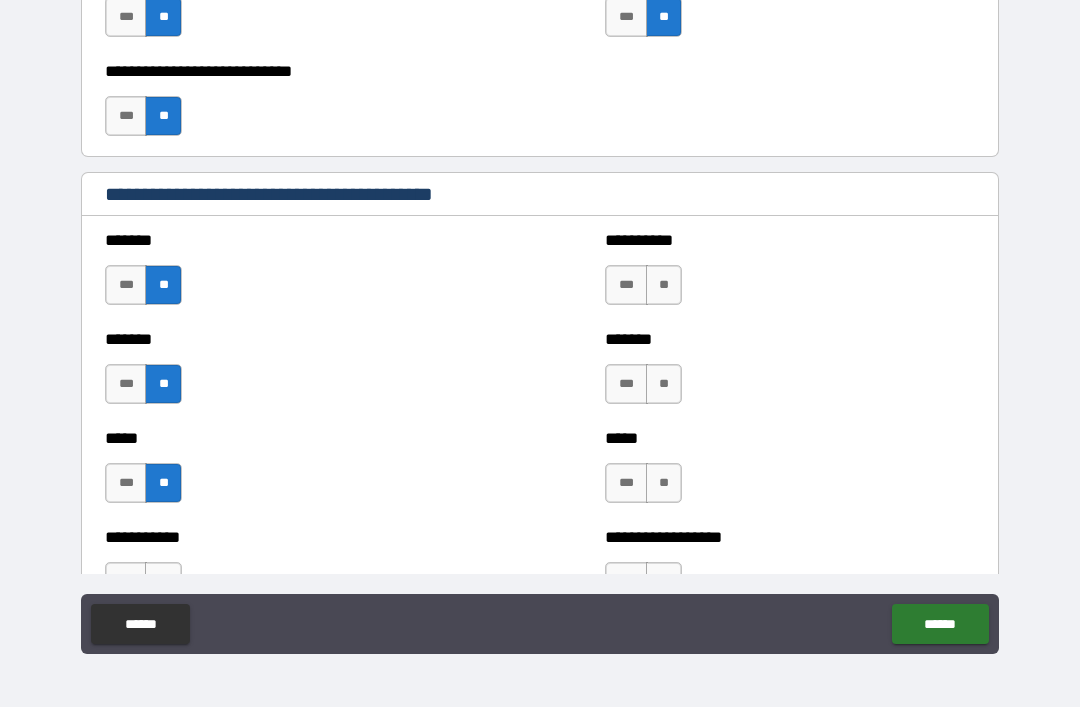 click on "**" at bounding box center [664, 285] 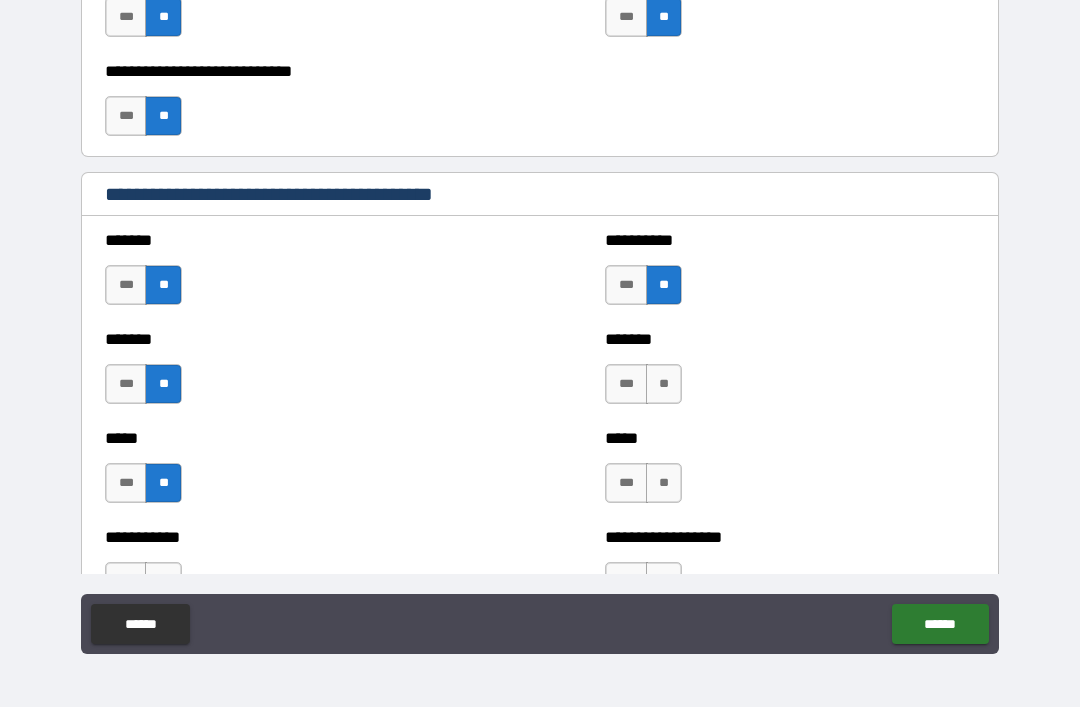 click on "**" at bounding box center (664, 384) 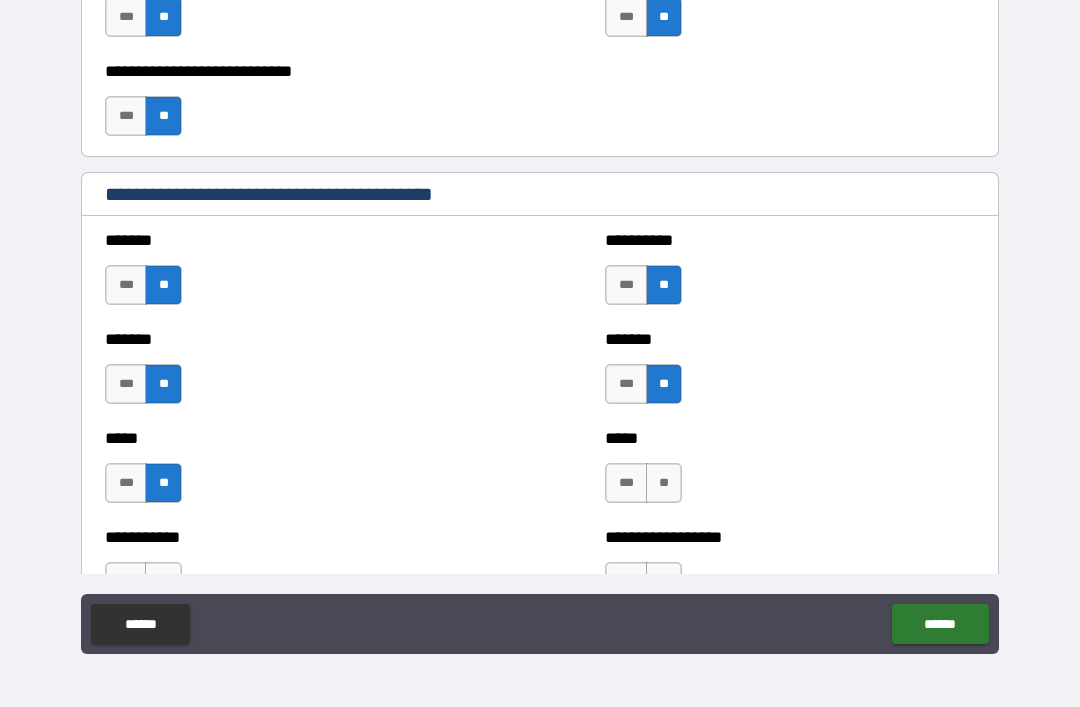 click on "**" at bounding box center [664, 483] 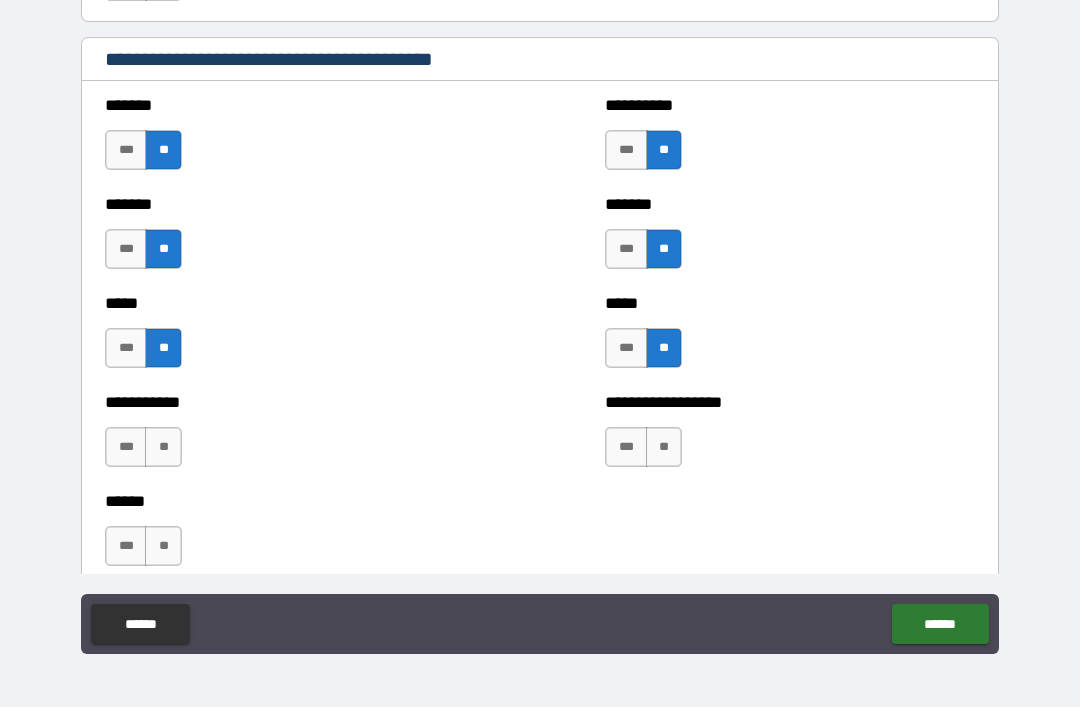 scroll, scrollTop: 1842, scrollLeft: 0, axis: vertical 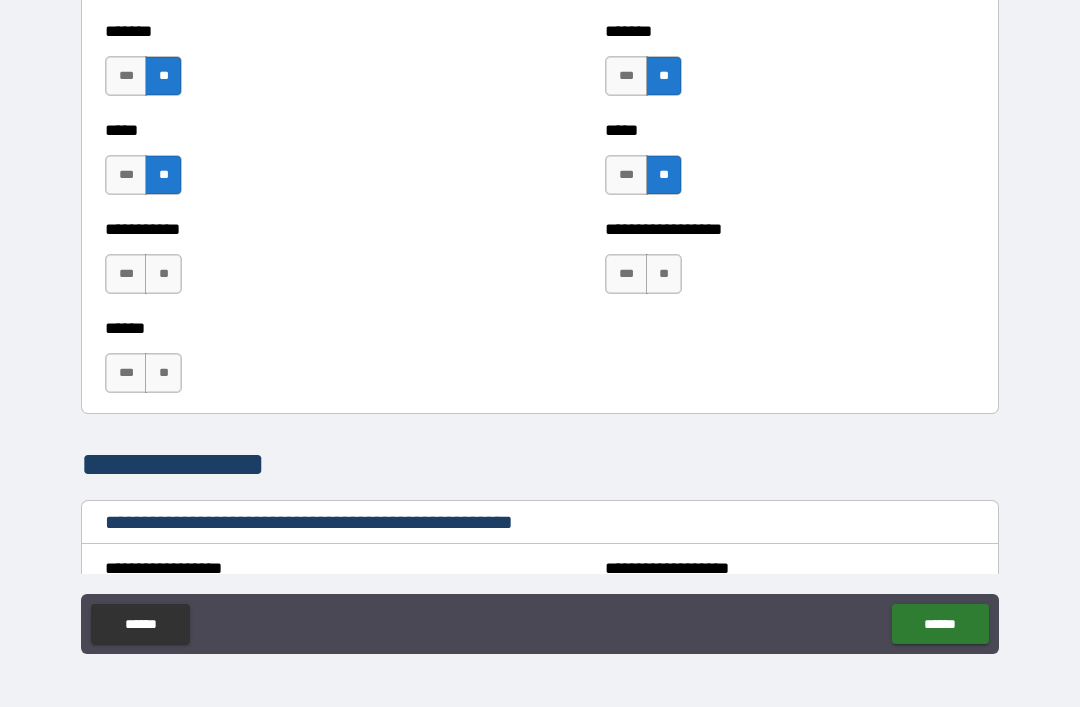 click on "**" at bounding box center (664, 274) 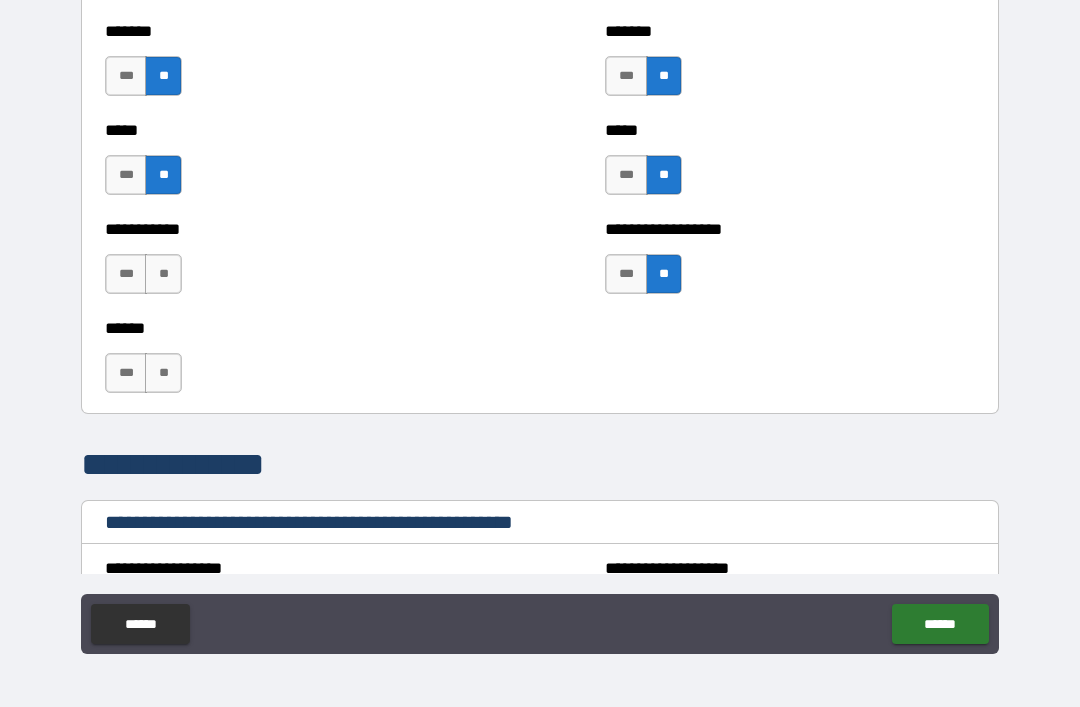 click on "**" at bounding box center (163, 274) 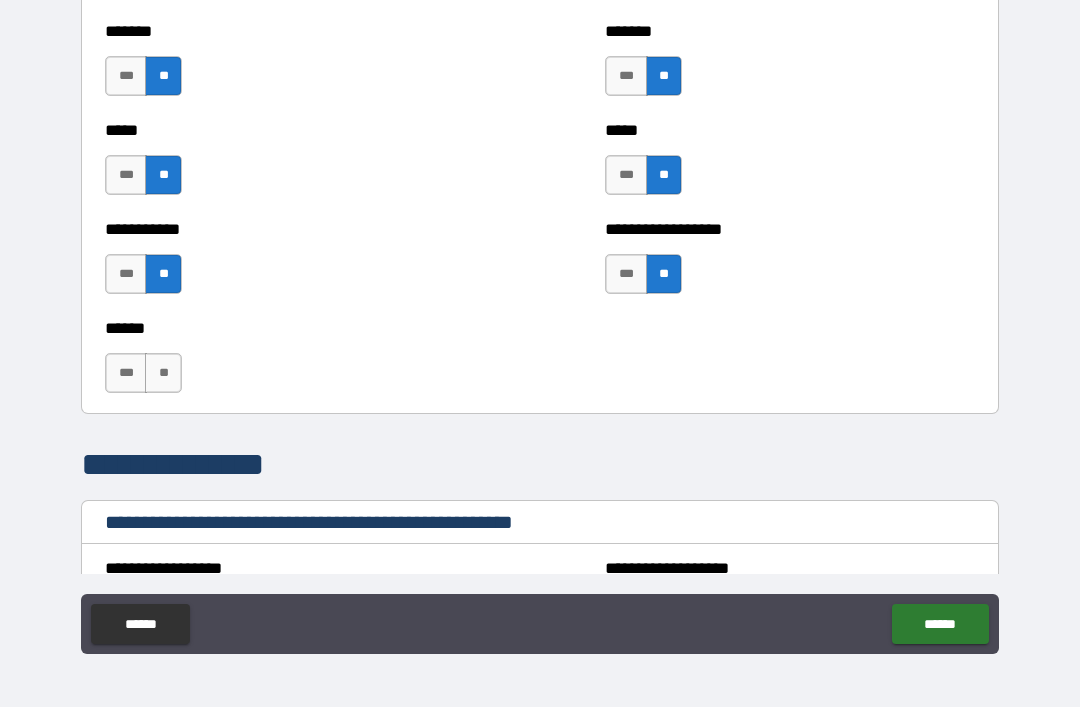 click on "**" at bounding box center [163, 373] 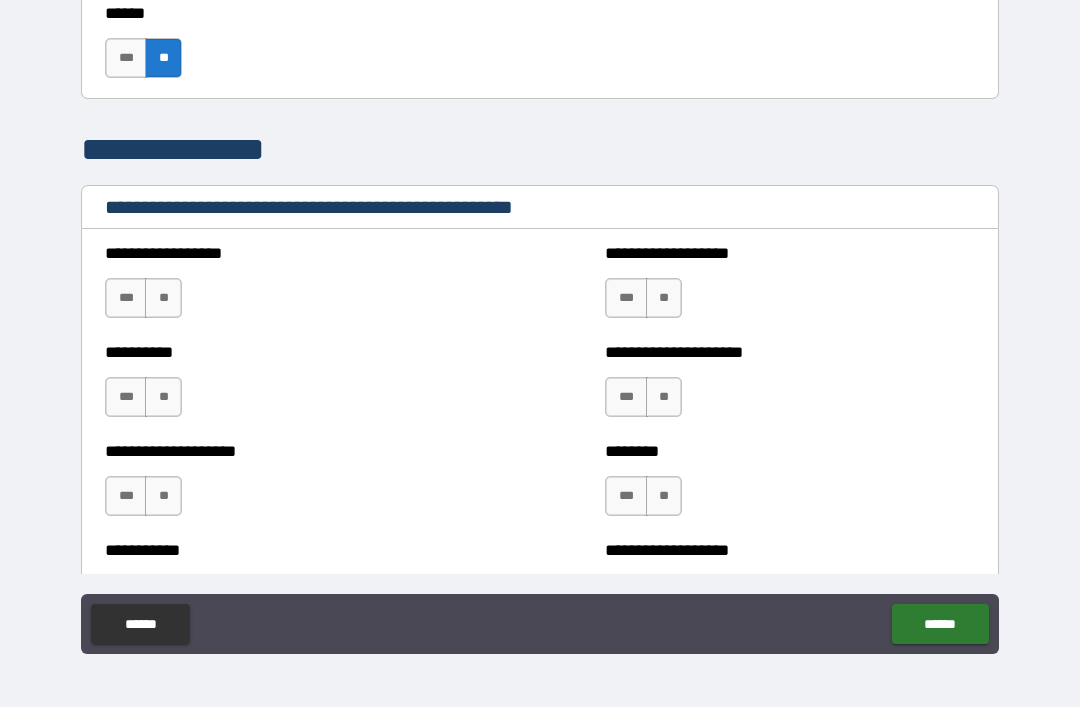 scroll, scrollTop: 2159, scrollLeft: 0, axis: vertical 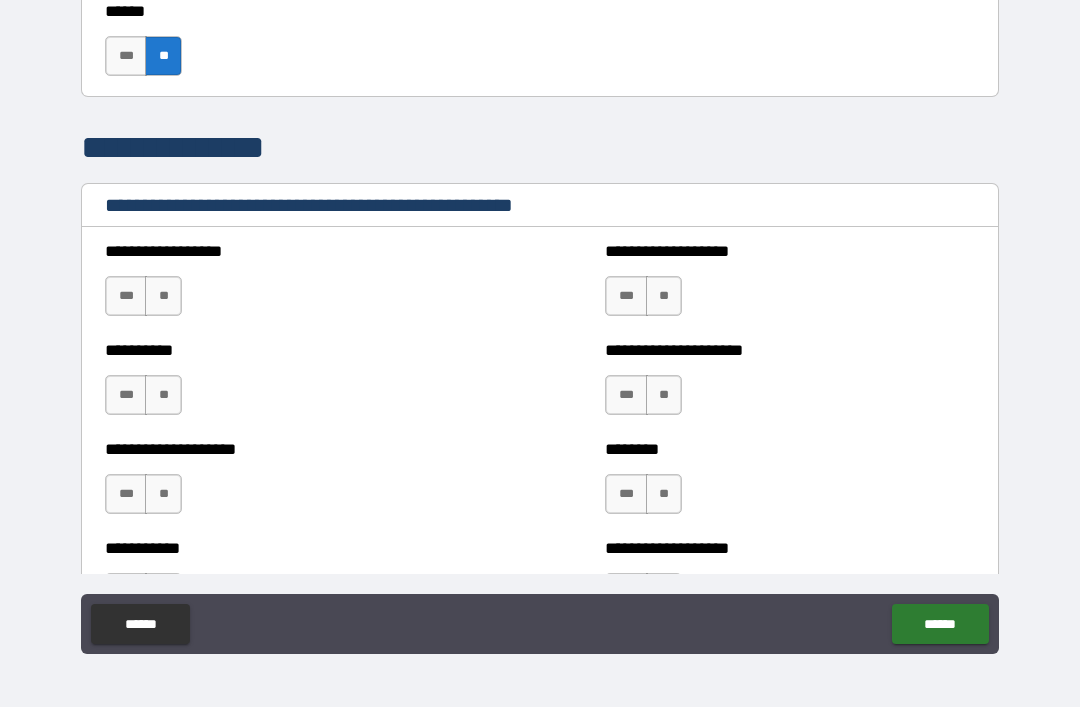 click on "**" at bounding box center [163, 296] 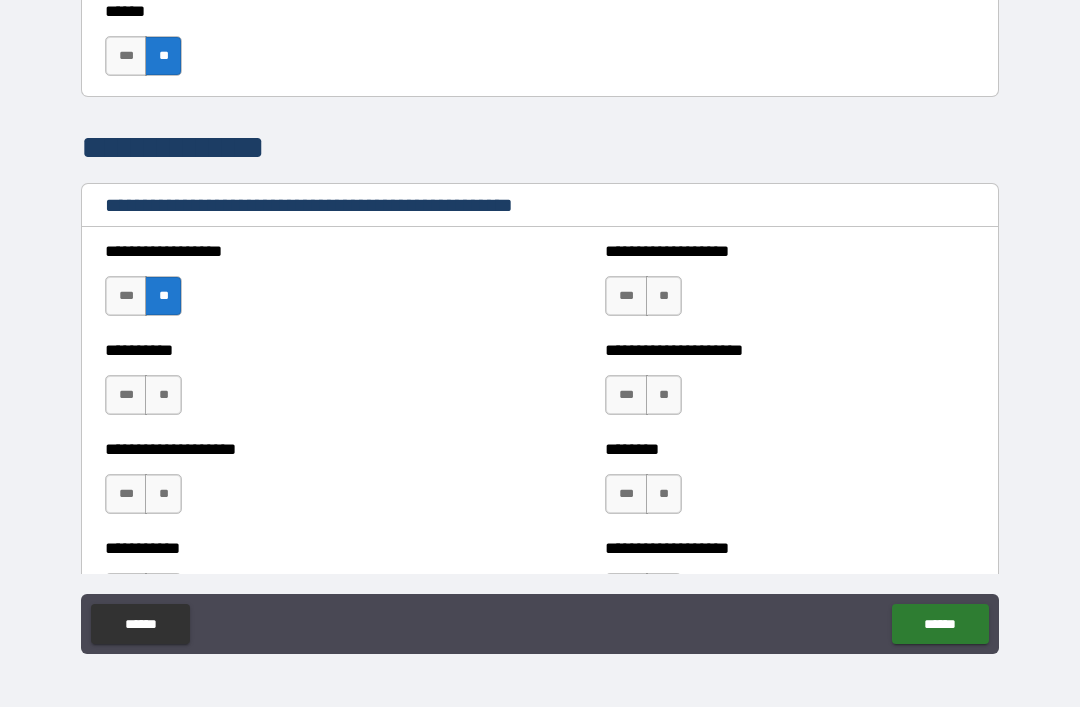 click on "**" at bounding box center (163, 395) 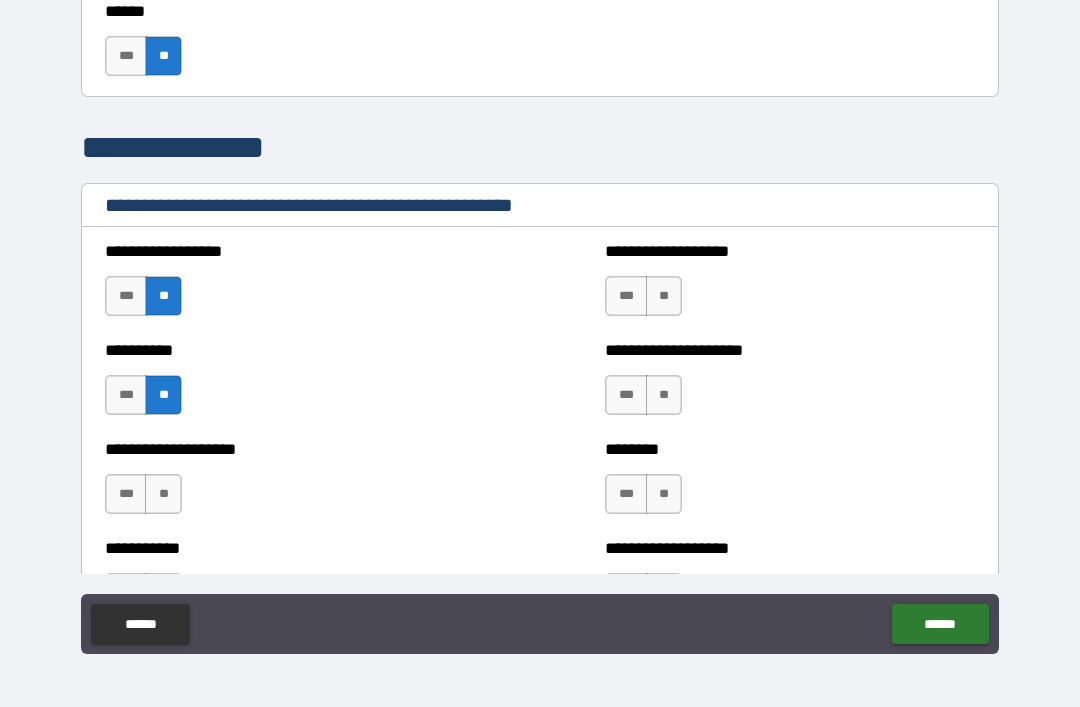 click on "**" at bounding box center (163, 494) 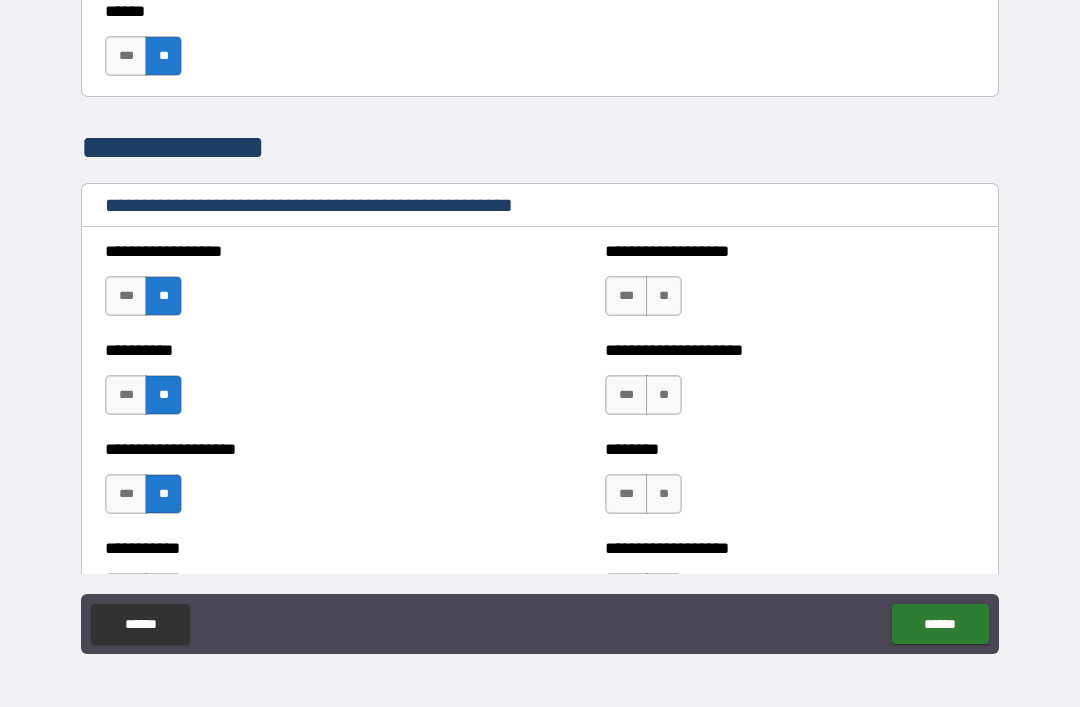 click on "**" at bounding box center [664, 296] 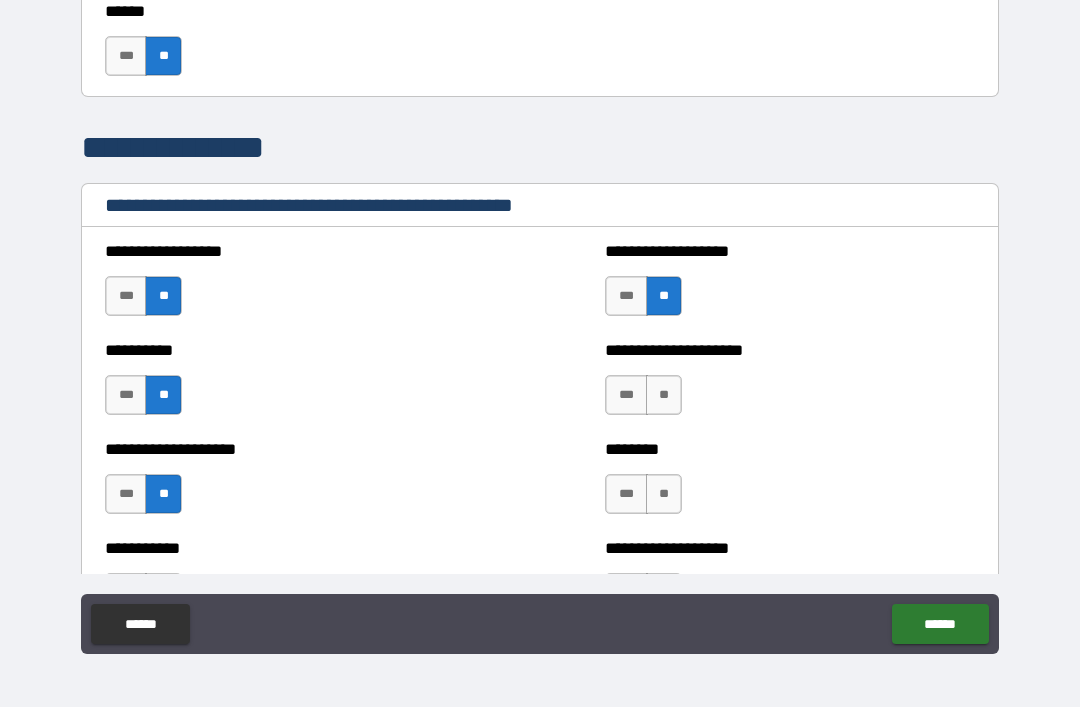 click on "**" at bounding box center [664, 395] 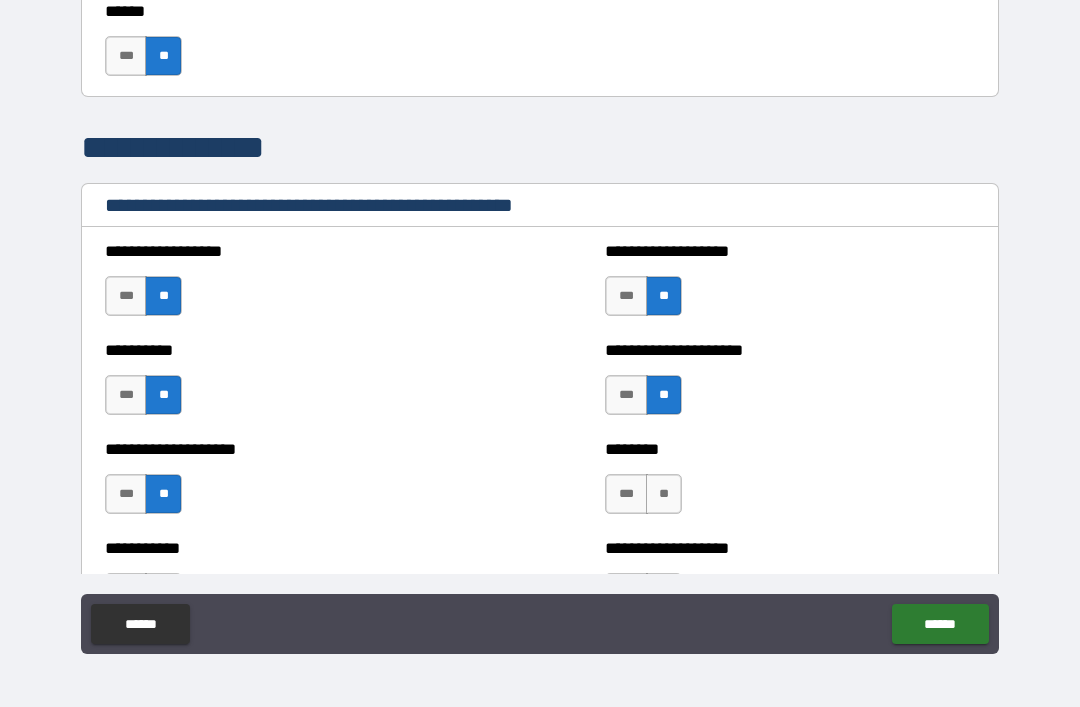 click on "**" at bounding box center (664, 494) 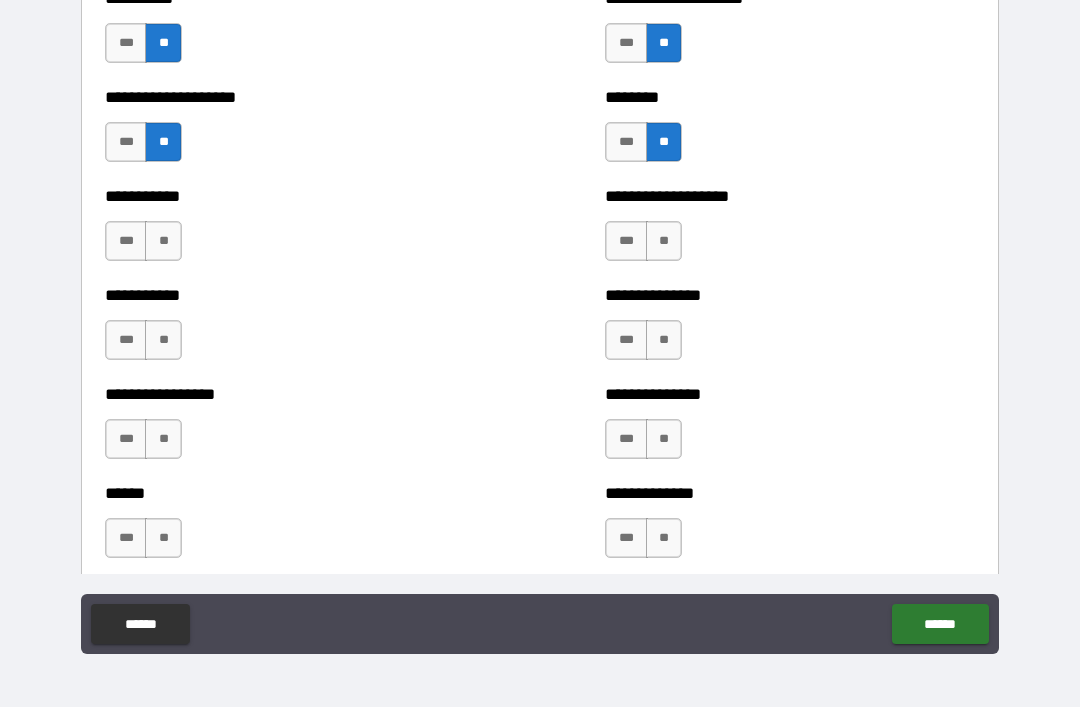 scroll, scrollTop: 2512, scrollLeft: 0, axis: vertical 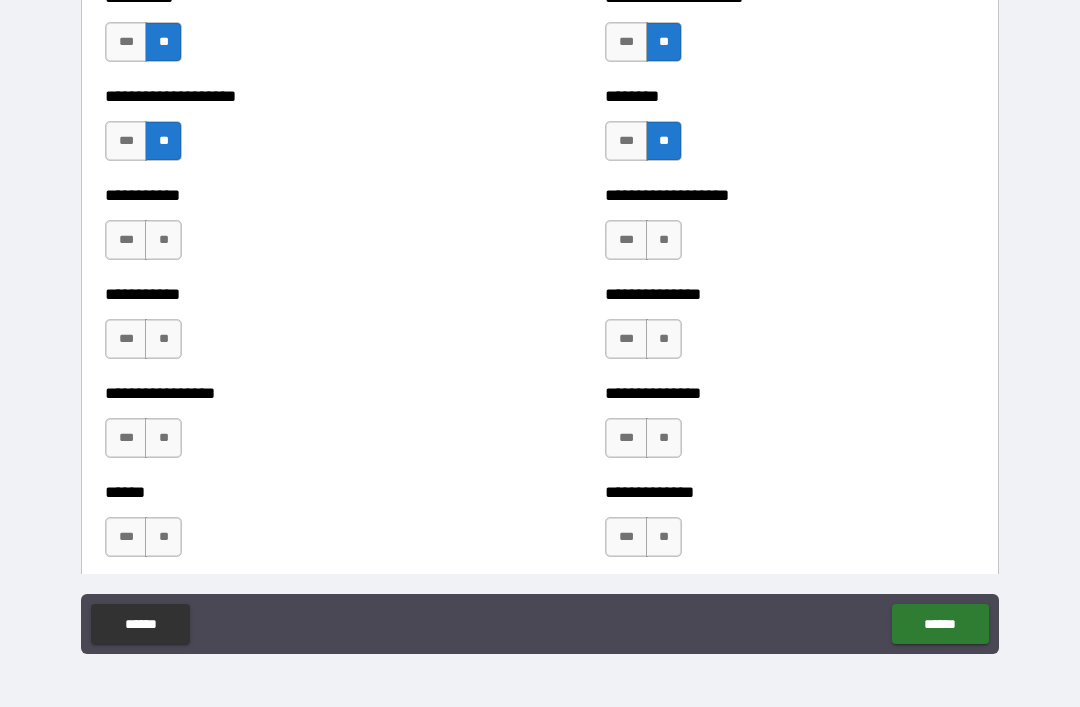 click on "**" at bounding box center (163, 240) 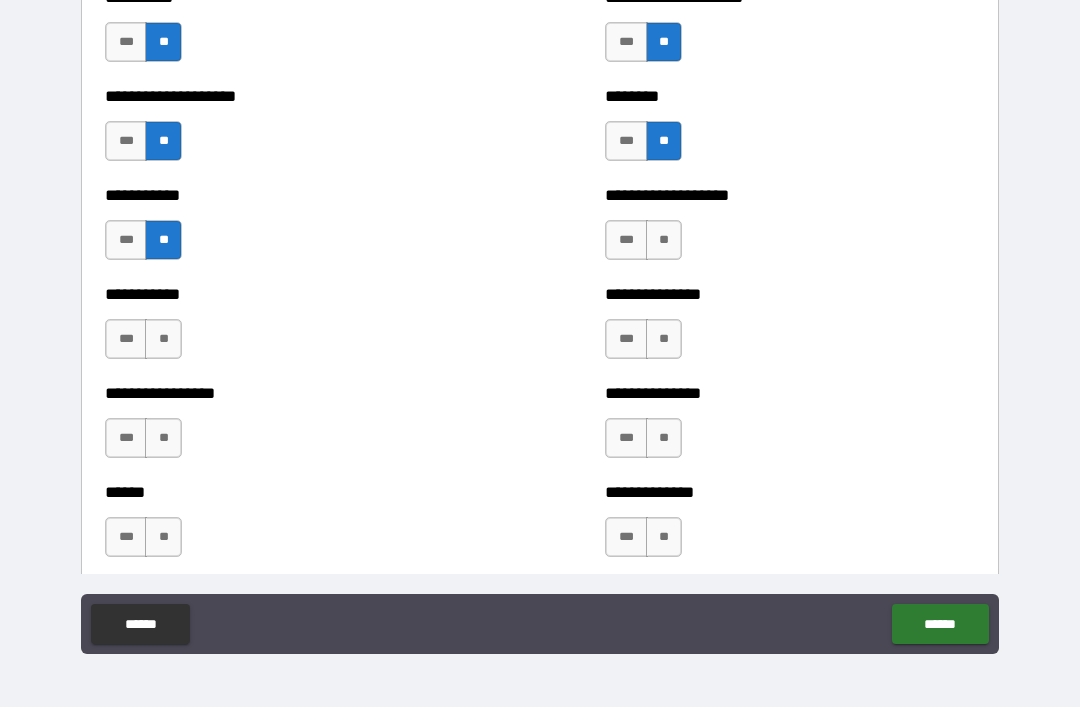 click on "**" at bounding box center (163, 339) 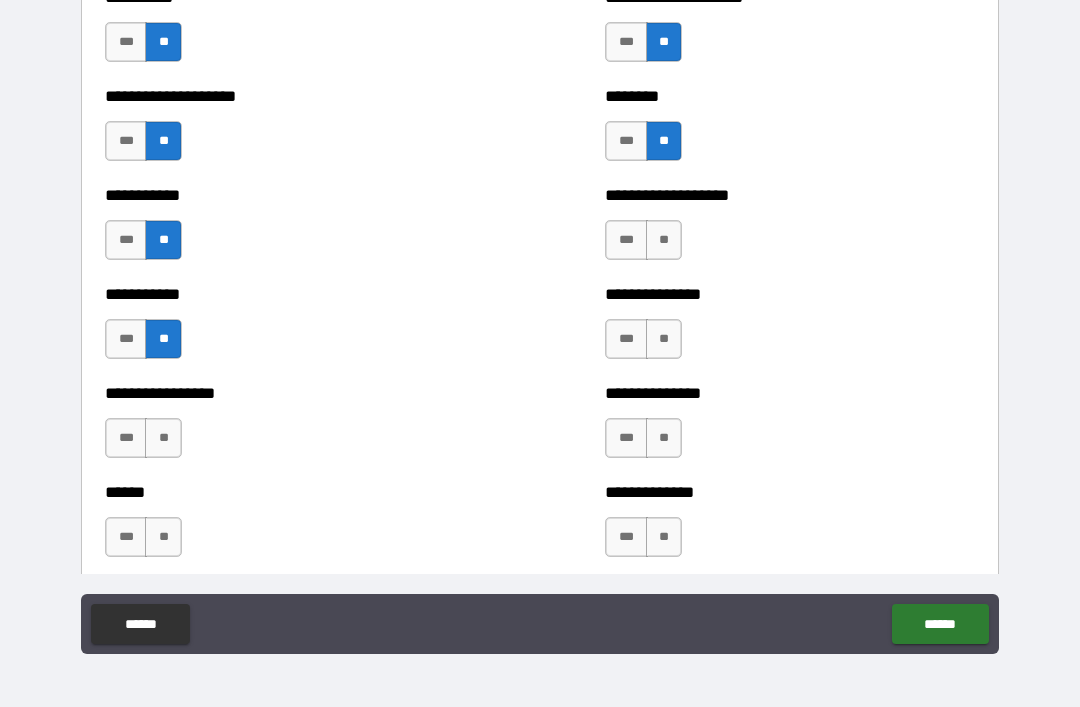 click on "**" at bounding box center [163, 438] 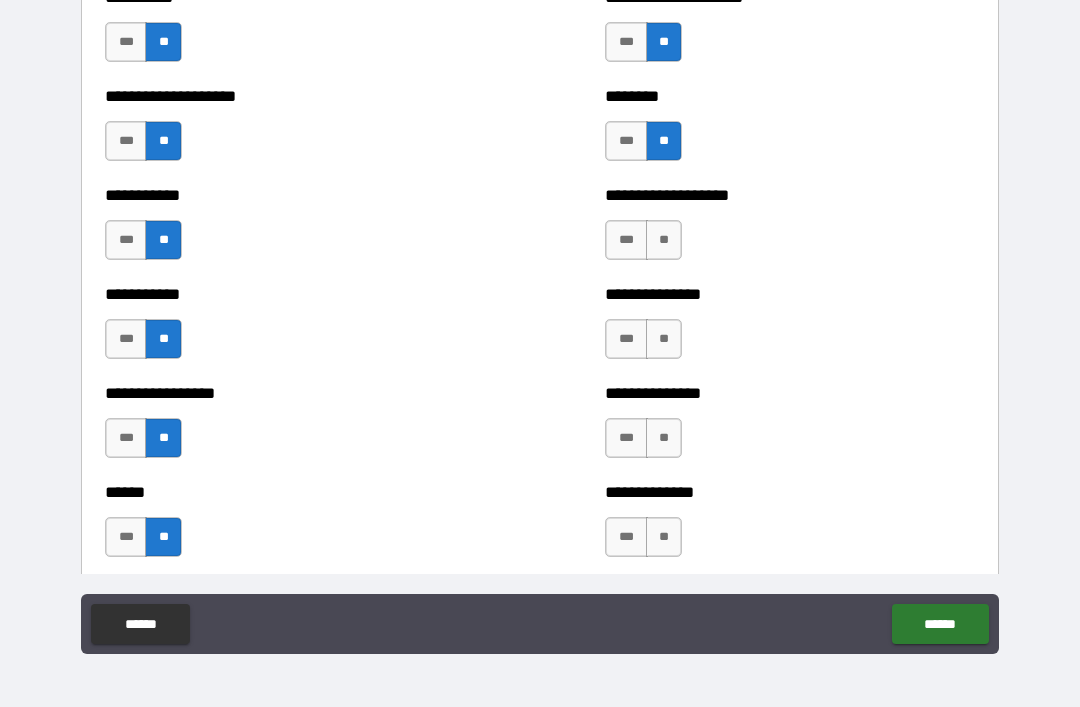 click on "**" at bounding box center (664, 240) 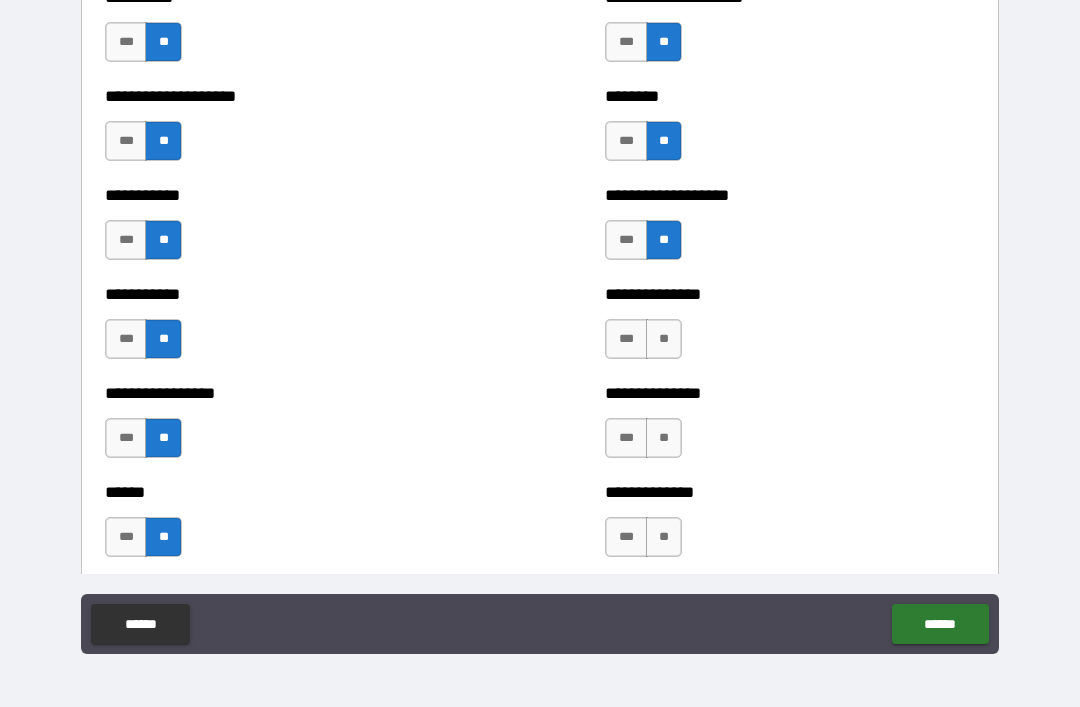 click on "**" at bounding box center (664, 339) 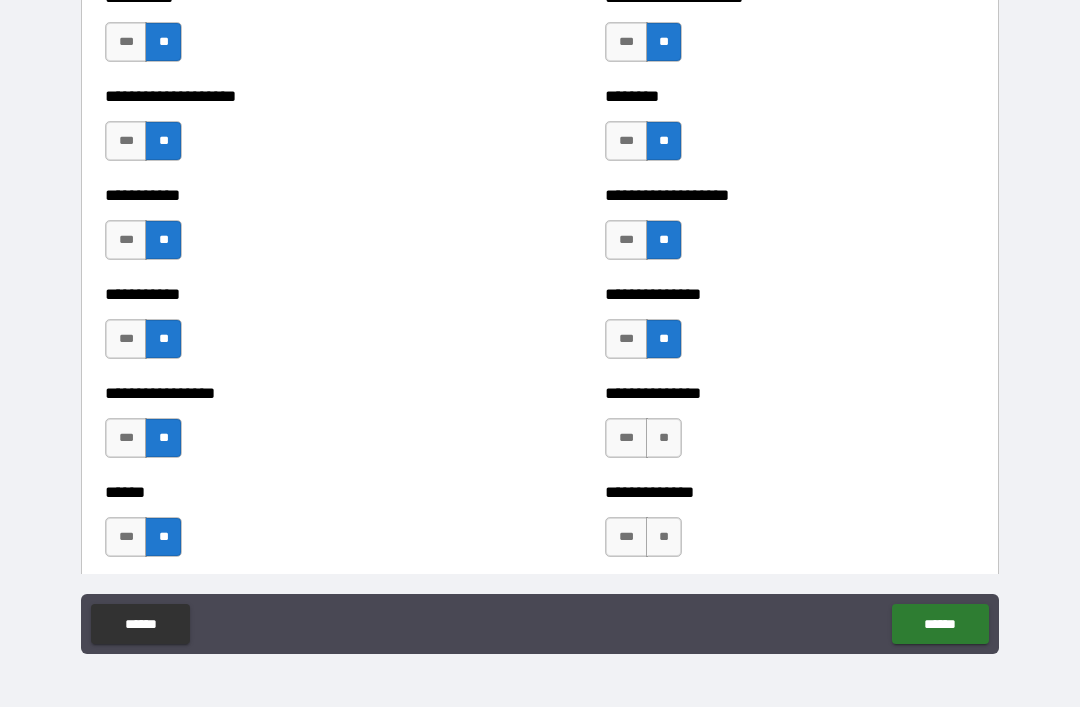 click on "**" at bounding box center [664, 438] 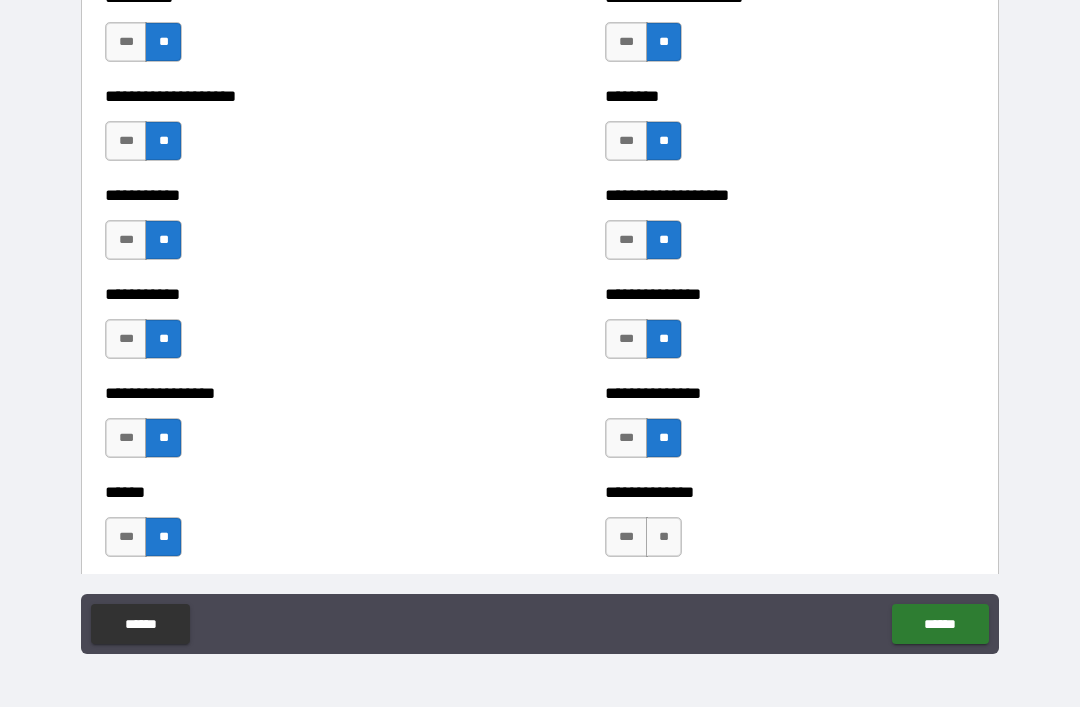 click on "**" at bounding box center (664, 537) 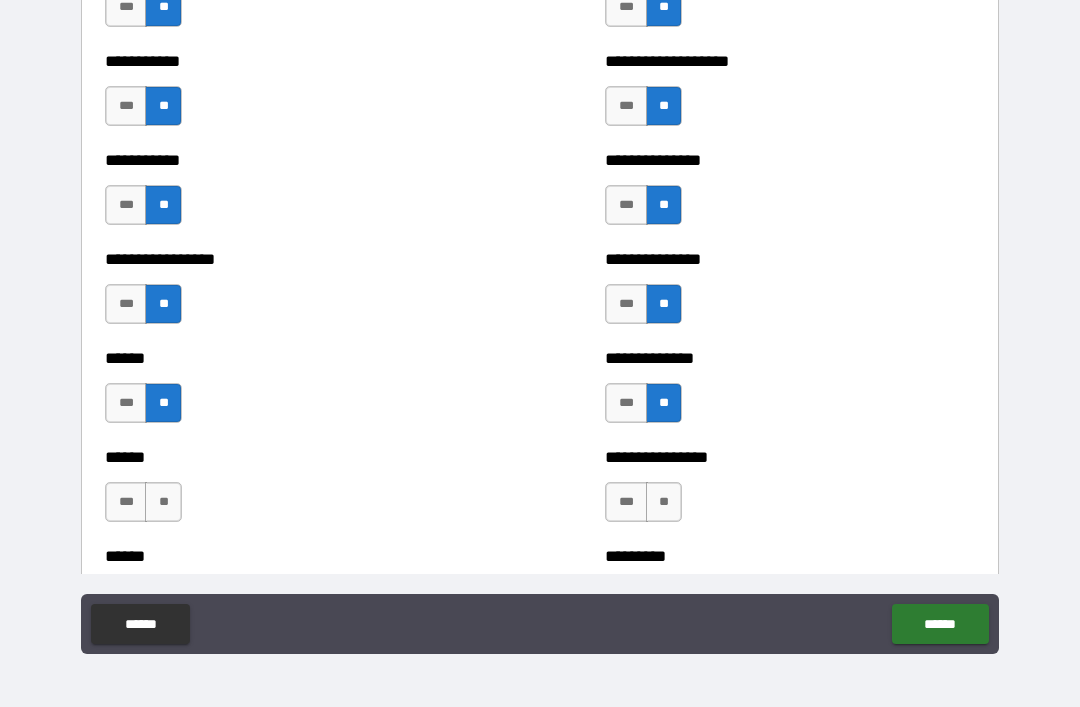 scroll, scrollTop: 2799, scrollLeft: 0, axis: vertical 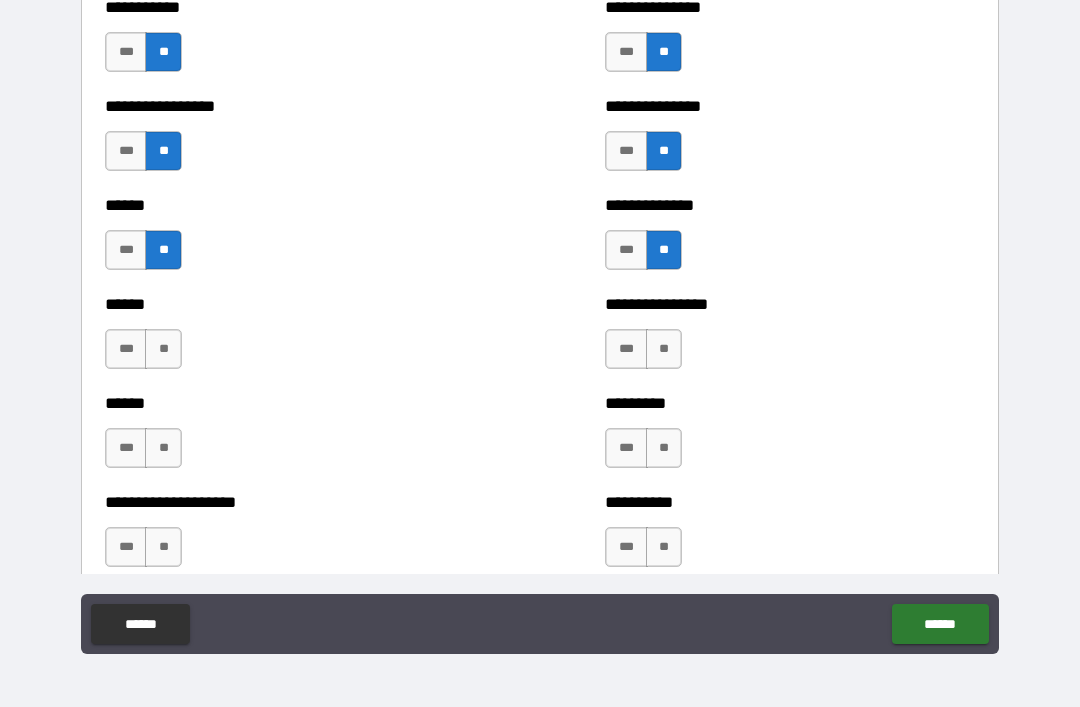 click on "**" at bounding box center [163, 349] 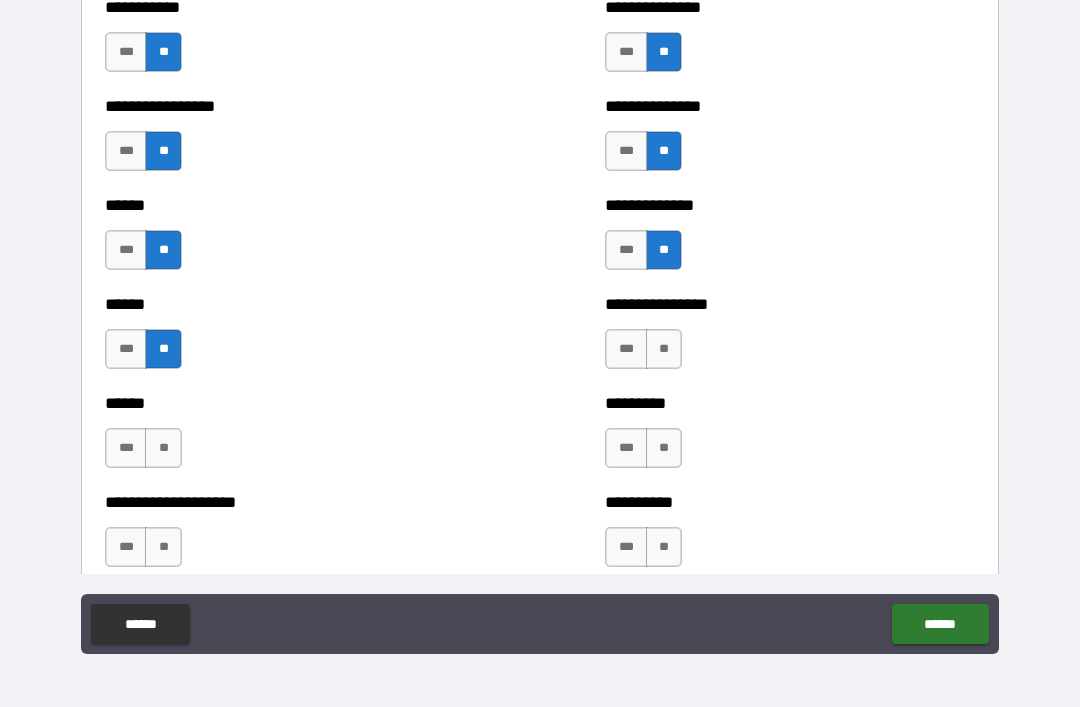 click on "****** *** **" at bounding box center [290, 438] 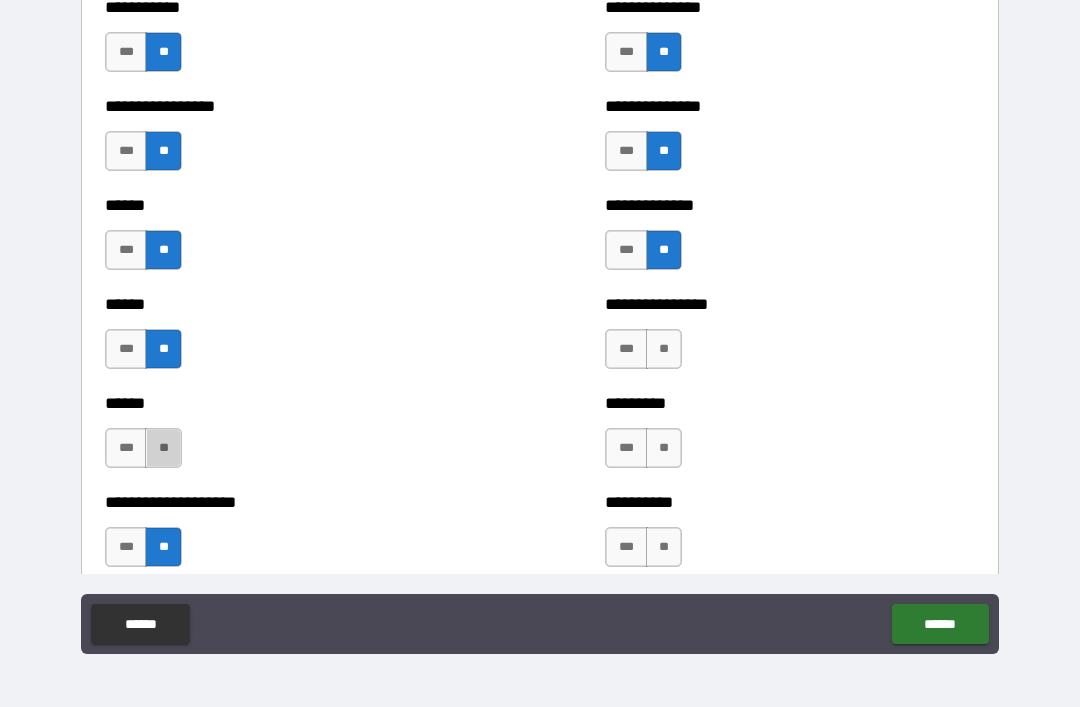 click on "**" at bounding box center (163, 448) 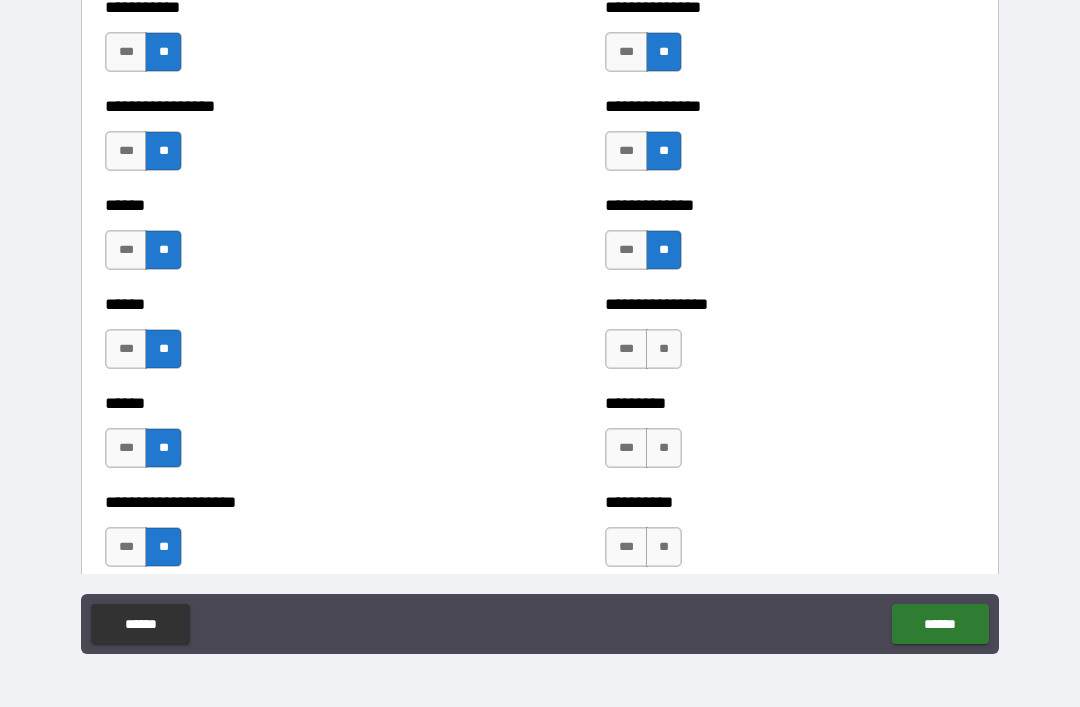 click on "**" at bounding box center [664, 349] 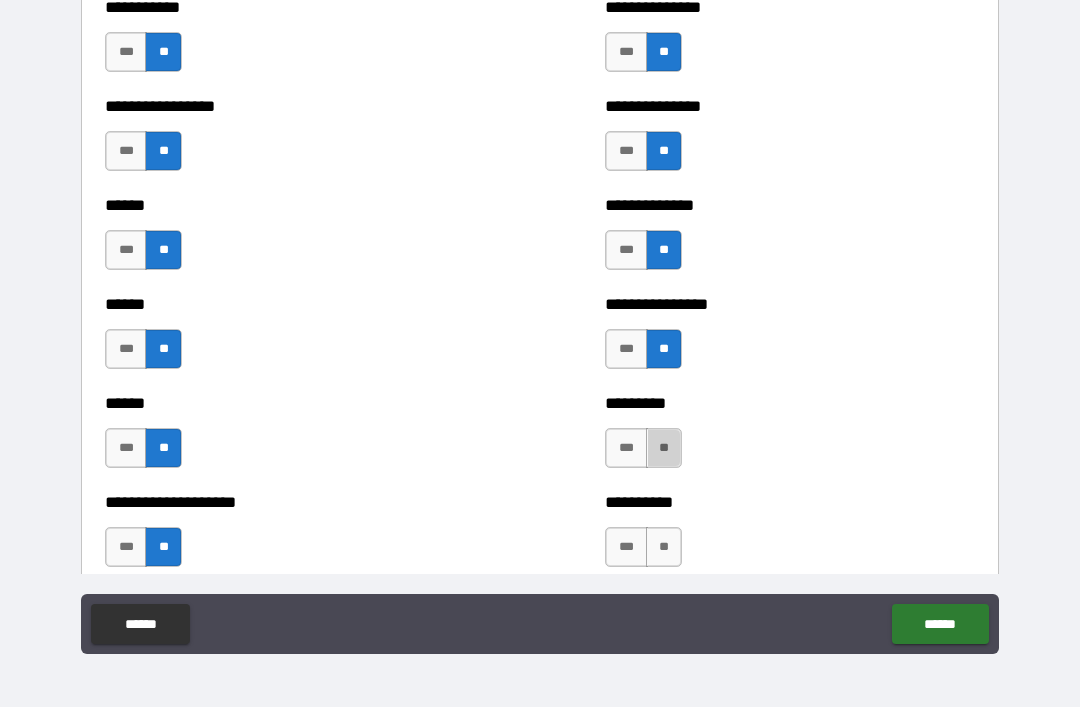 click on "**" at bounding box center (664, 448) 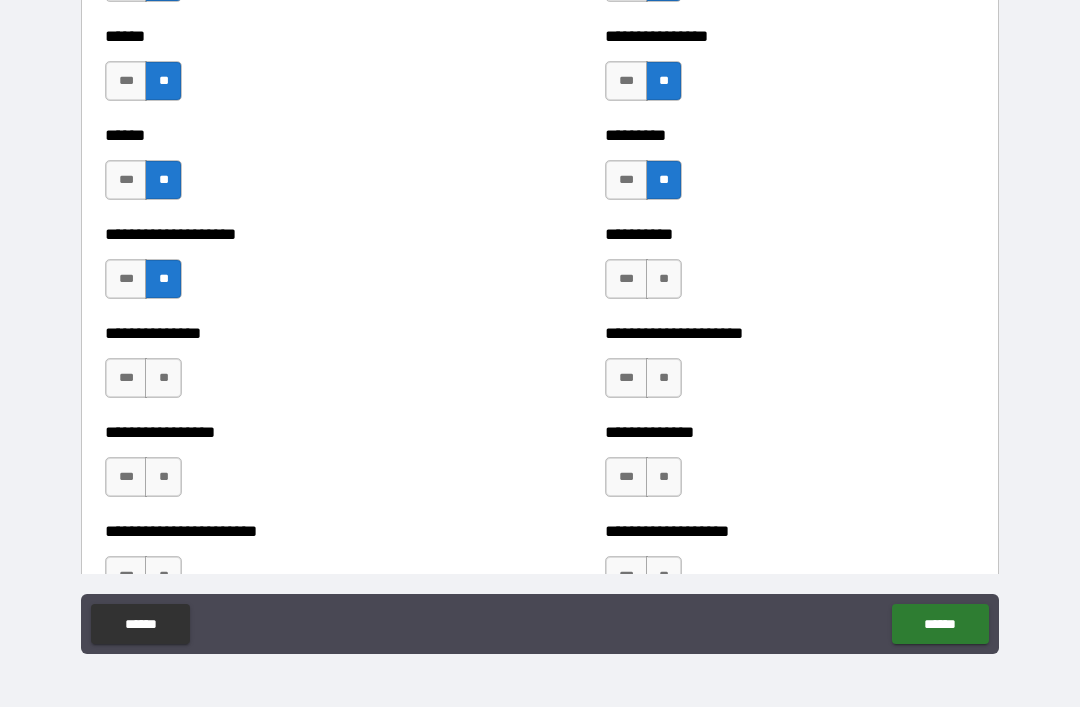 scroll, scrollTop: 3080, scrollLeft: 0, axis: vertical 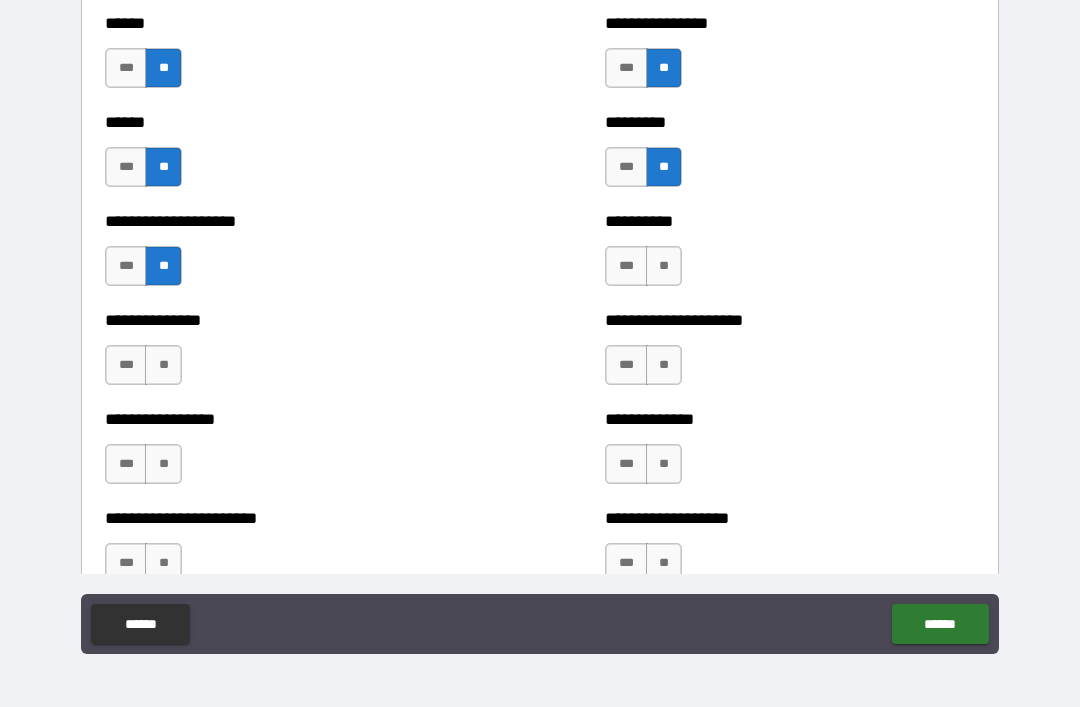 click on "**" at bounding box center (664, 266) 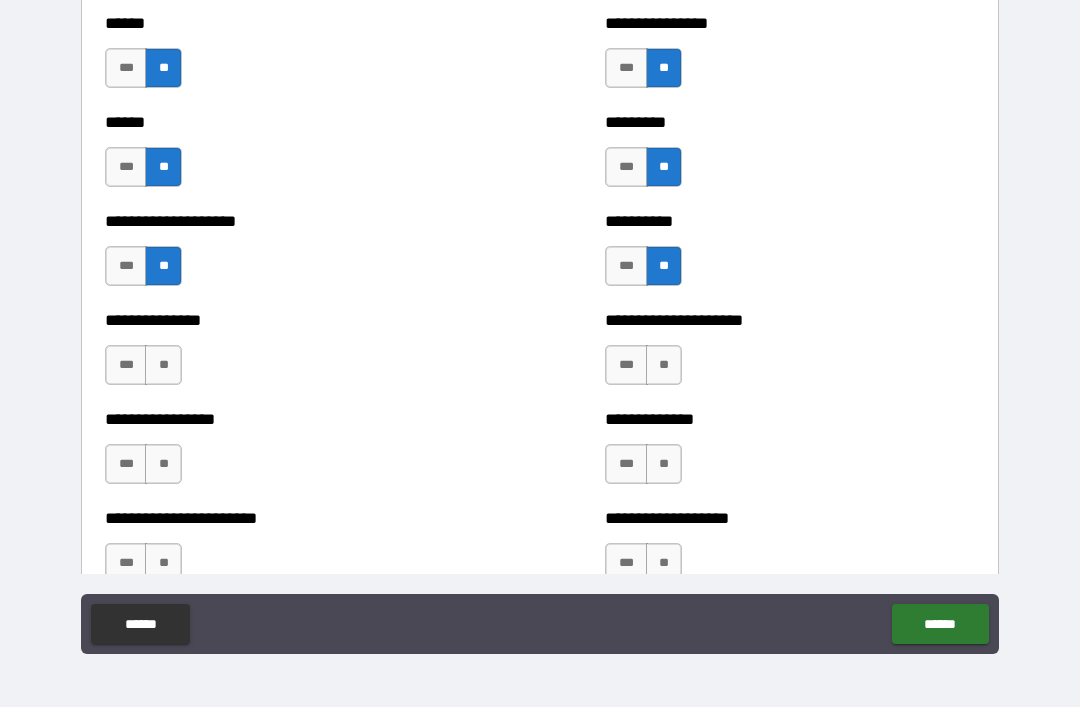 click on "**" at bounding box center (664, 365) 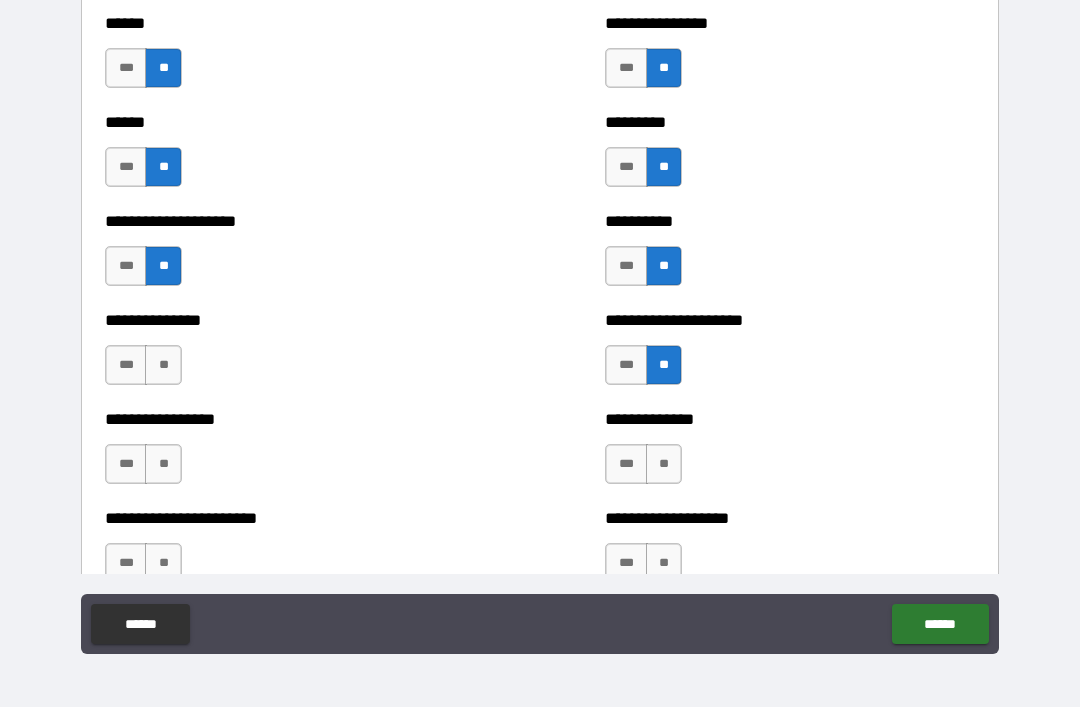 click on "**" at bounding box center (664, 464) 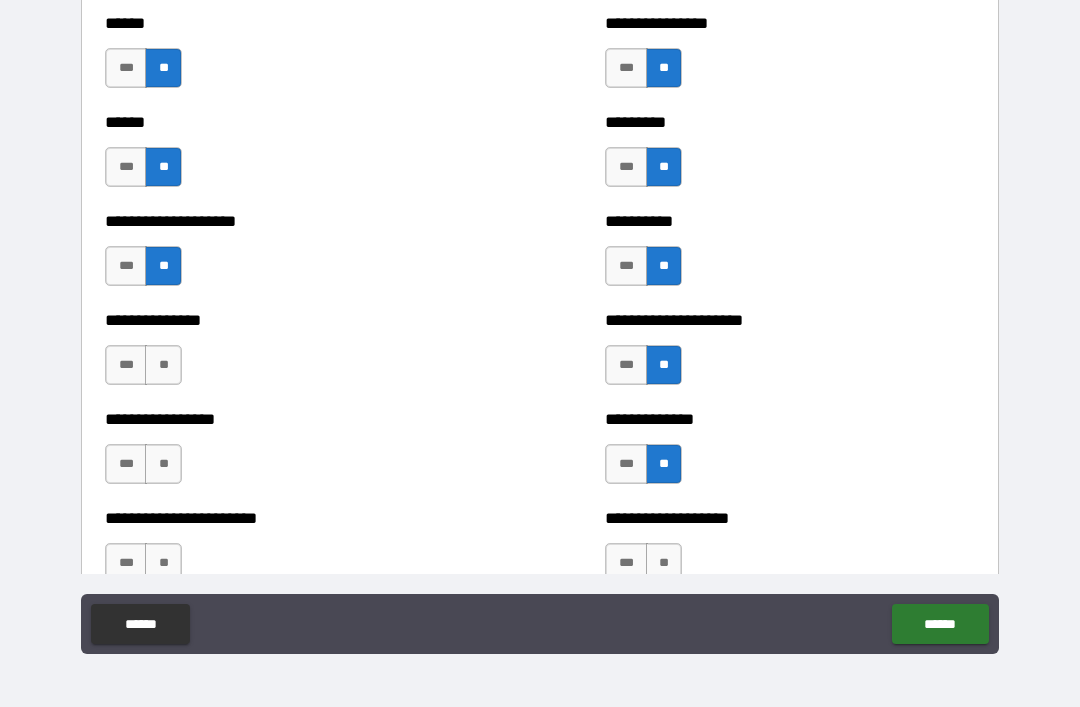 click on "**" at bounding box center (163, 365) 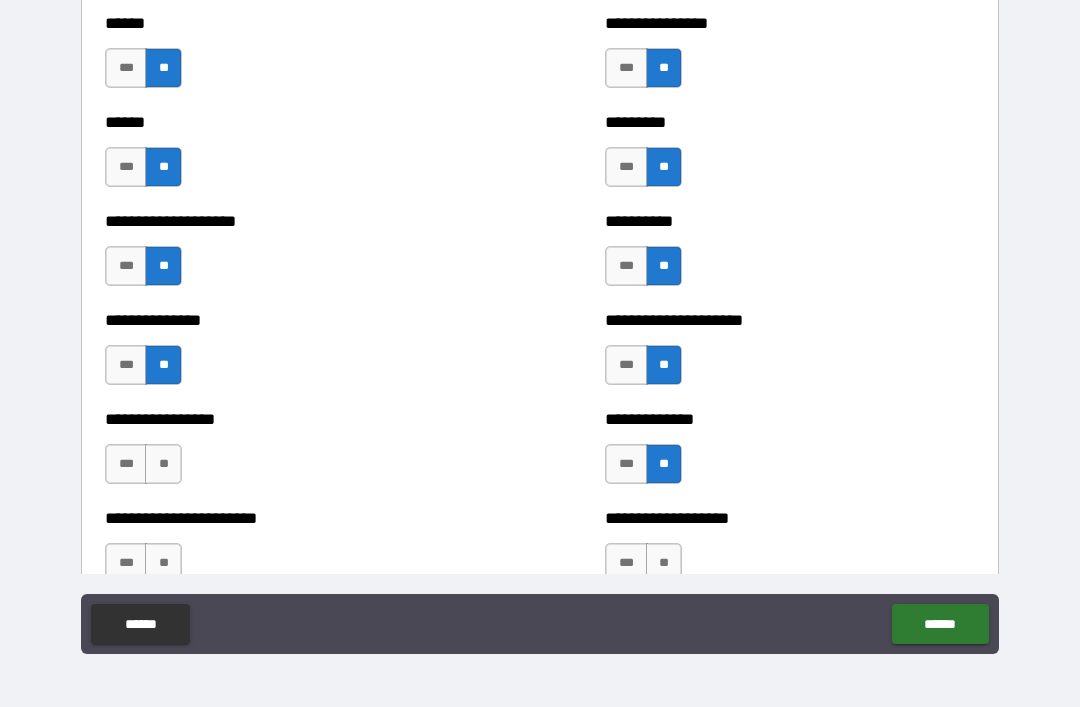 click on "**" at bounding box center [163, 464] 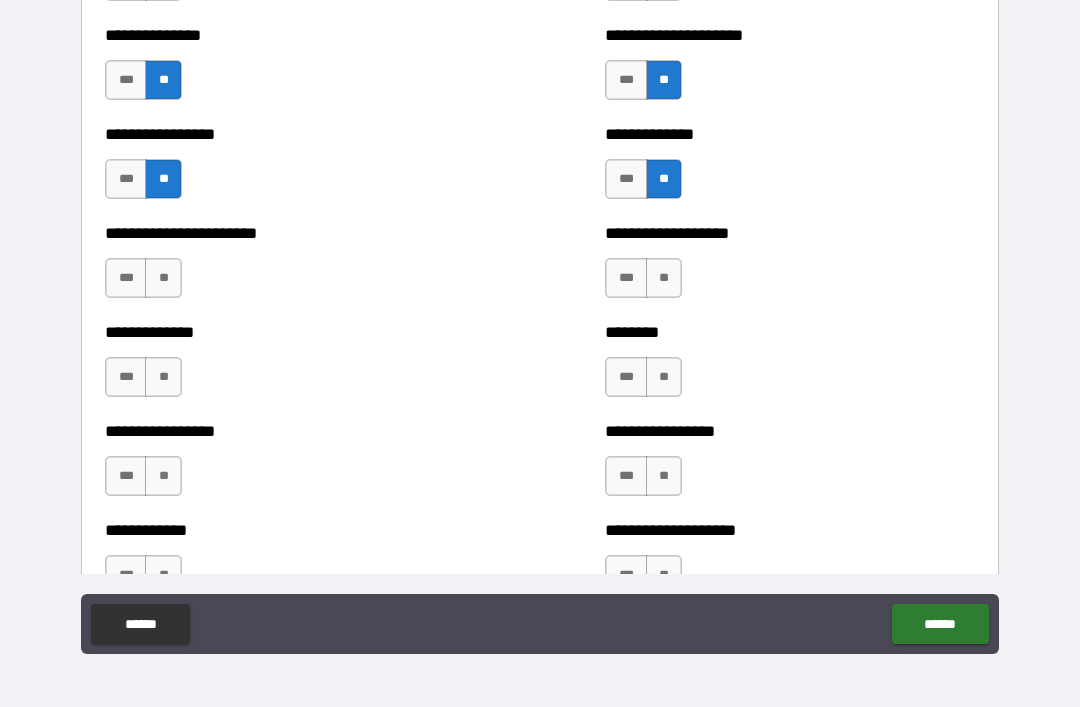 scroll, scrollTop: 3366, scrollLeft: 0, axis: vertical 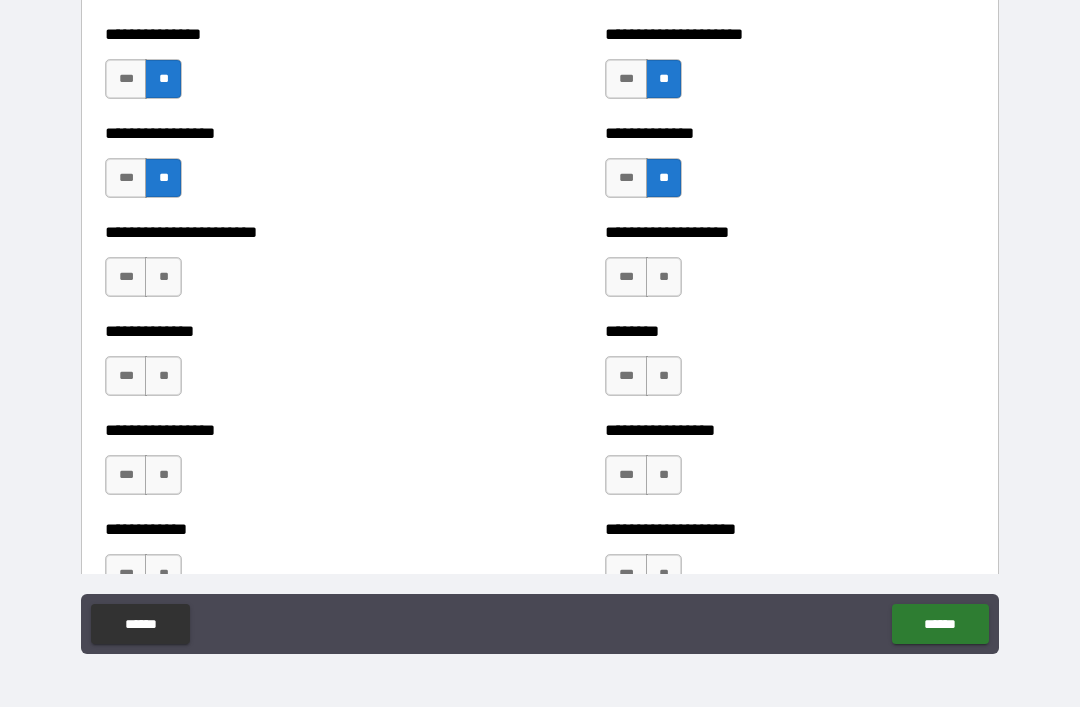 click on "**" at bounding box center [163, 277] 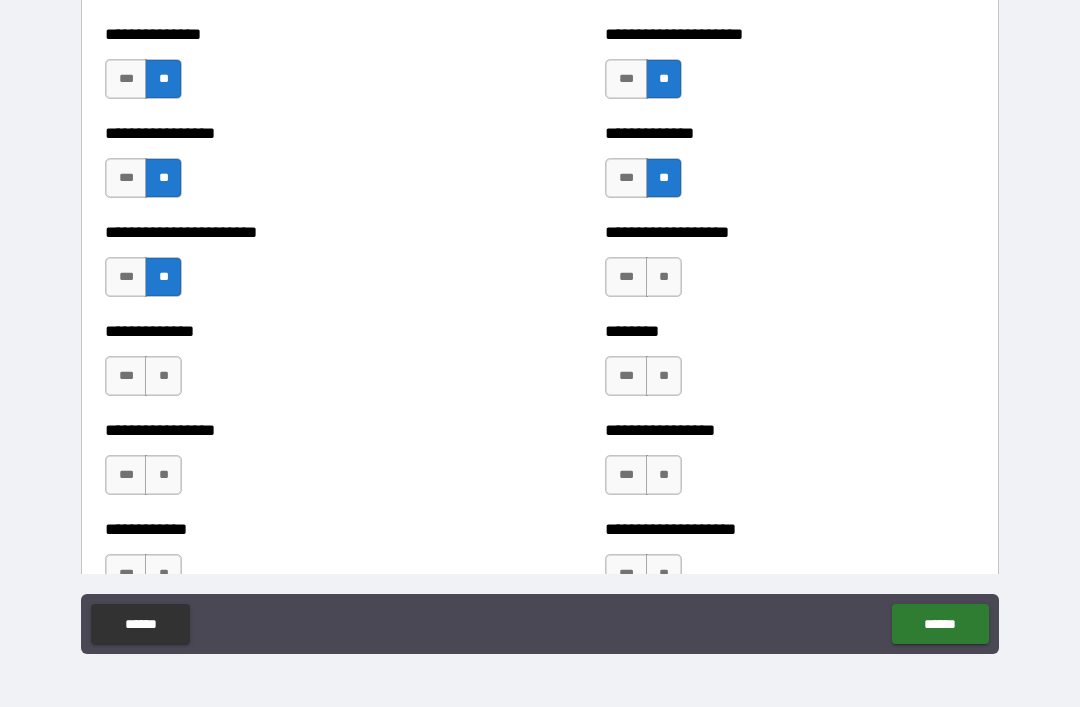click on "**" at bounding box center [163, 376] 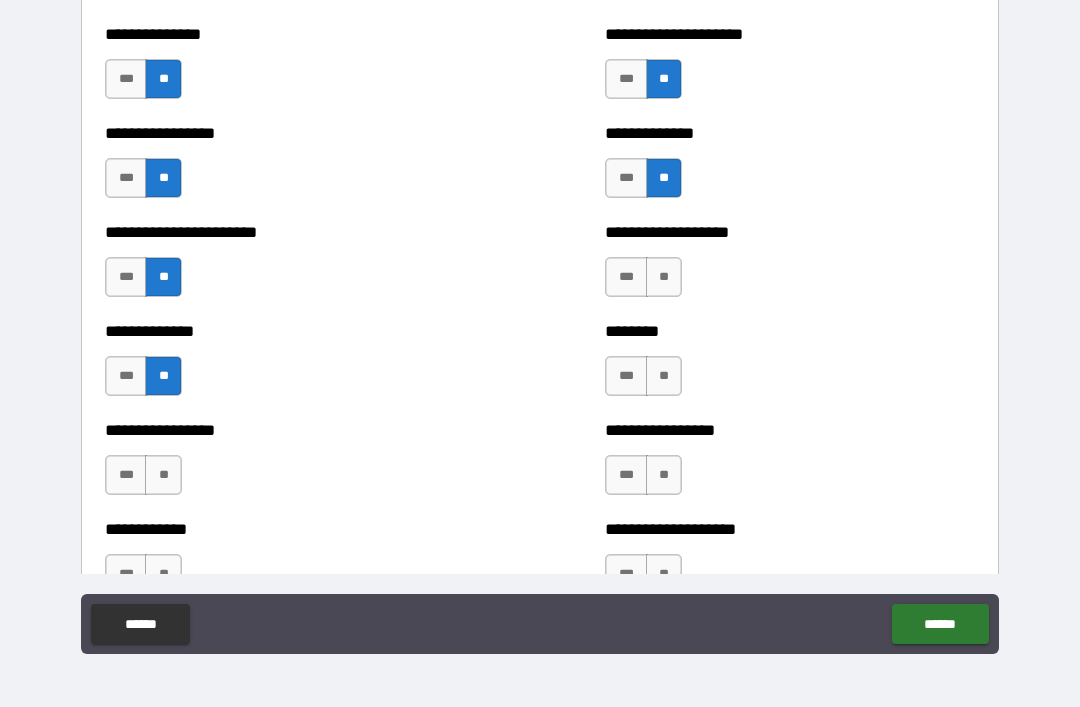click on "**" at bounding box center [163, 475] 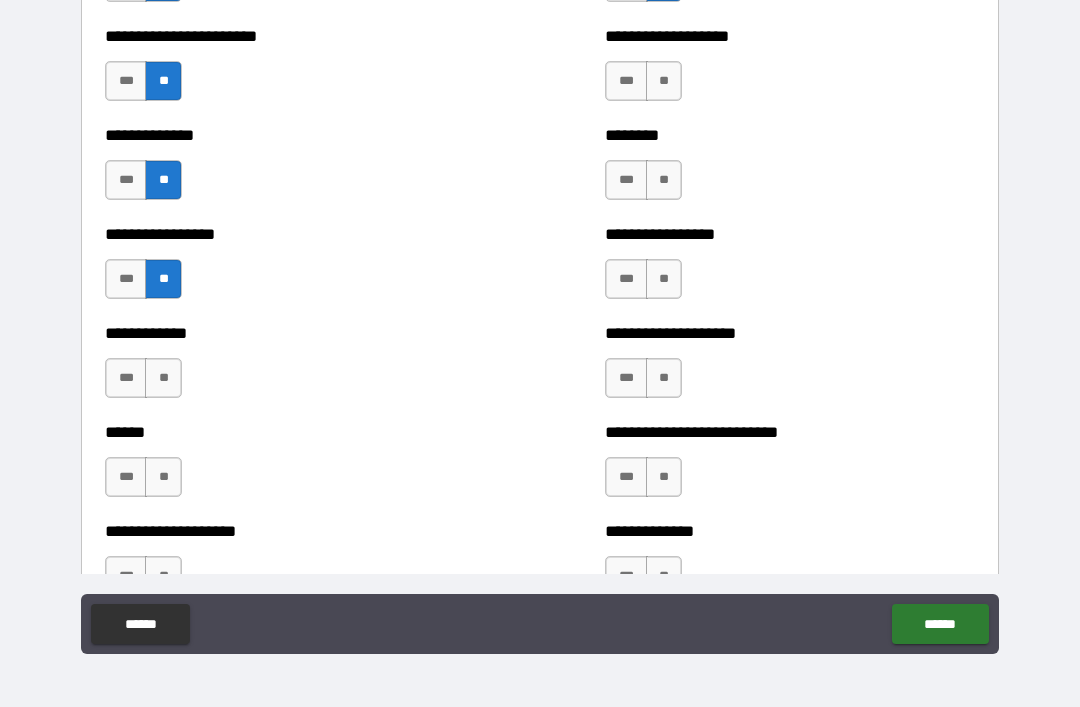 scroll, scrollTop: 3565, scrollLeft: 0, axis: vertical 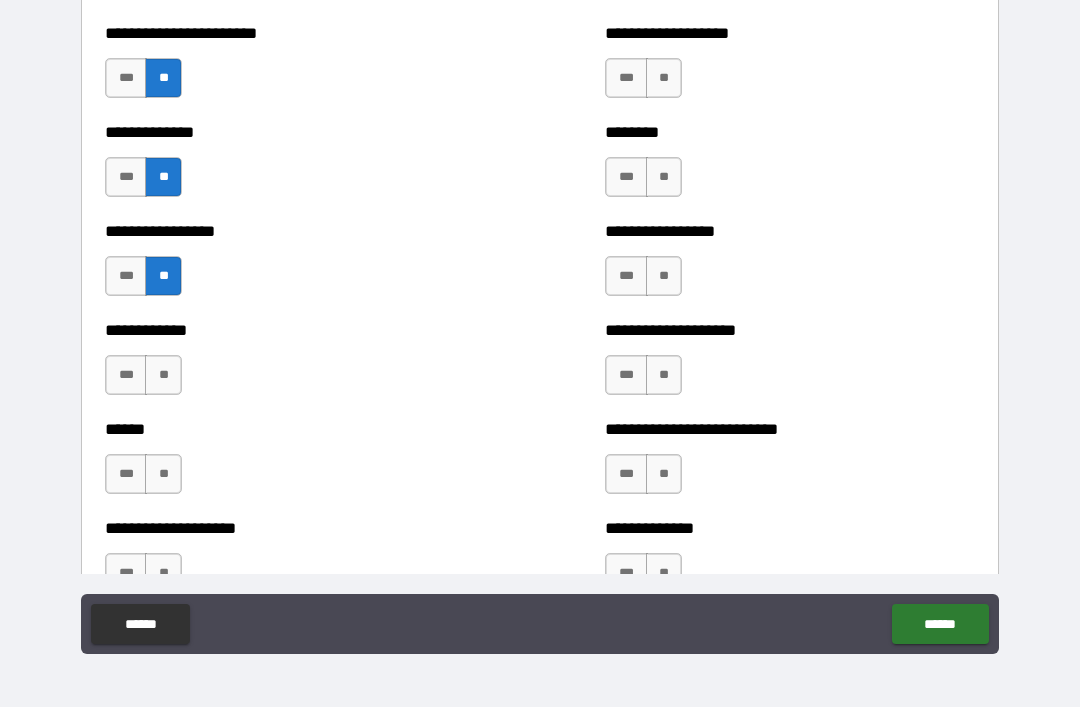 click on "**" at bounding box center [163, 375] 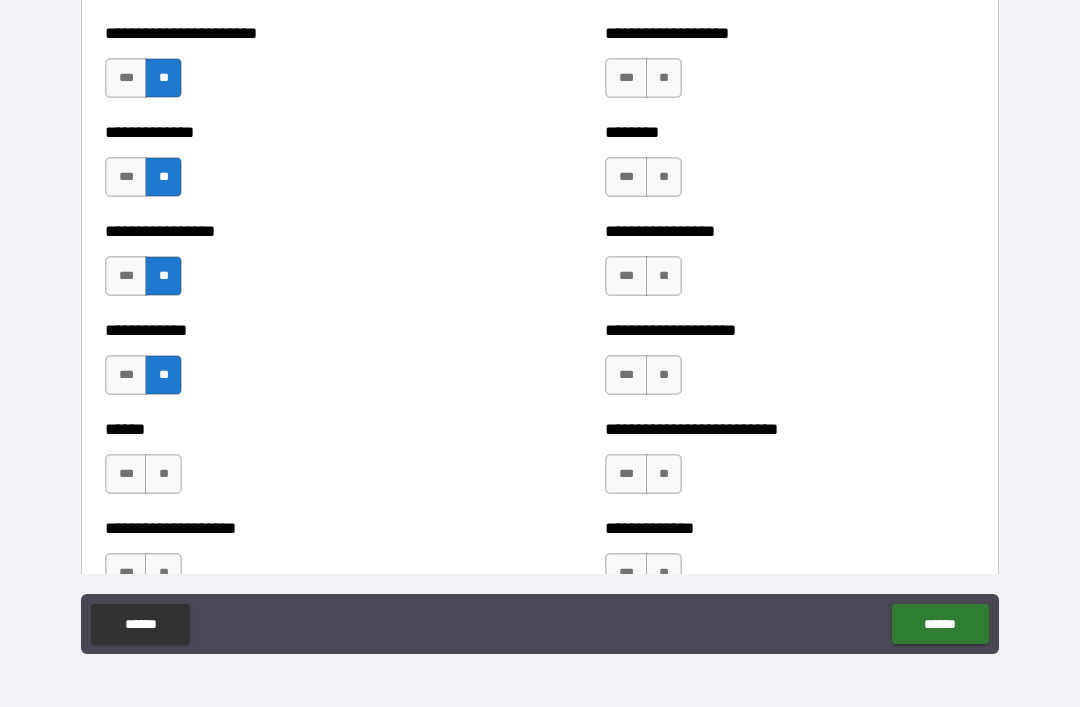 click on "**" at bounding box center (163, 474) 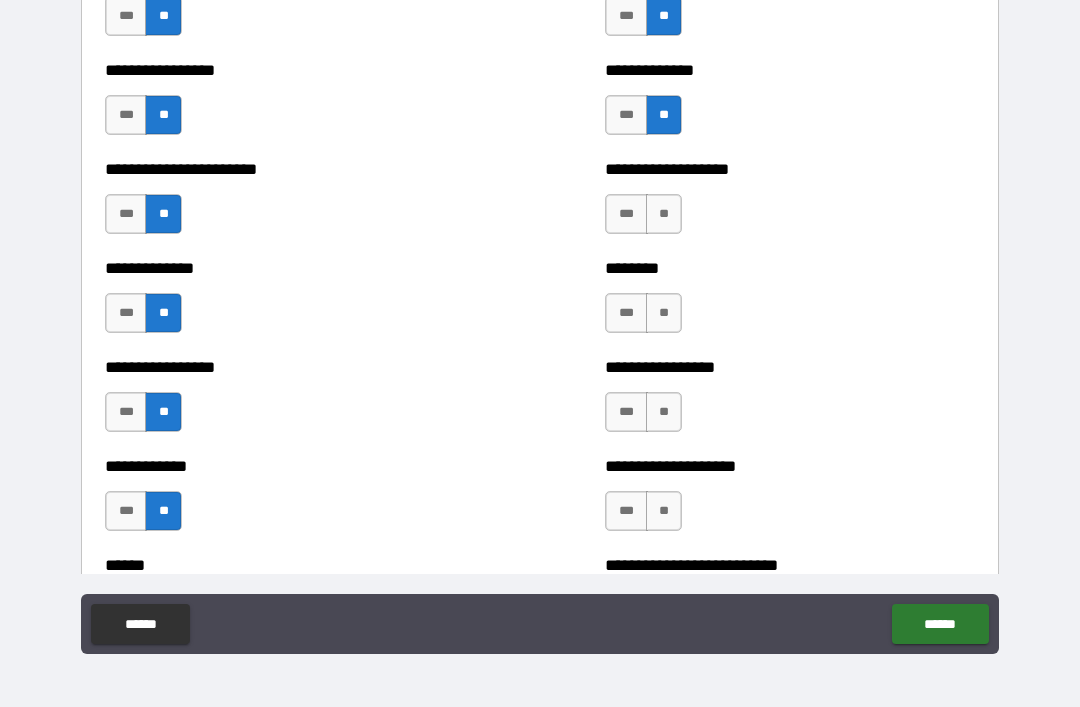scroll, scrollTop: 3431, scrollLeft: 0, axis: vertical 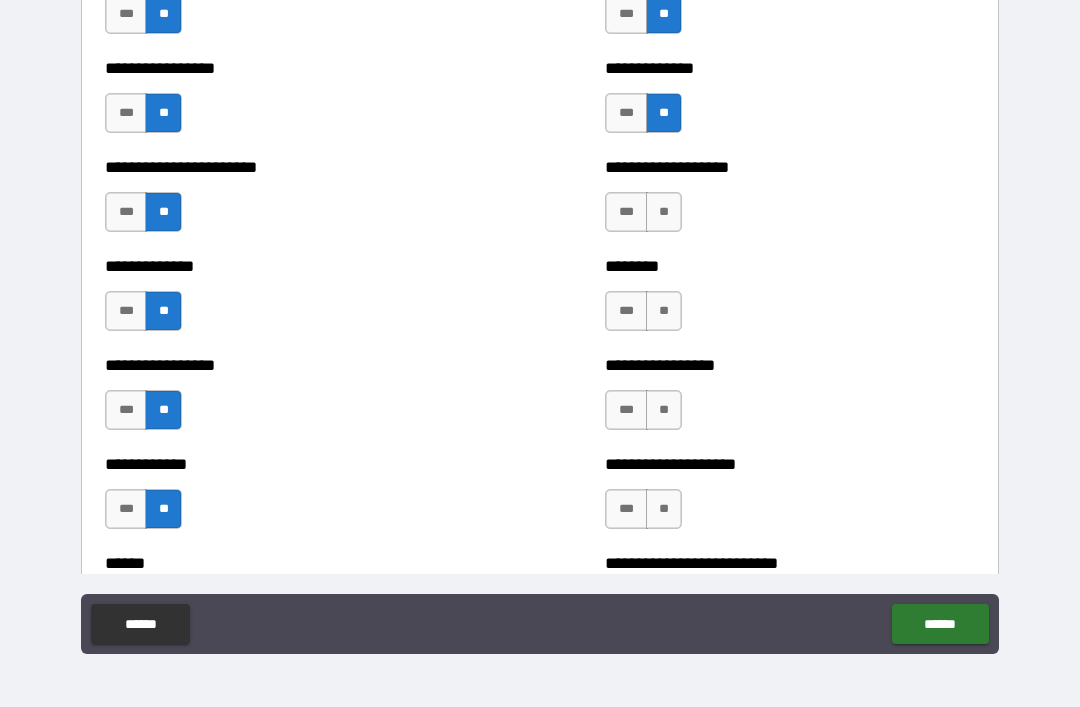 click on "**" at bounding box center [664, 212] 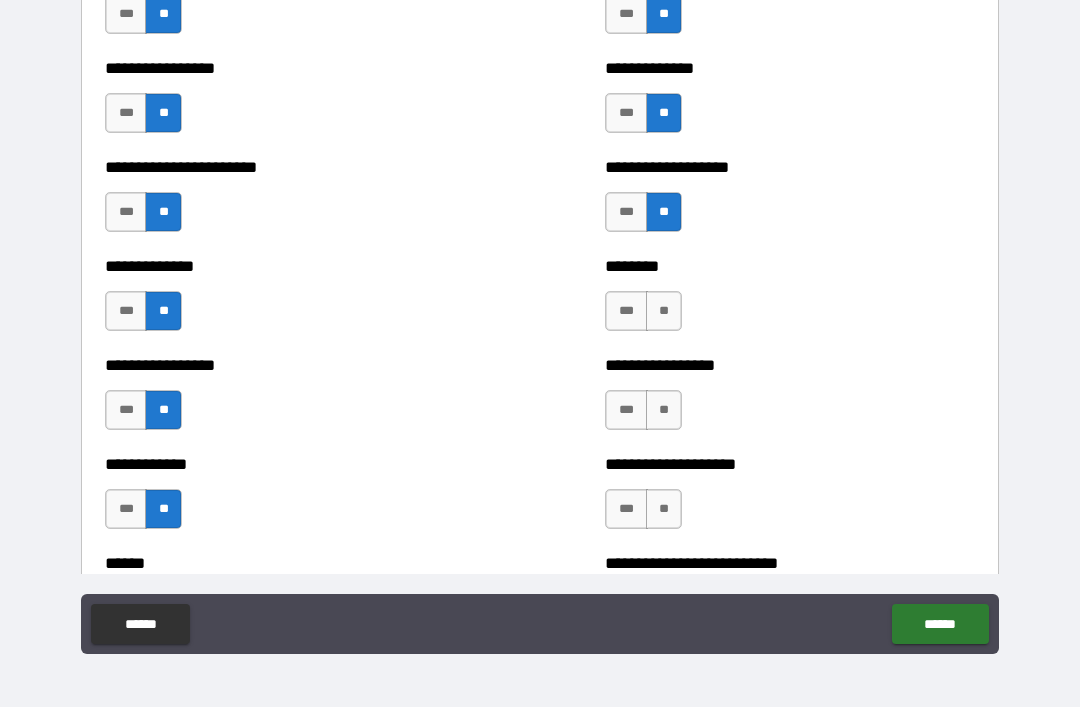 click on "**" at bounding box center (664, 311) 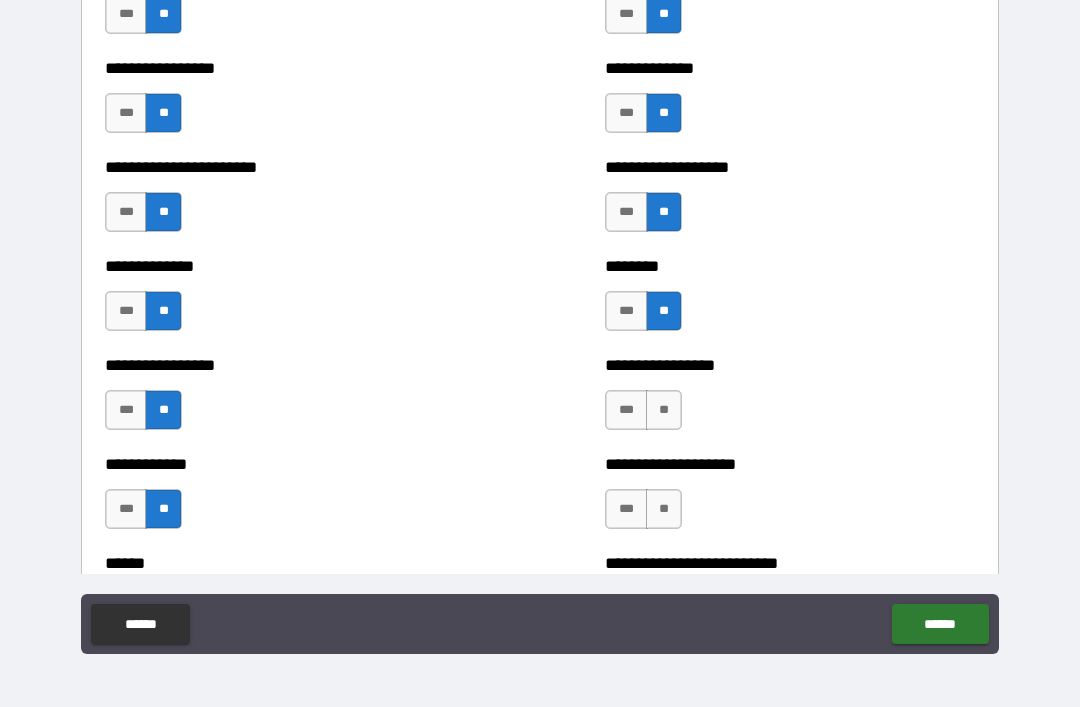 click on "**" at bounding box center [664, 410] 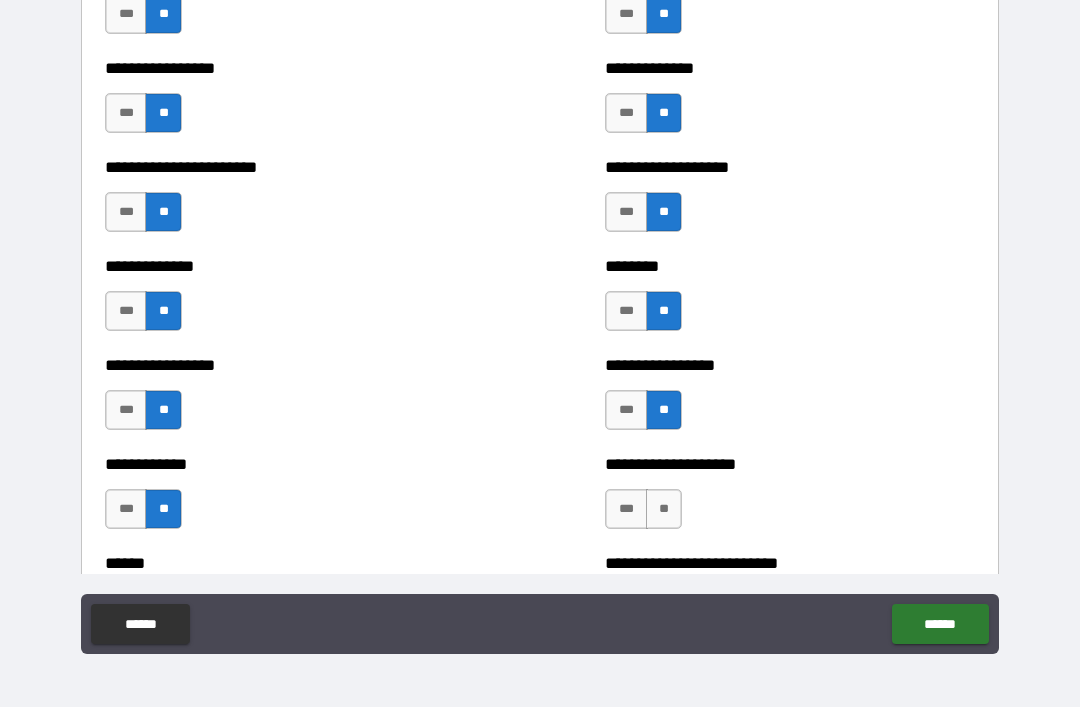 click on "**" at bounding box center [664, 509] 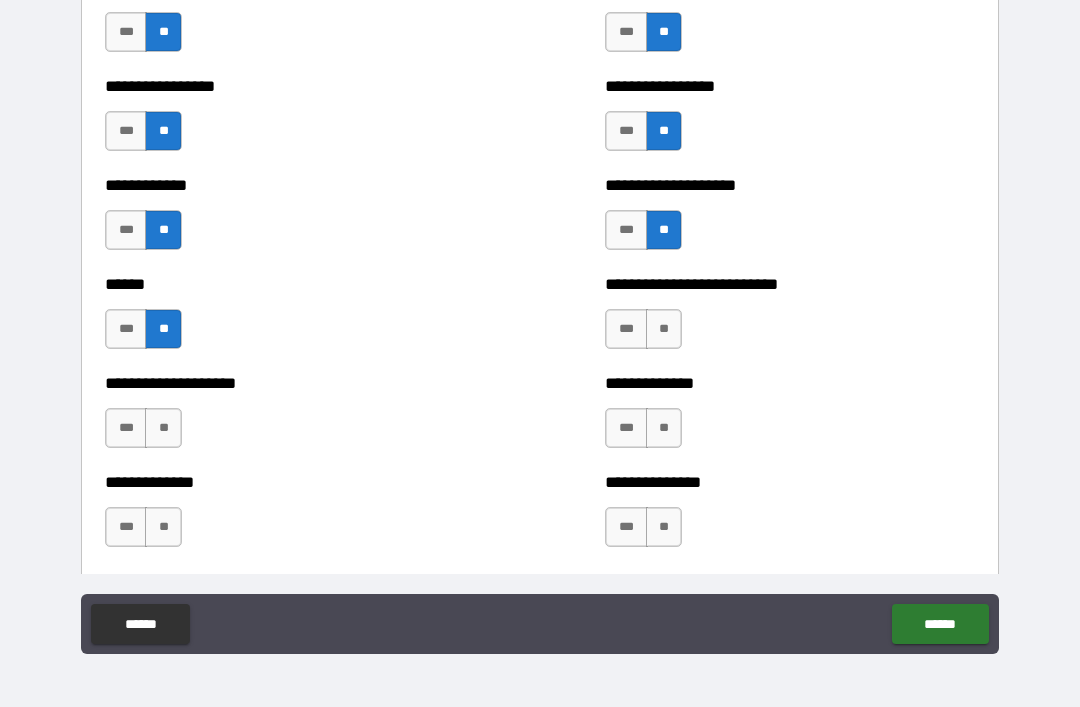scroll, scrollTop: 3713, scrollLeft: 0, axis: vertical 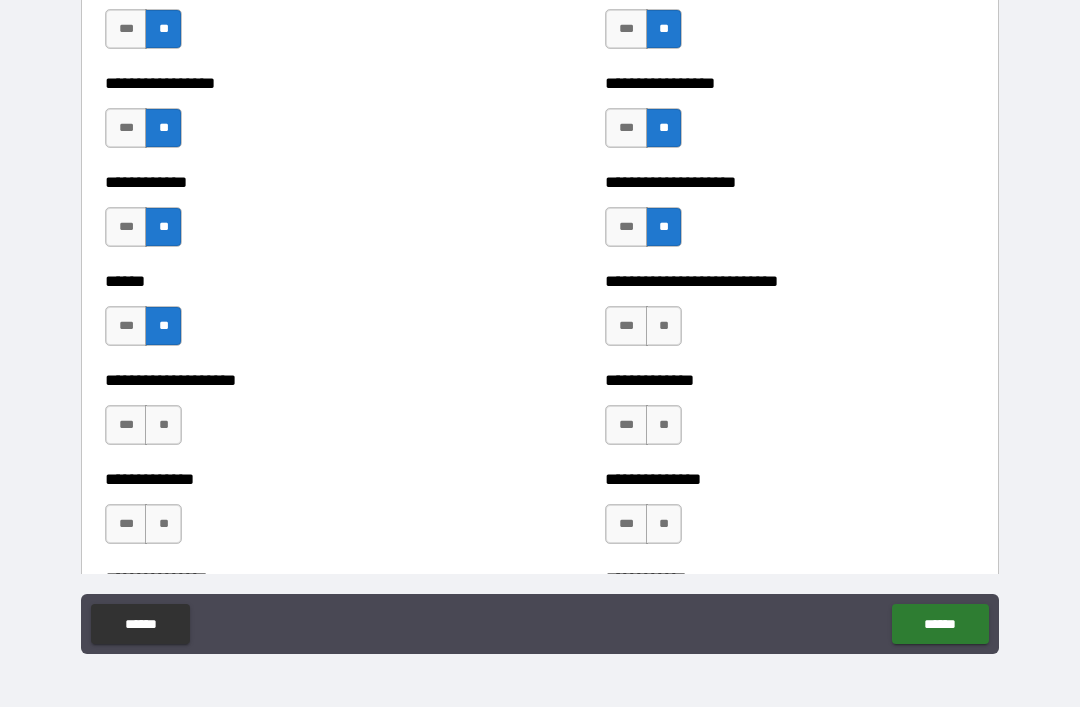 click on "**" at bounding box center [664, 326] 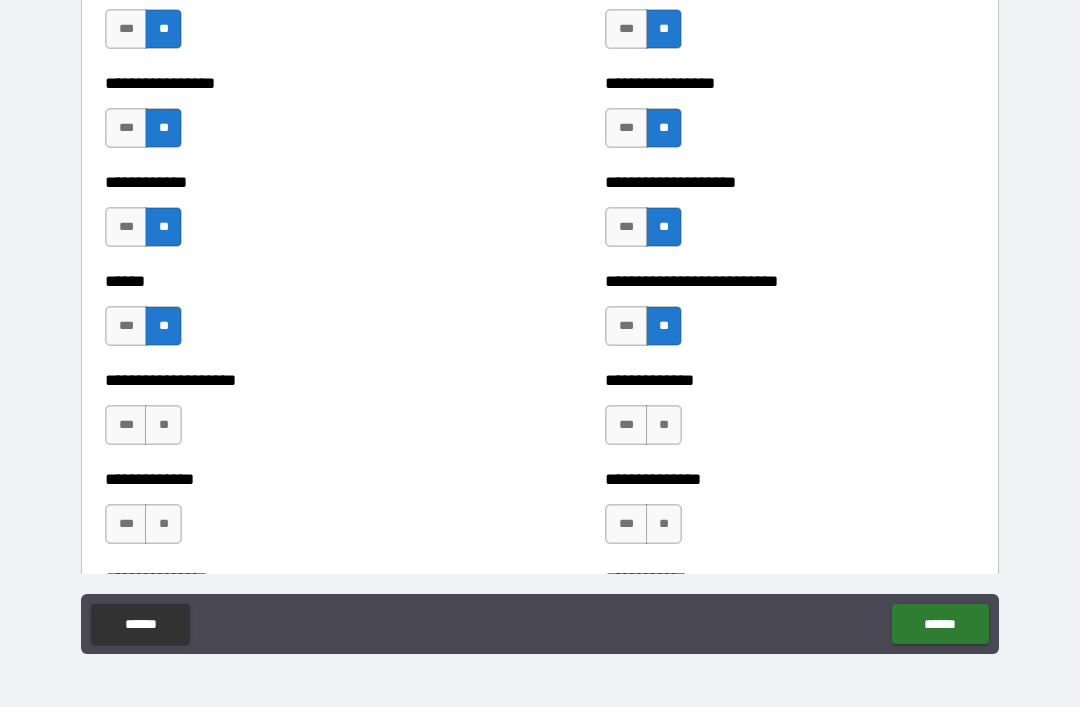 click on "**" at bounding box center [664, 425] 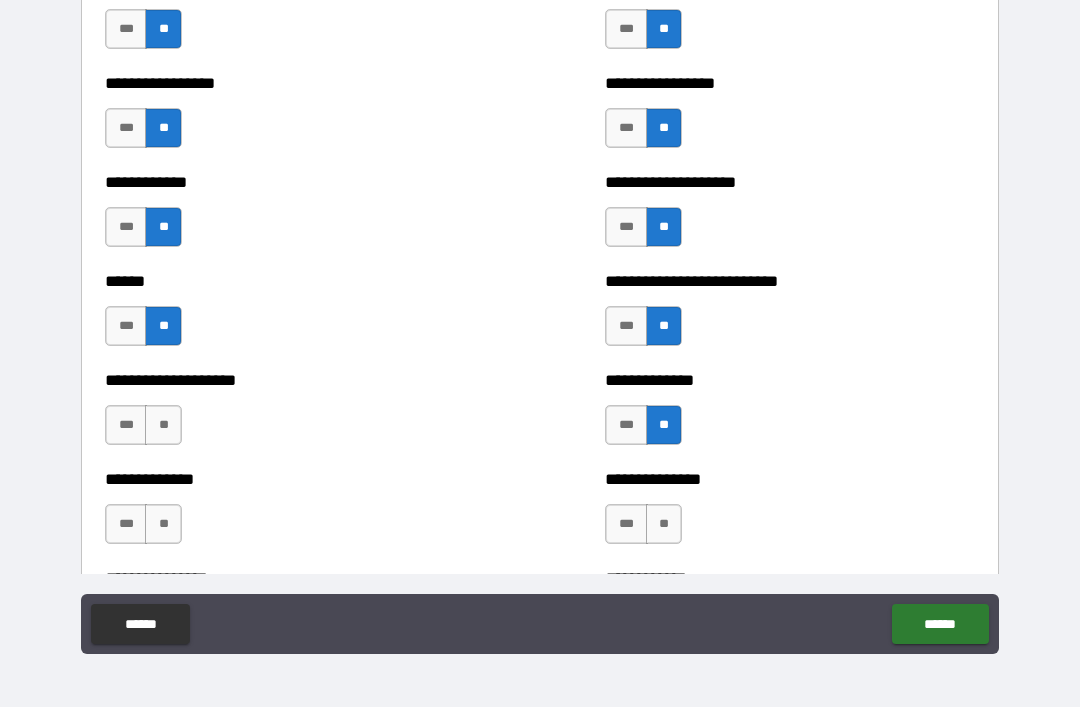 click on "**" at bounding box center (664, 524) 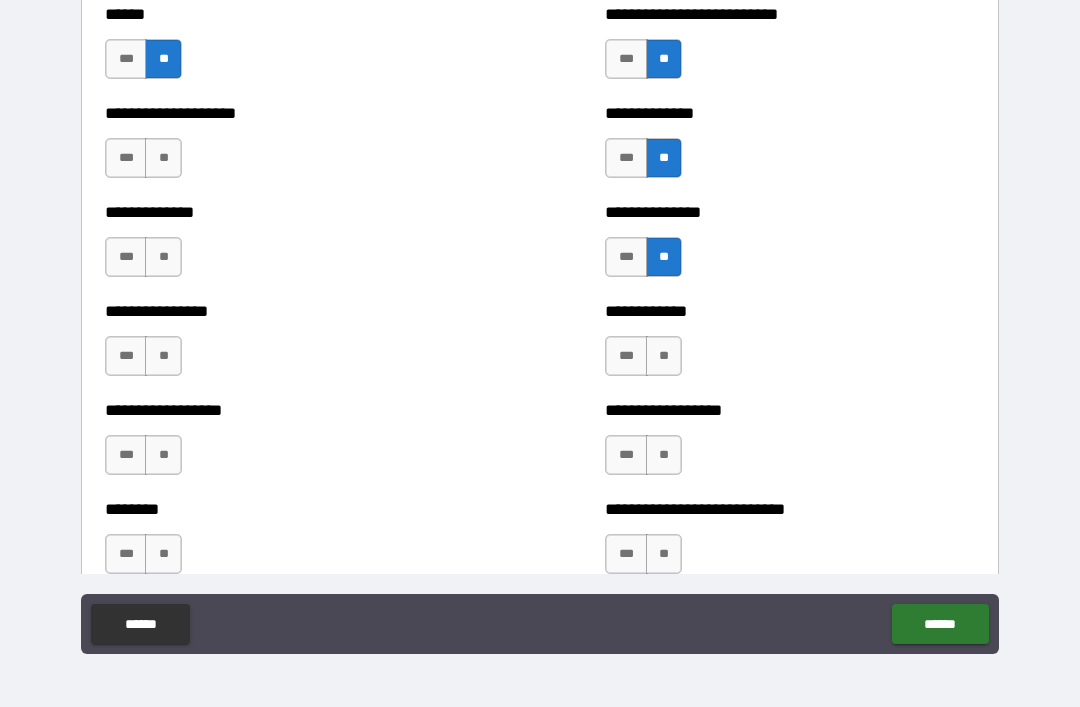 scroll, scrollTop: 3982, scrollLeft: 0, axis: vertical 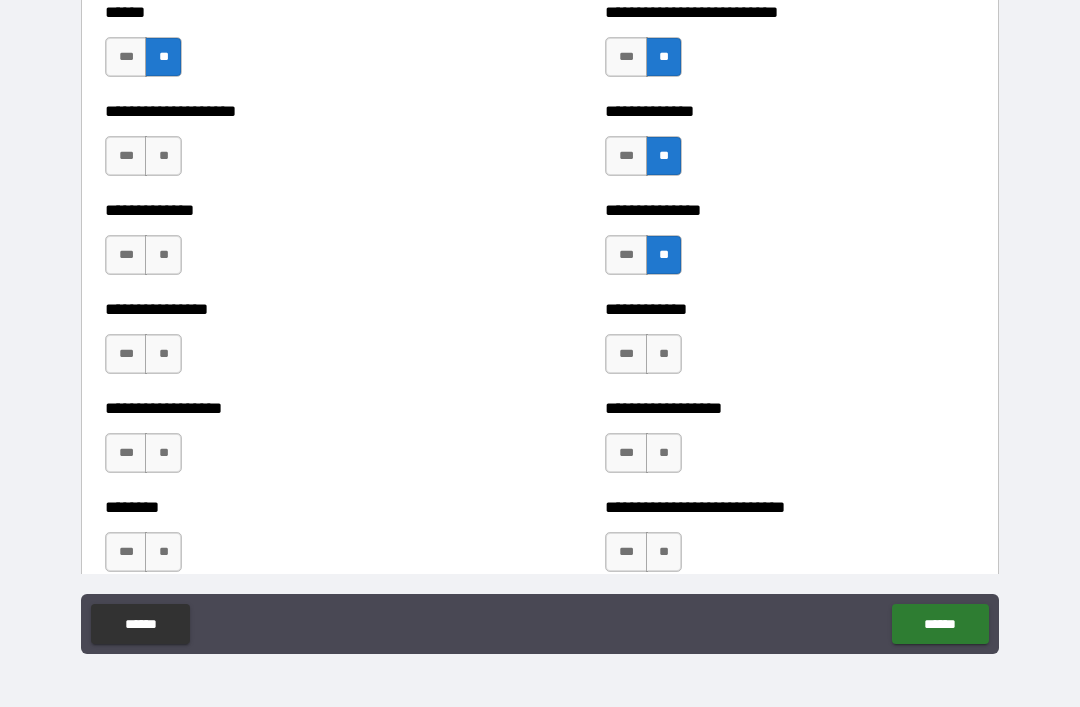 click on "**" at bounding box center (664, 354) 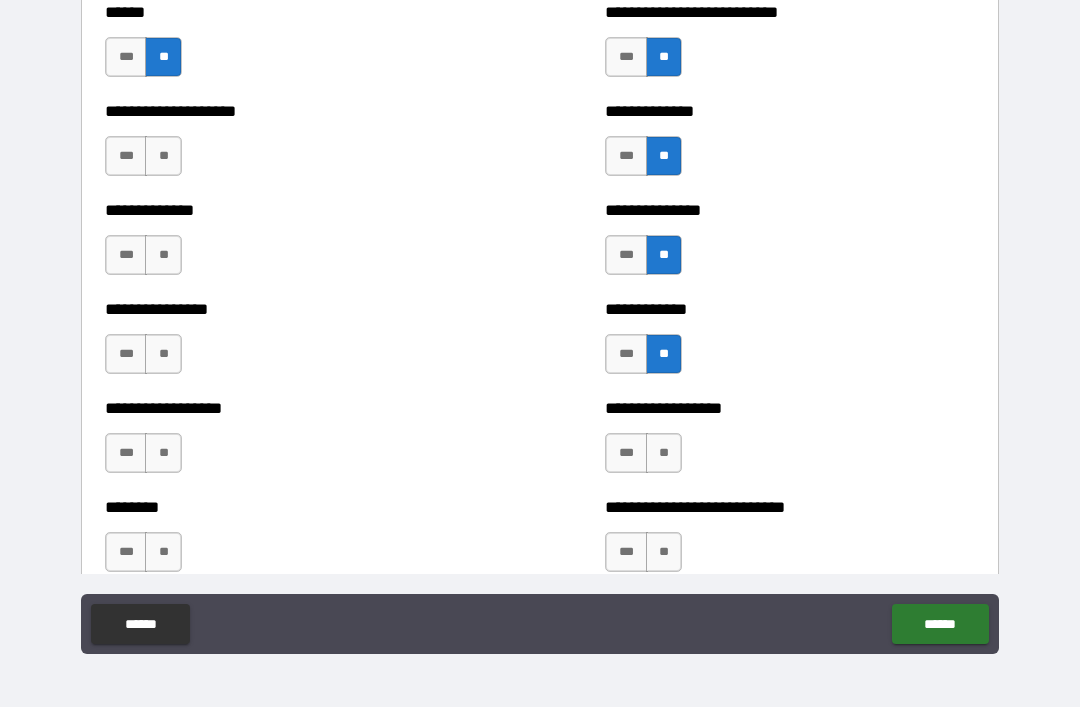 click on "**********" at bounding box center (290, 146) 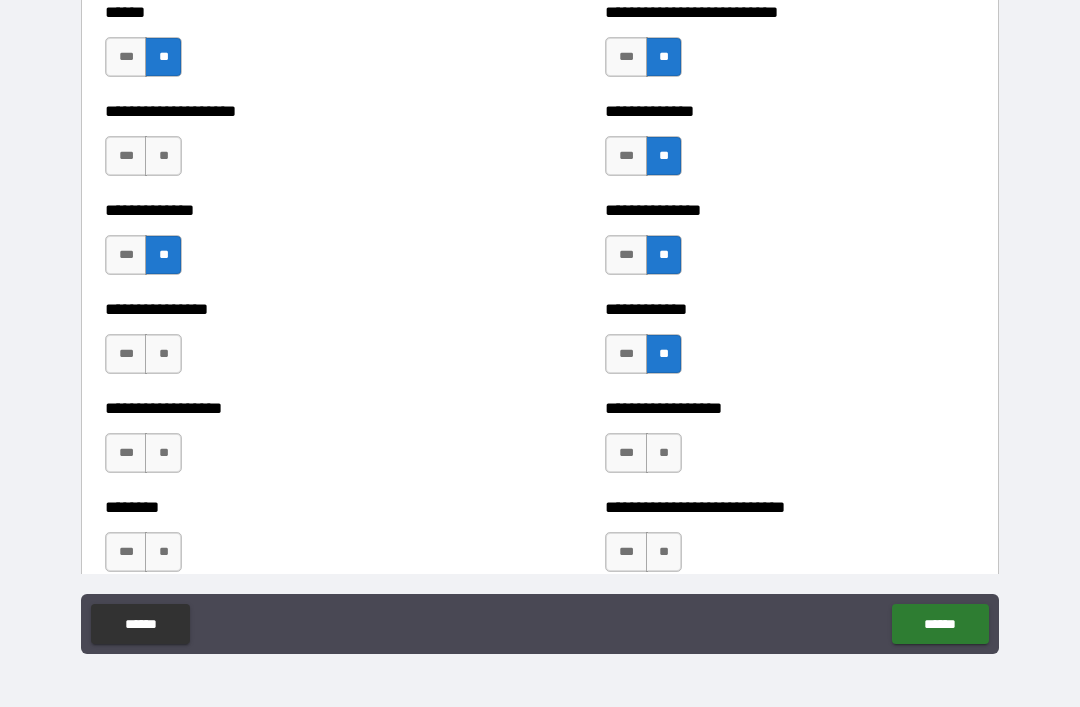 click on "**" at bounding box center [163, 354] 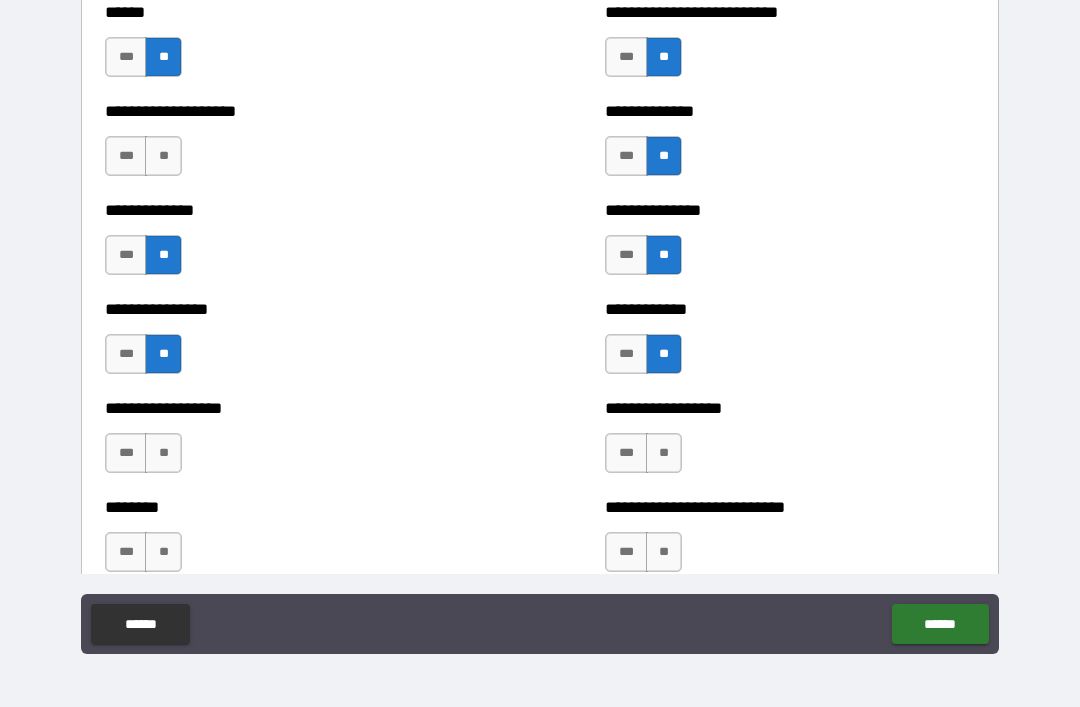 click on "**" at bounding box center (163, 156) 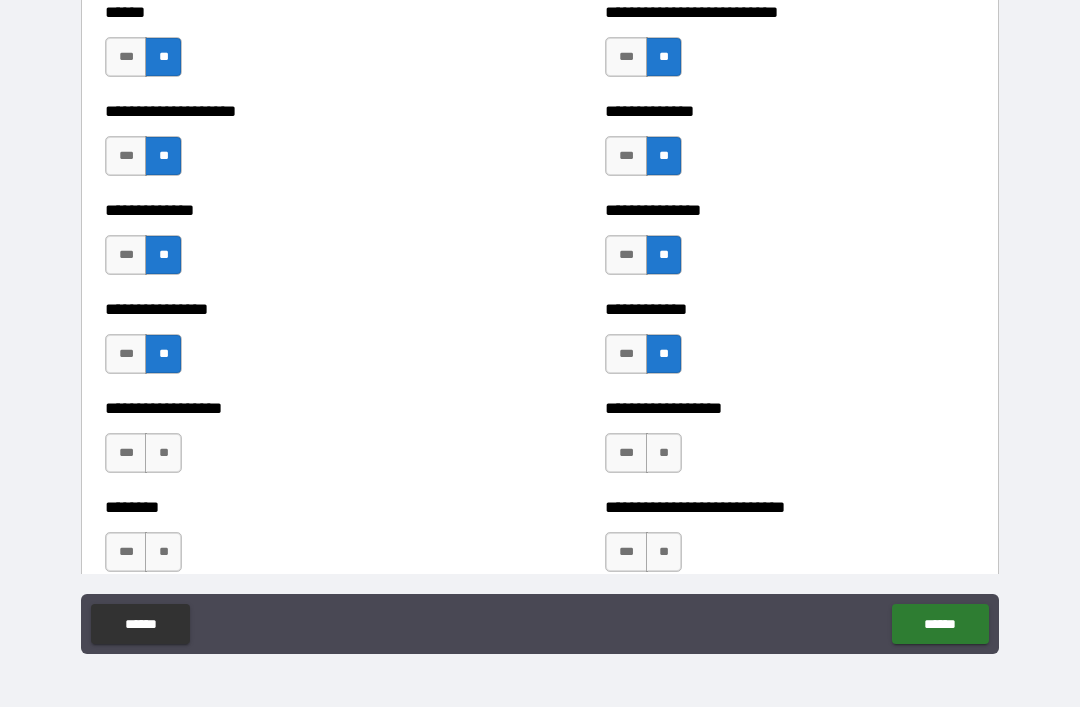 click on "**" at bounding box center (163, 453) 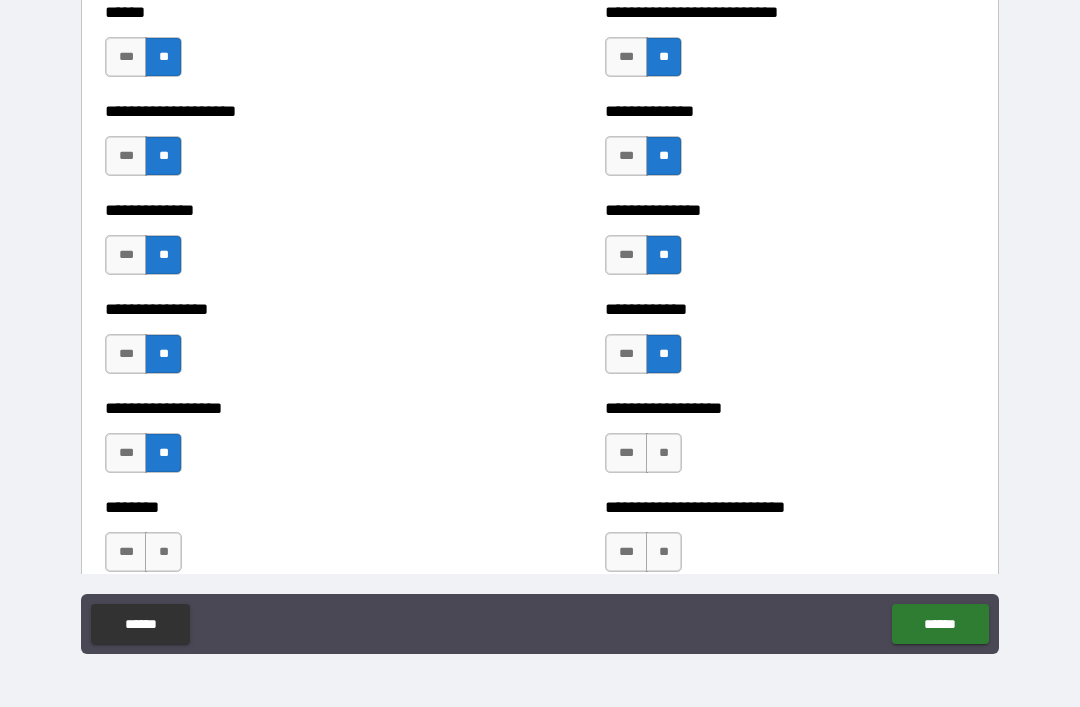 click on "**" at bounding box center [163, 552] 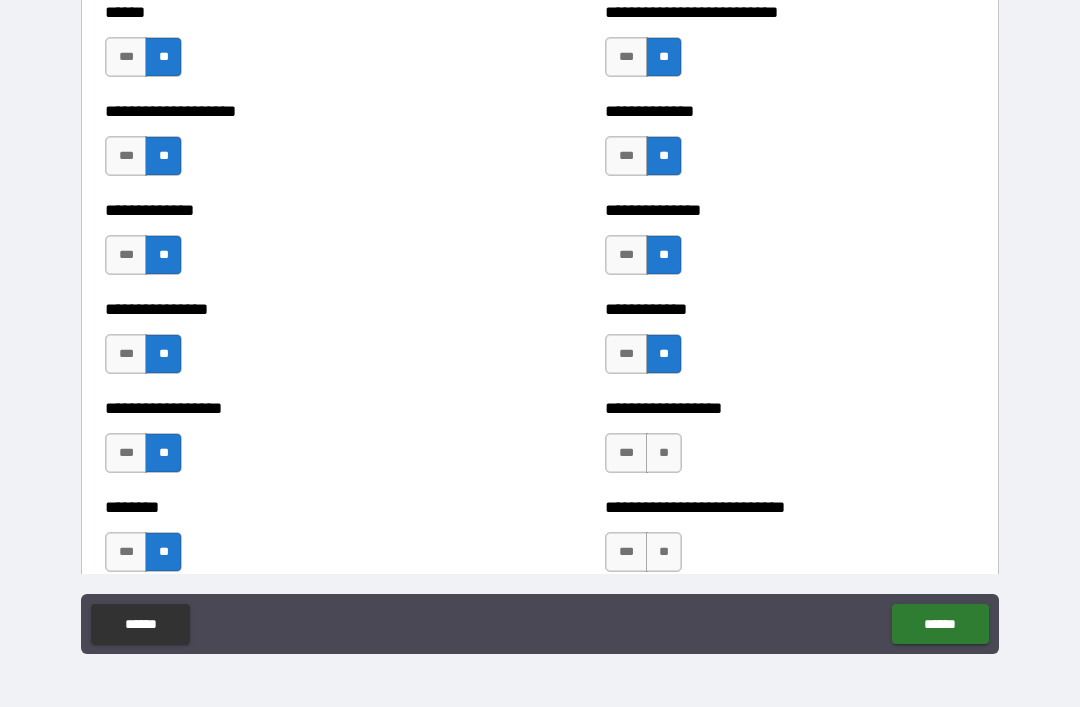 click on "**" at bounding box center (664, 453) 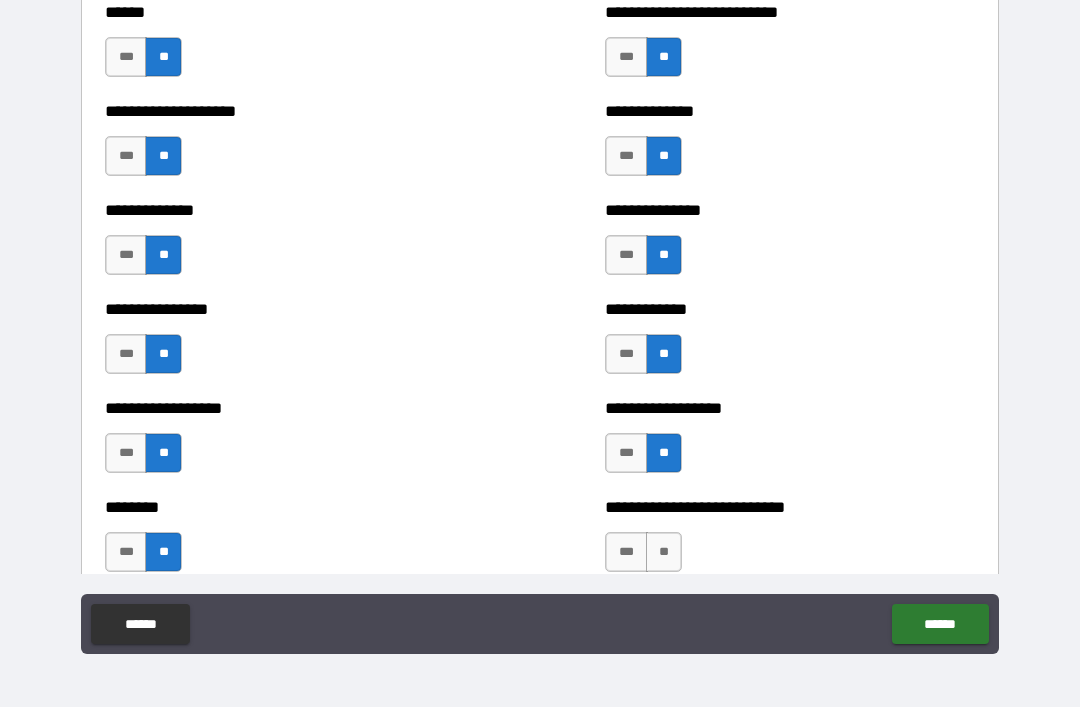click on "**" at bounding box center [664, 552] 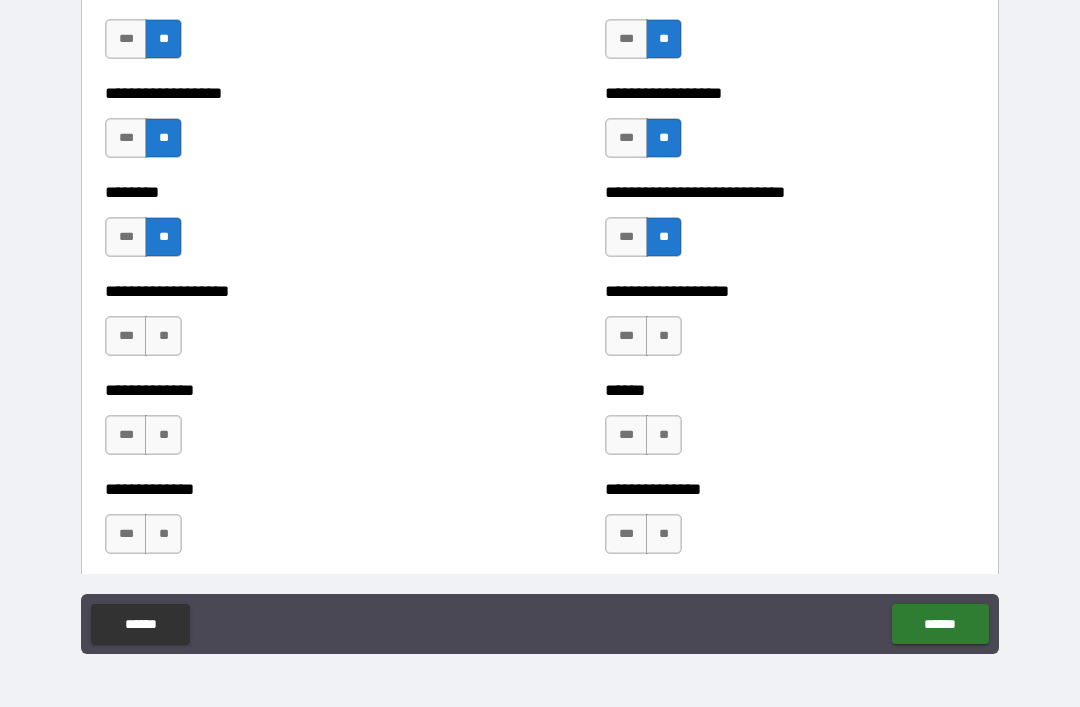 scroll, scrollTop: 4315, scrollLeft: 0, axis: vertical 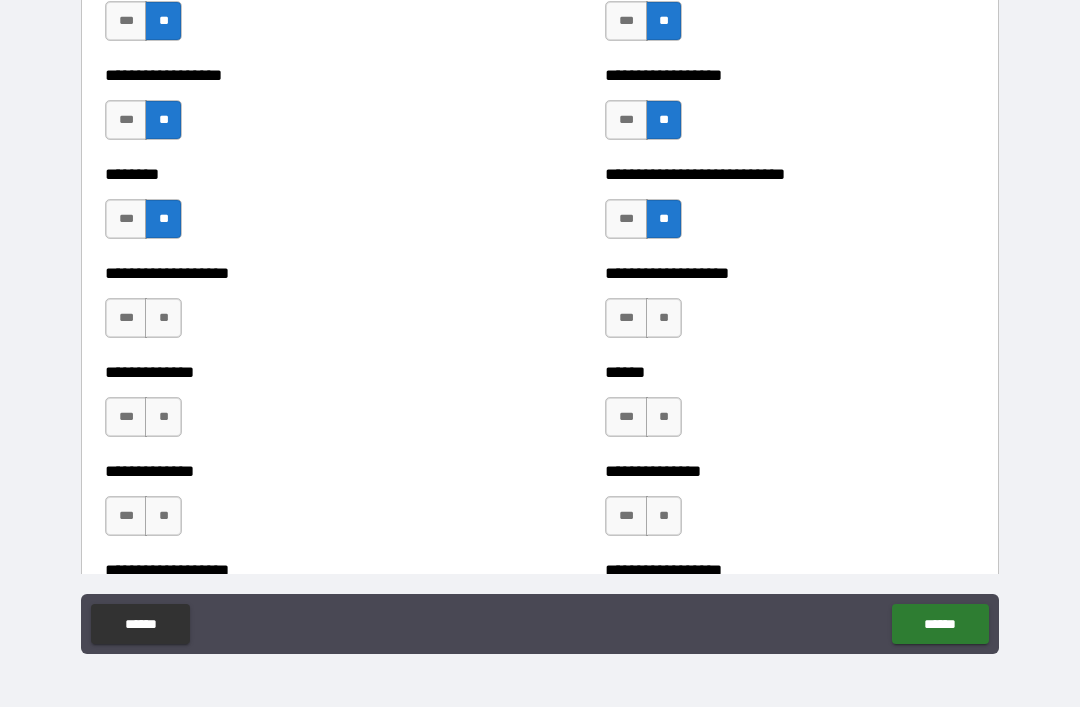 click on "**" at bounding box center (664, 318) 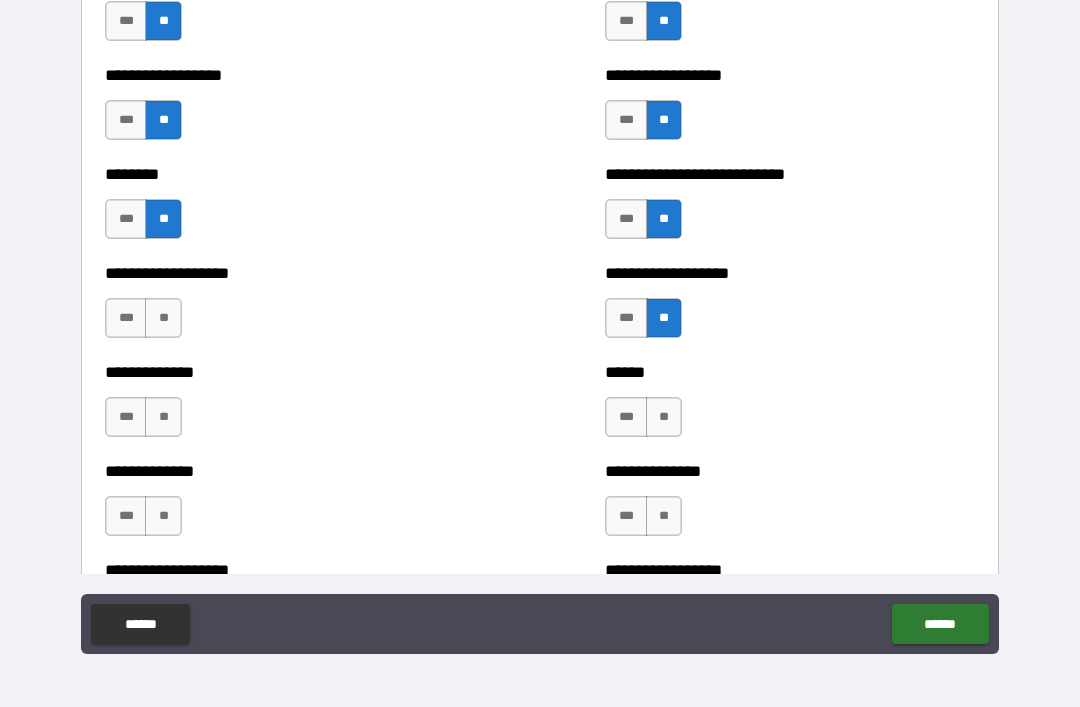 click on "**" at bounding box center (664, 417) 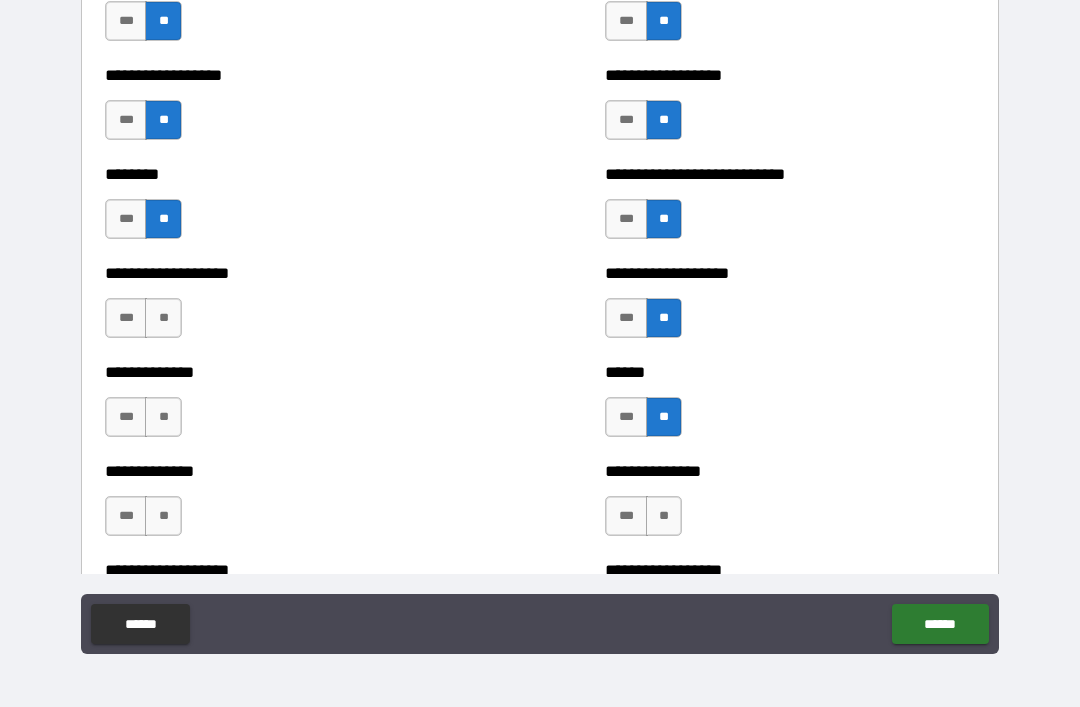 click on "**" at bounding box center [664, 516] 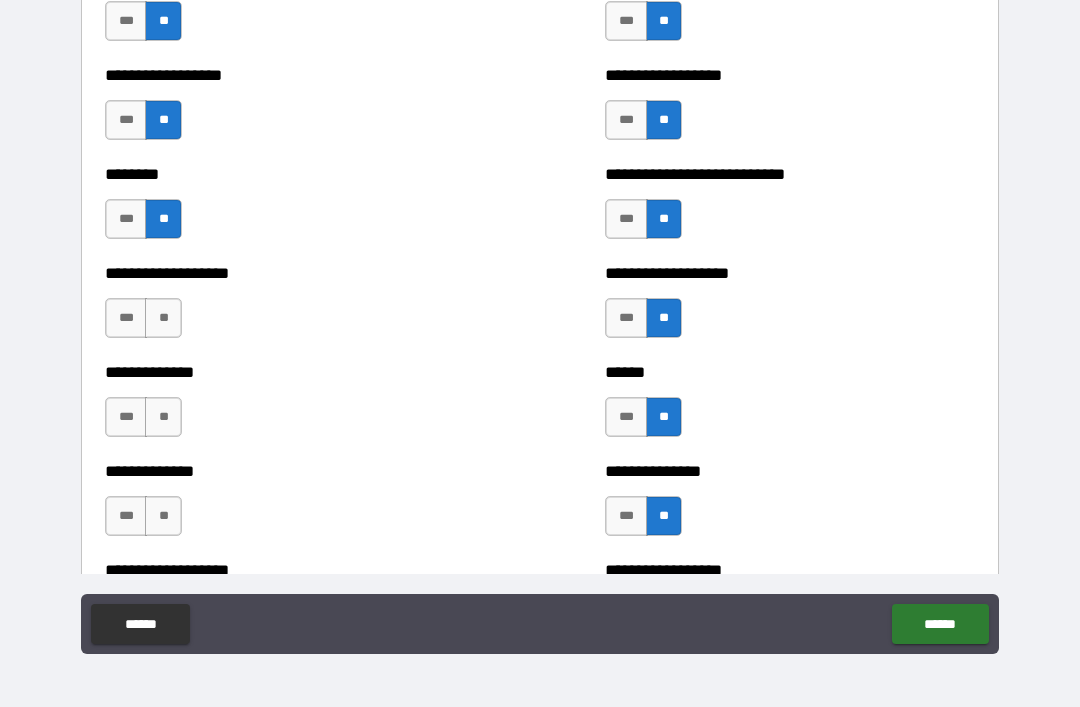 click on "**" at bounding box center [163, 318] 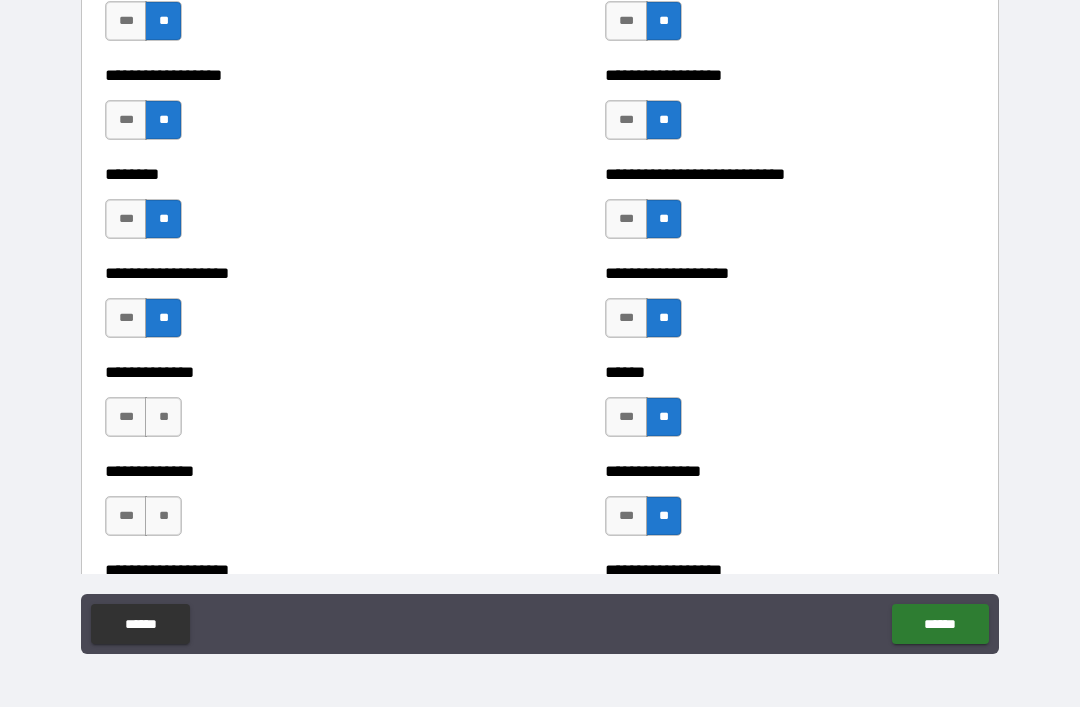 click on "**" at bounding box center [163, 516] 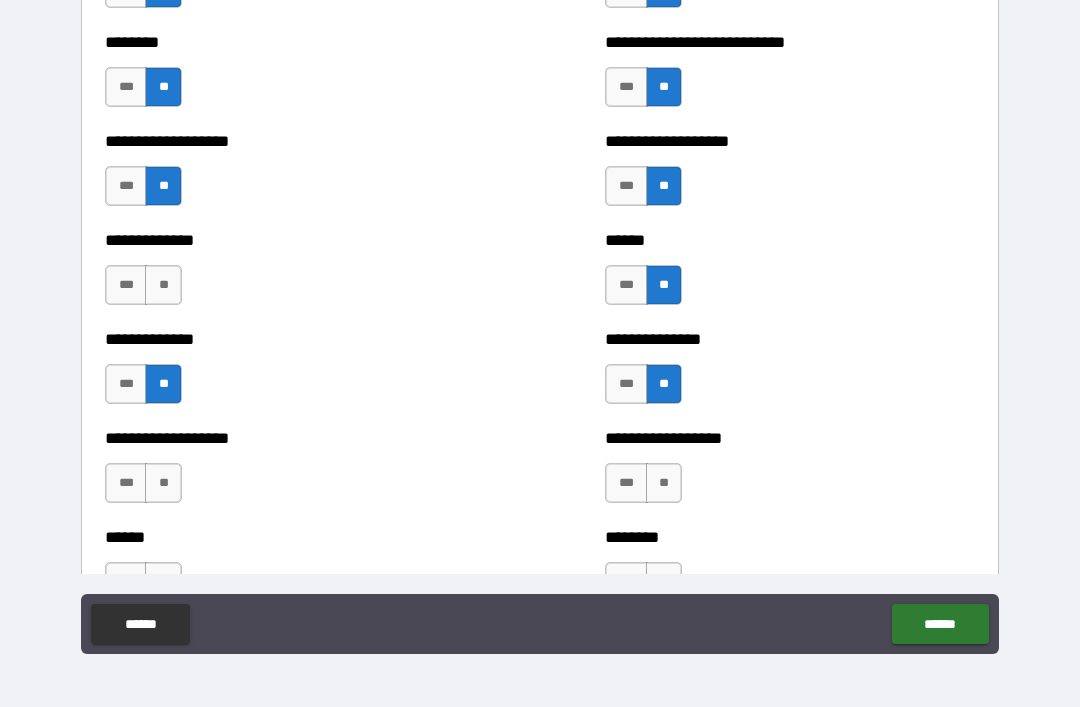scroll, scrollTop: 4458, scrollLeft: 0, axis: vertical 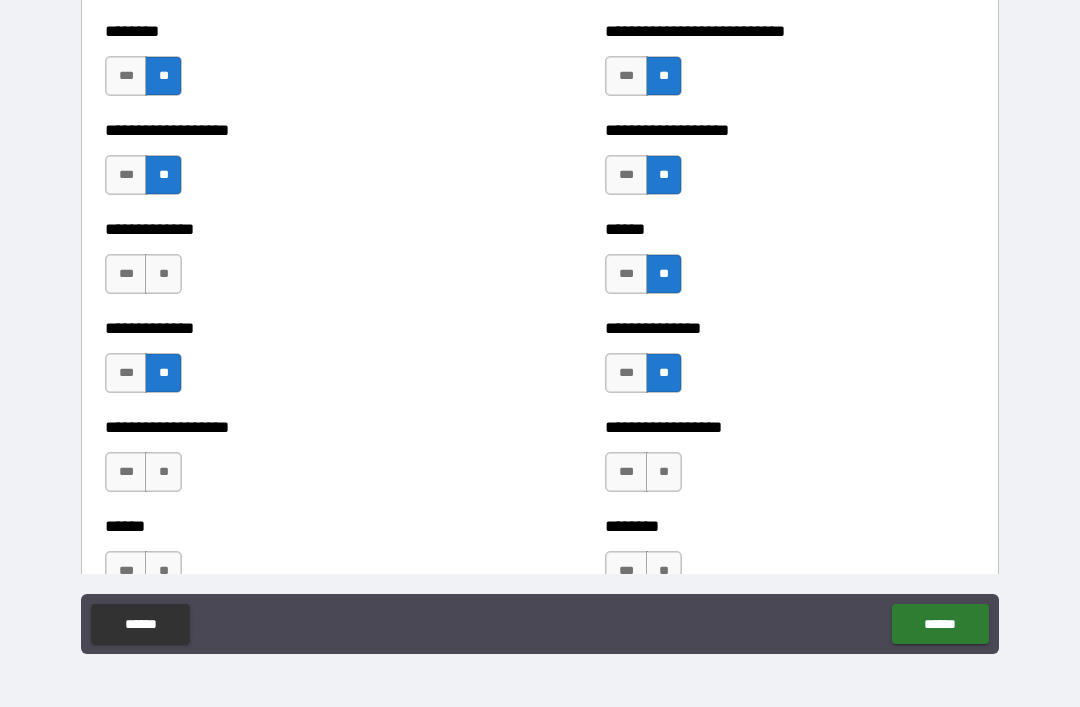 click on "**" at bounding box center [163, 274] 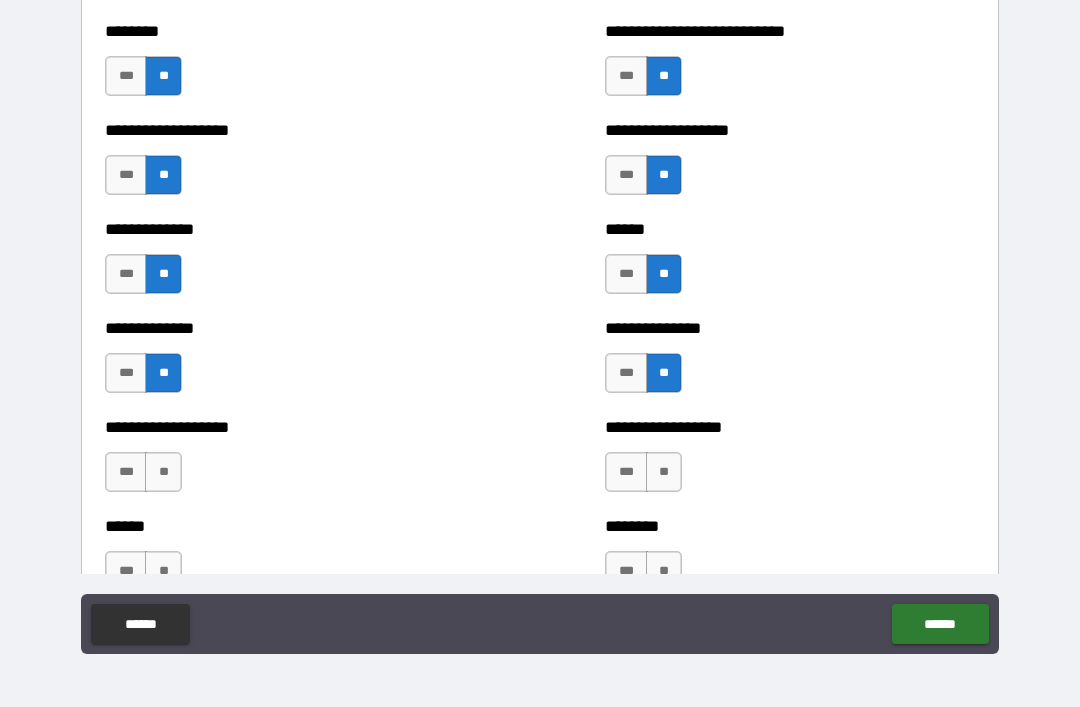 click on "**" at bounding box center (163, 472) 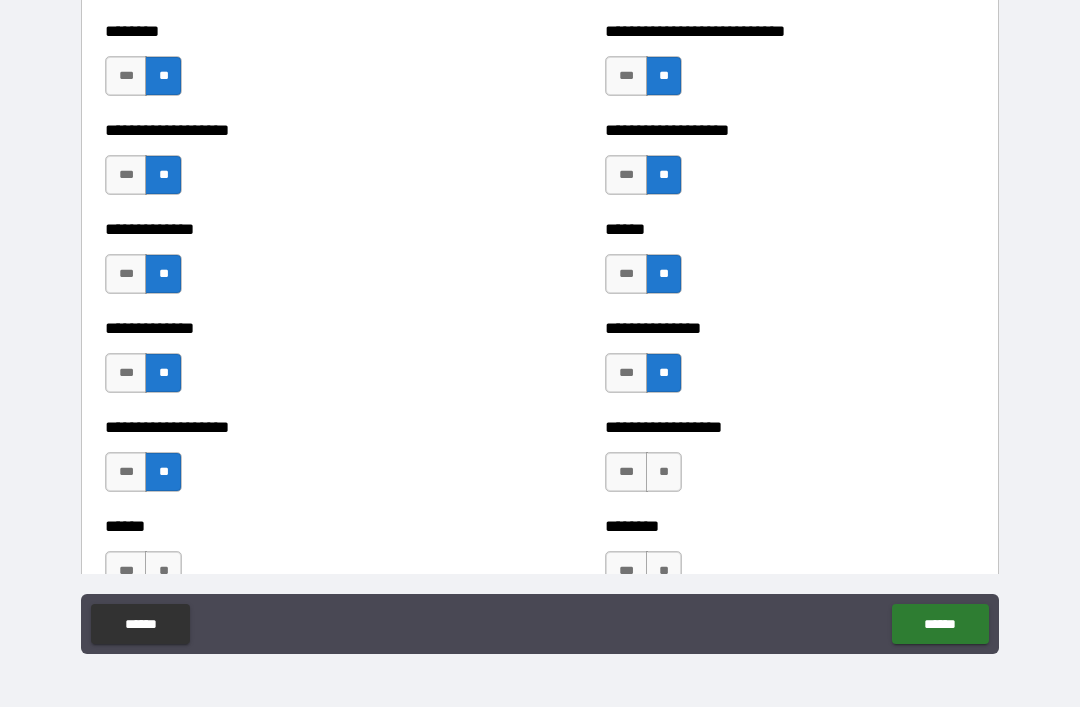 click on "**" at bounding box center (664, 472) 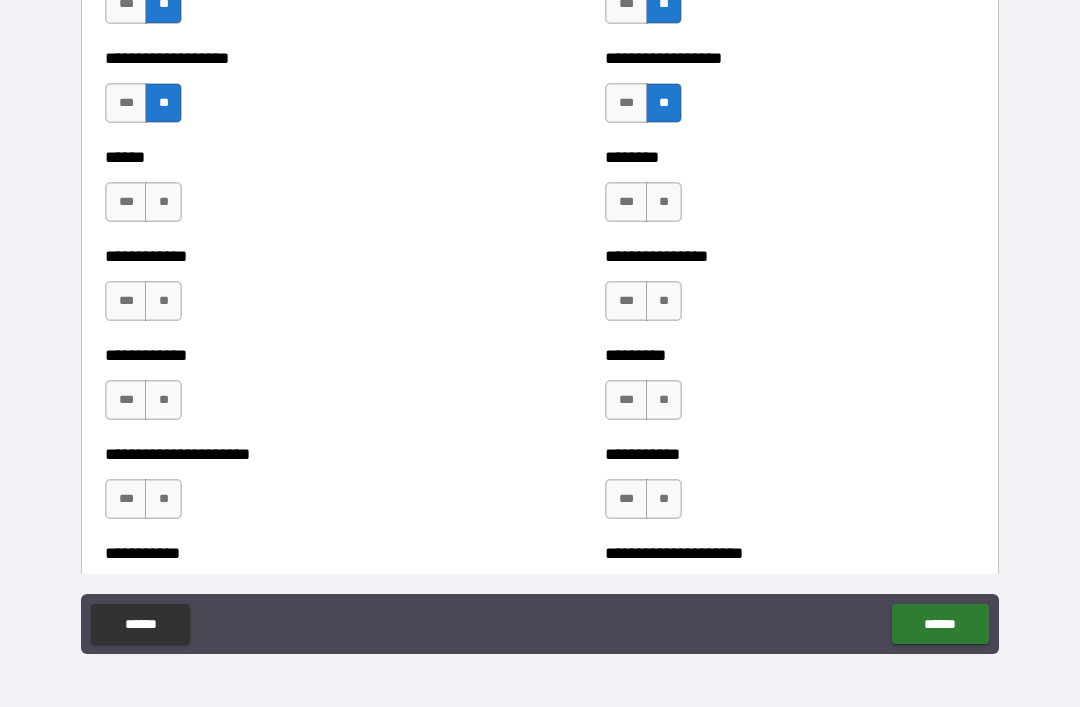 scroll, scrollTop: 4837, scrollLeft: 0, axis: vertical 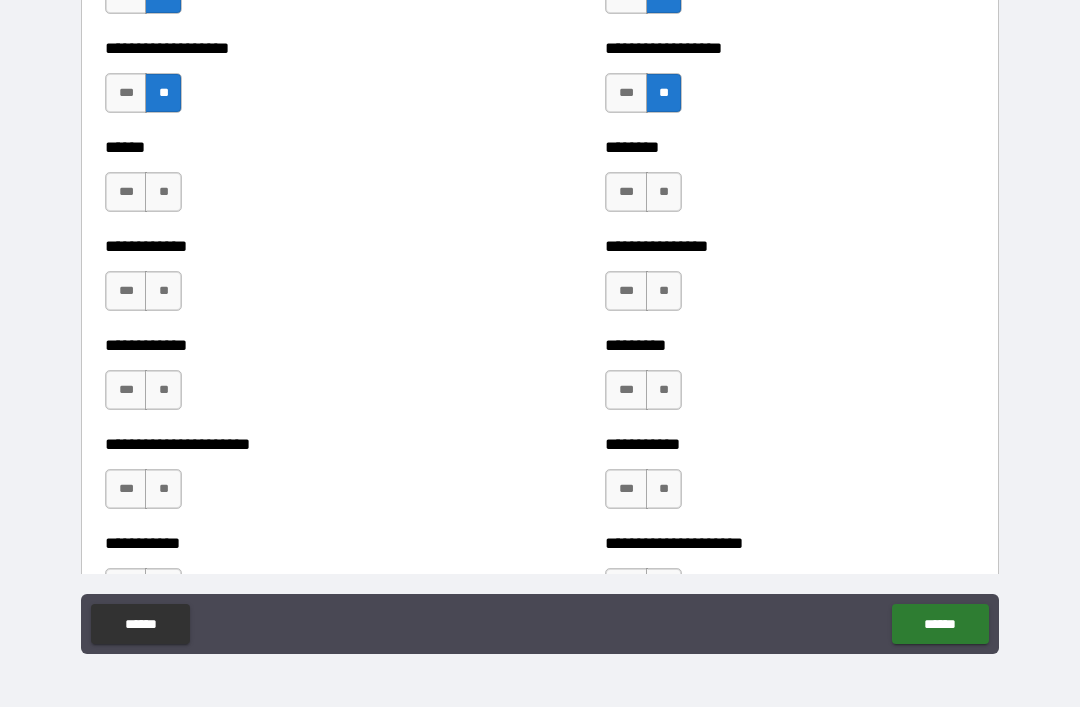 click on "**" at bounding box center (664, 192) 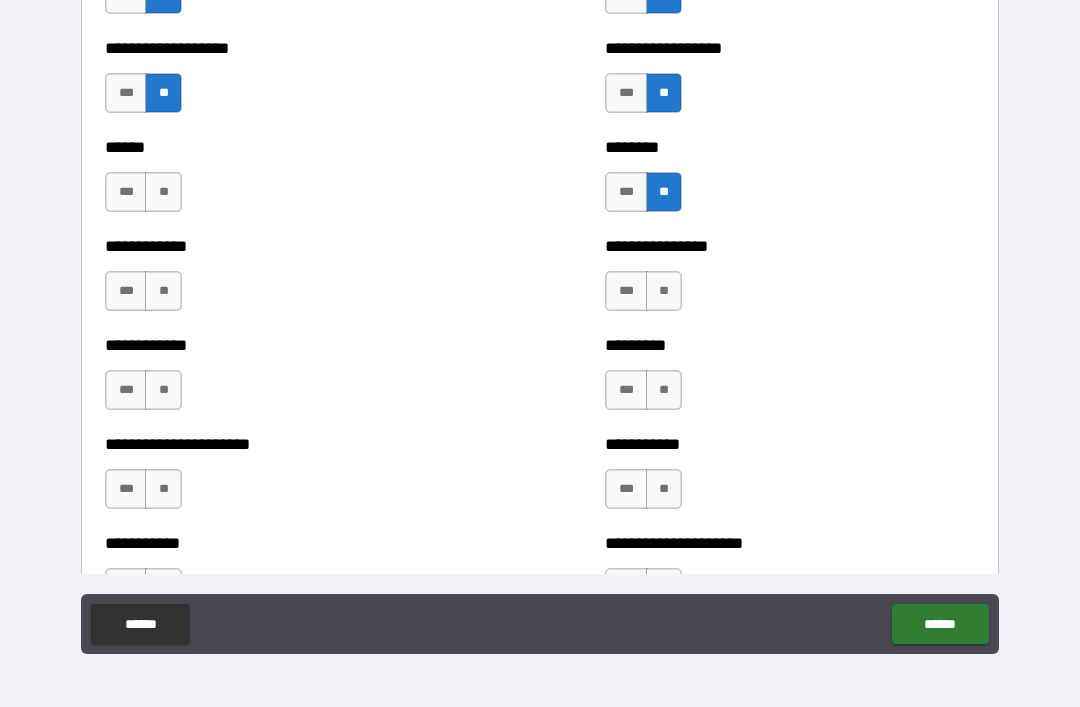 click on "**" at bounding box center [664, 291] 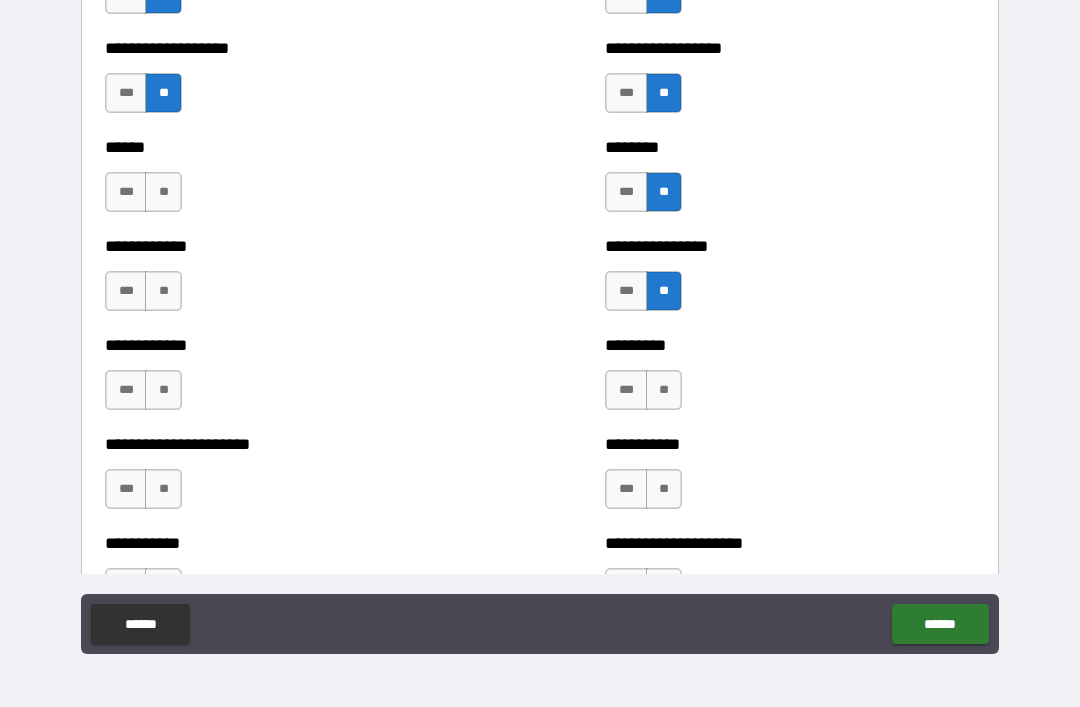 click on "**" at bounding box center (664, 390) 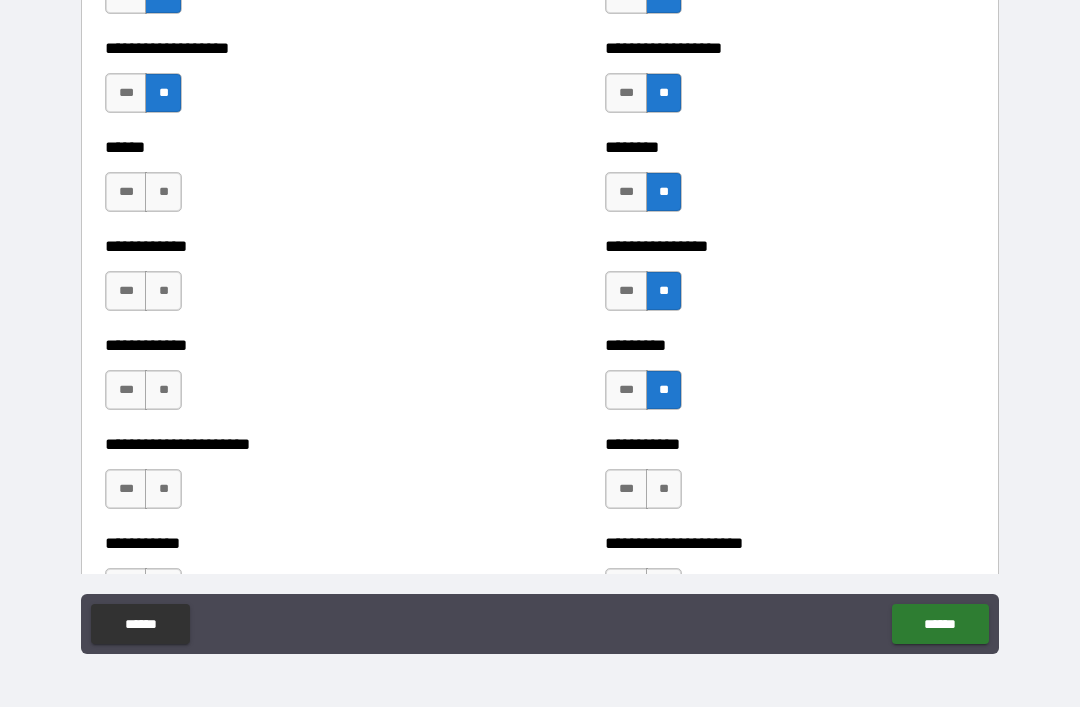 click on "**" at bounding box center (664, 489) 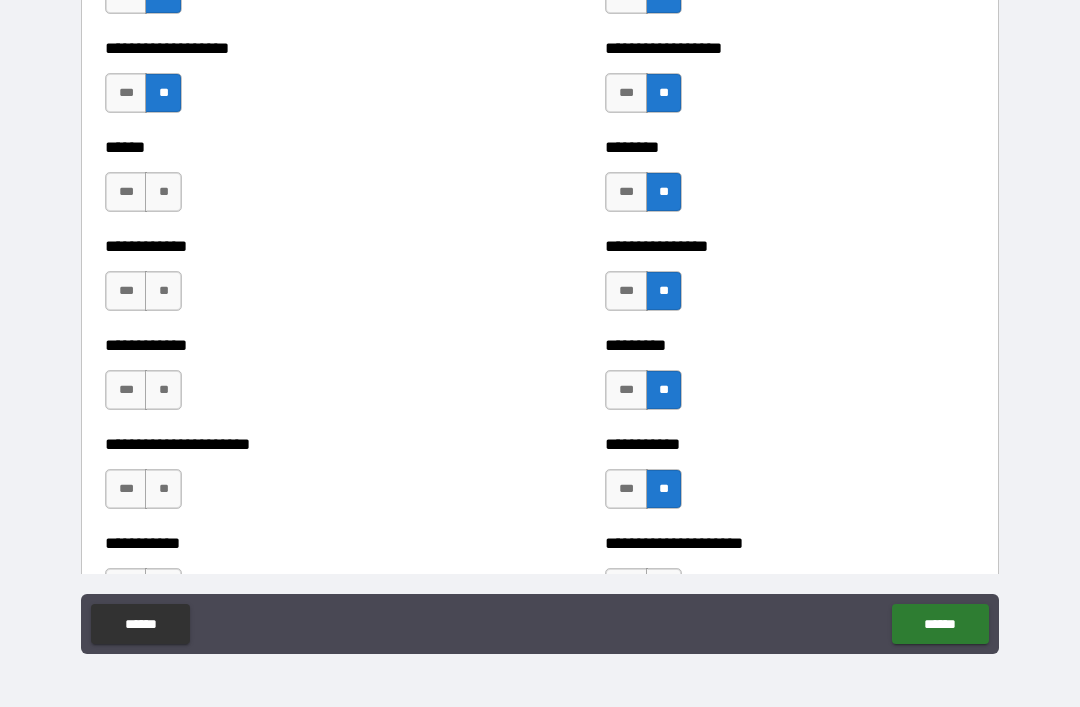click on "**" at bounding box center [163, 489] 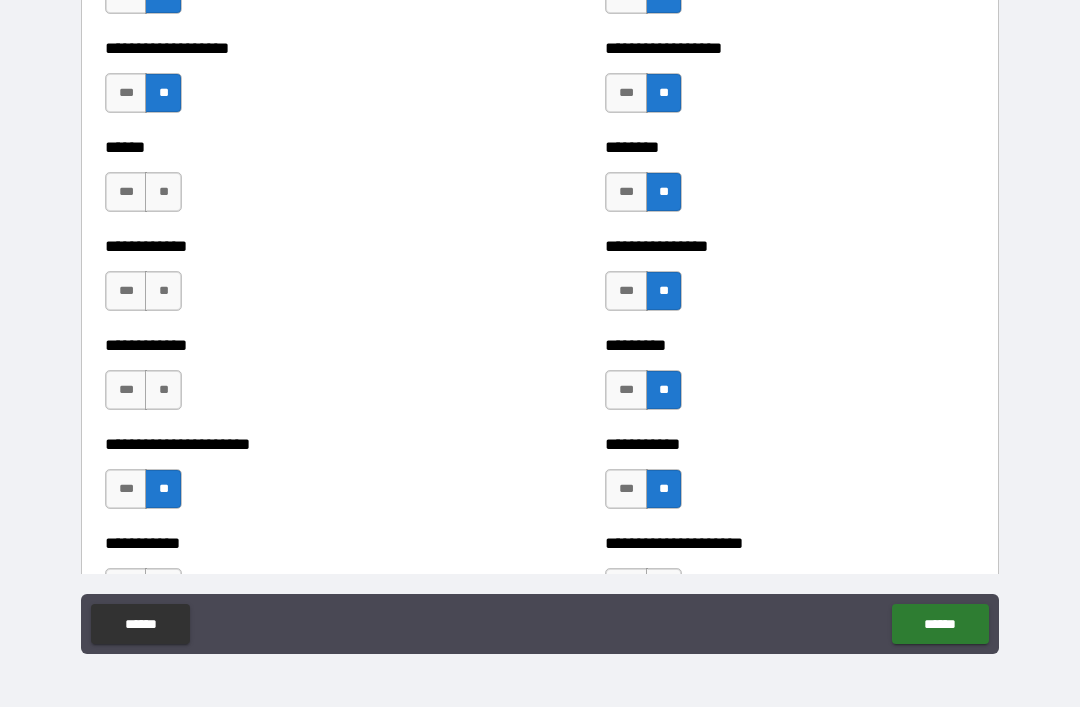 click on "**" at bounding box center [163, 390] 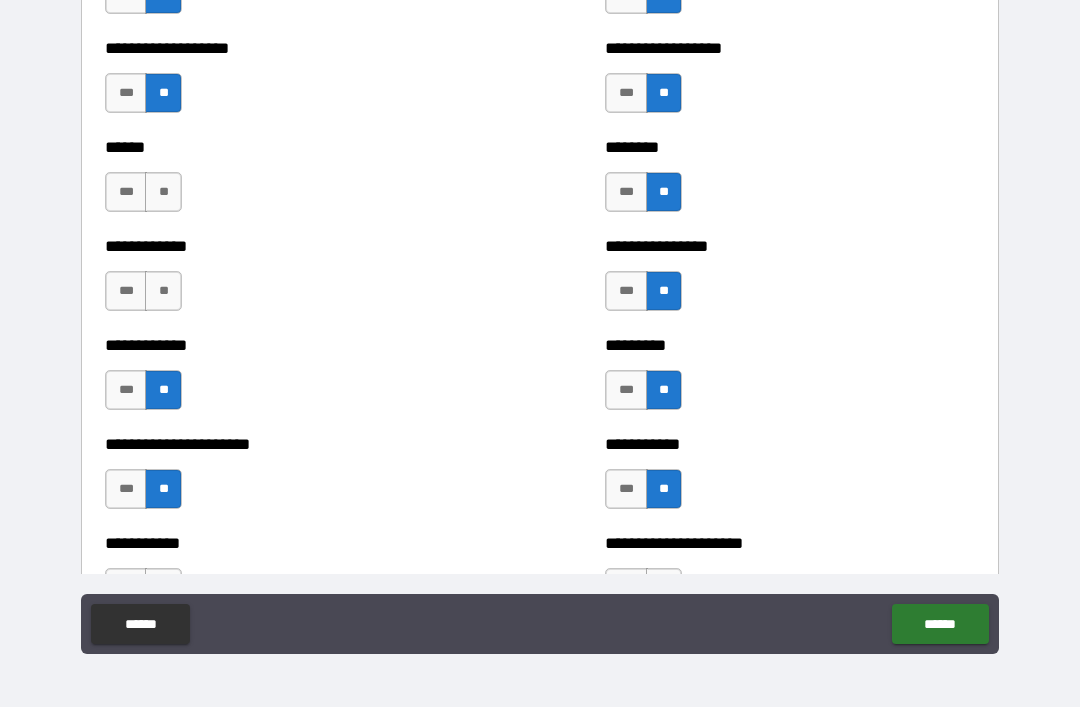 click on "**" at bounding box center (163, 291) 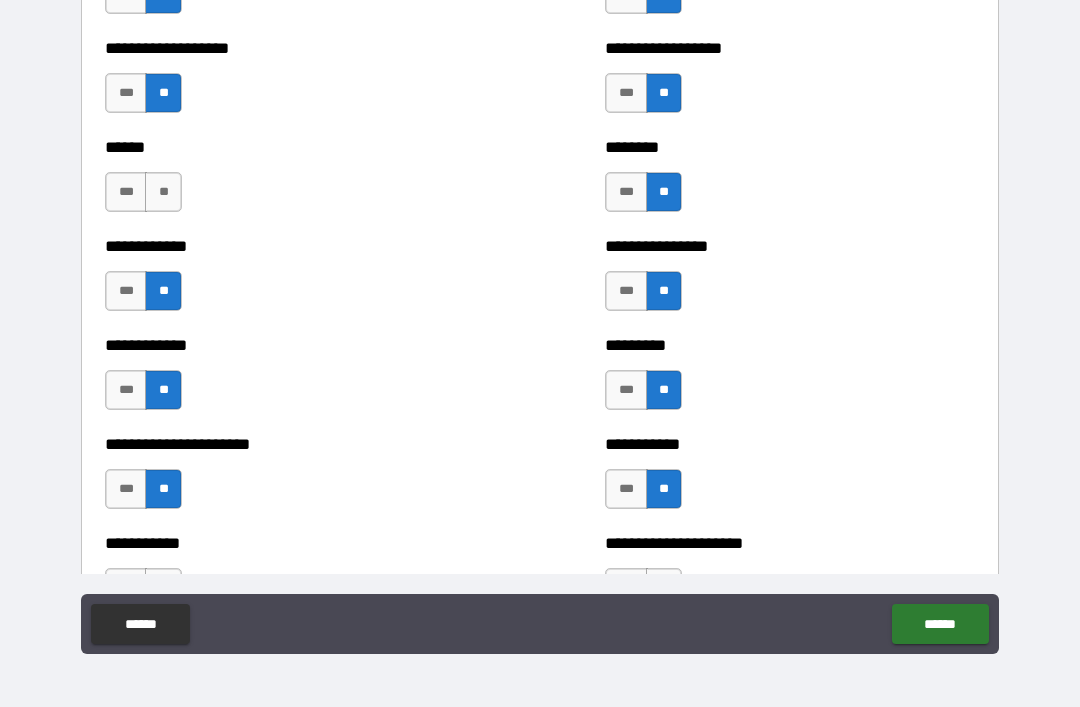 click on "**" at bounding box center (163, 192) 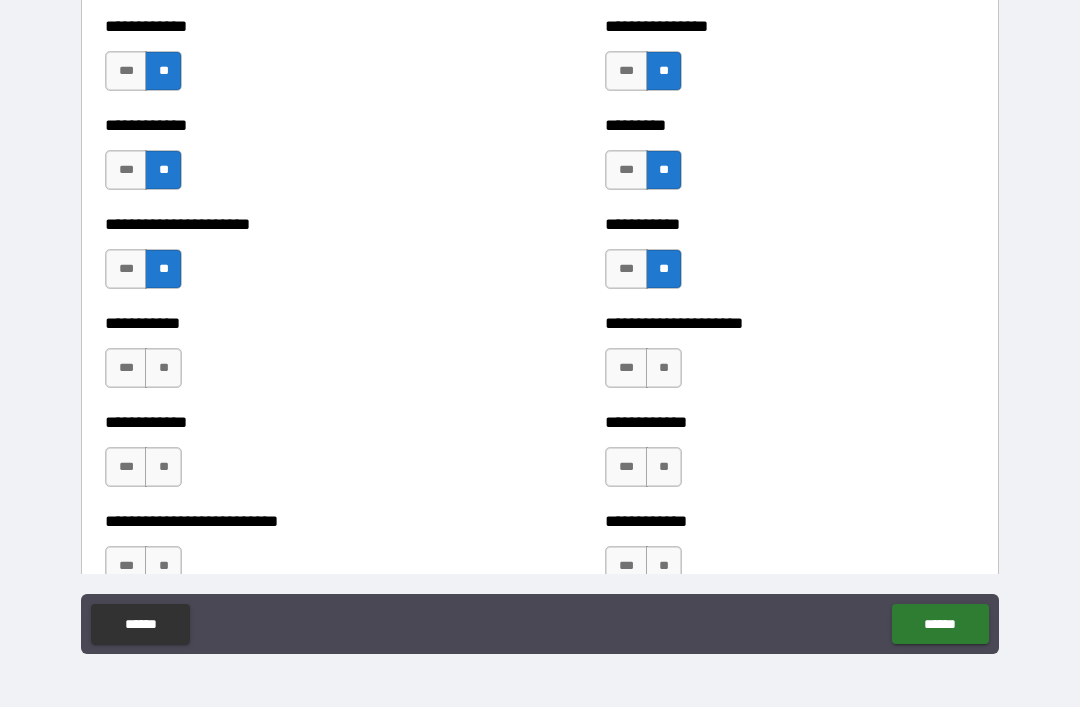 scroll, scrollTop: 5064, scrollLeft: 0, axis: vertical 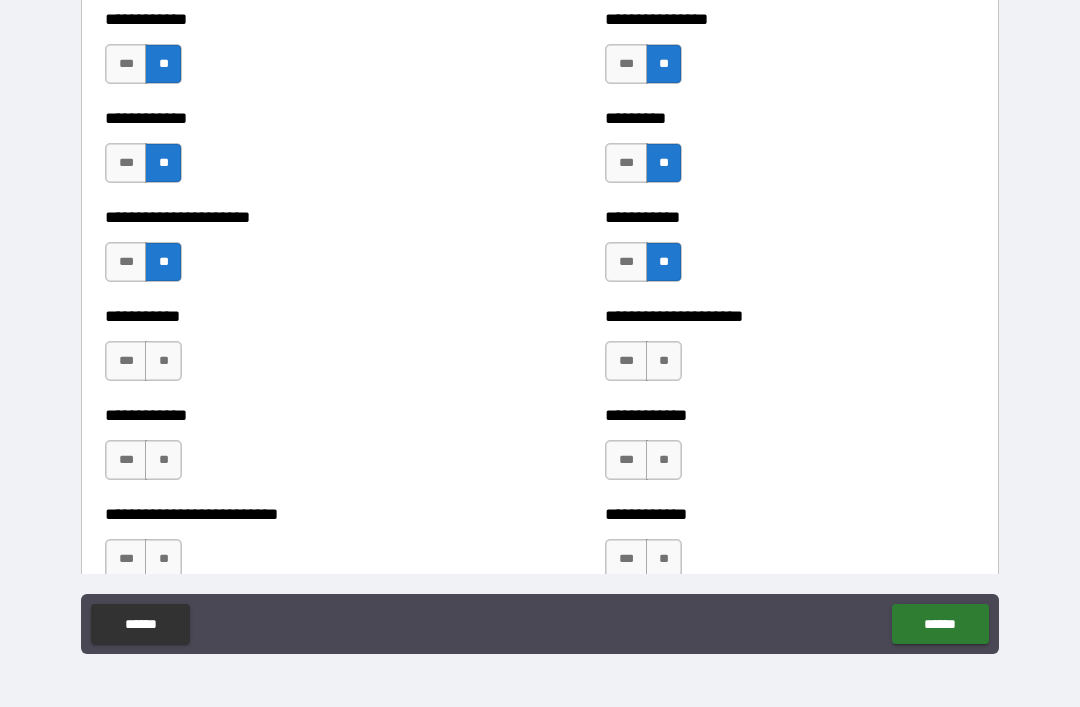 click on "**" at bounding box center (163, 361) 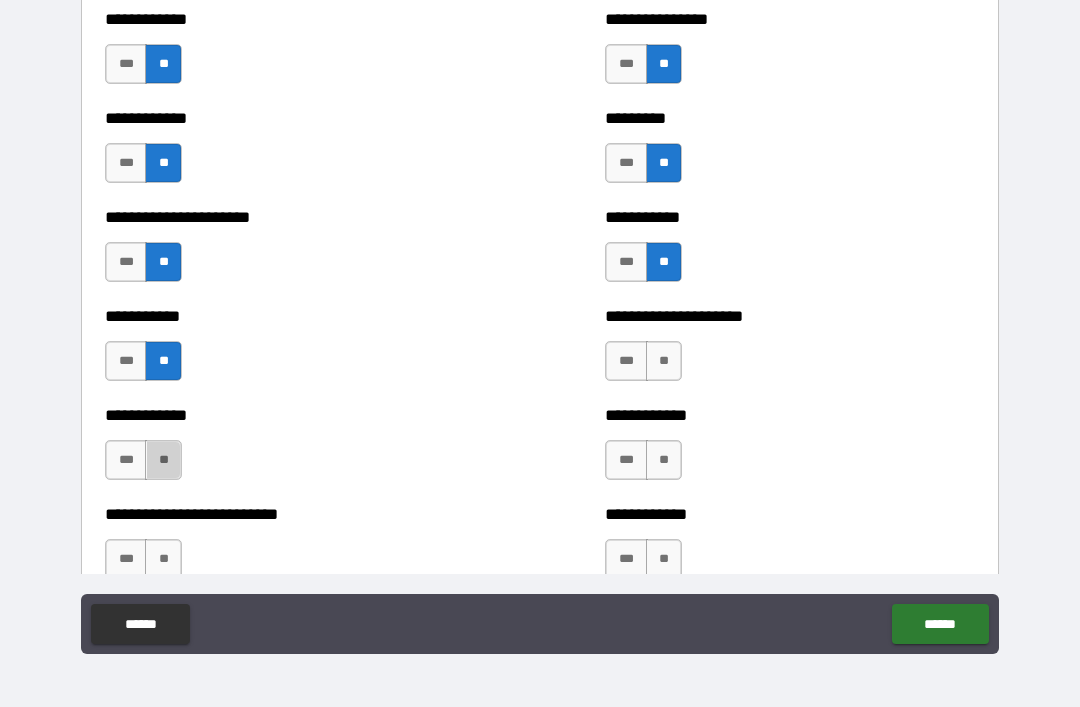click on "**" at bounding box center [163, 460] 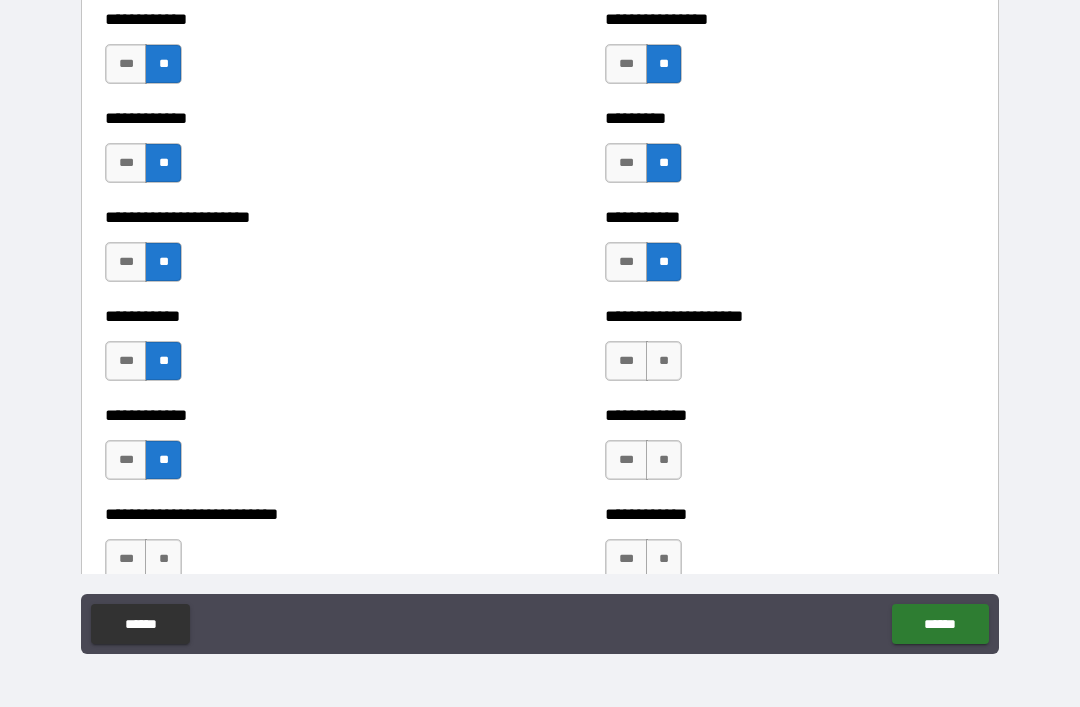 click on "**" at bounding box center [163, 559] 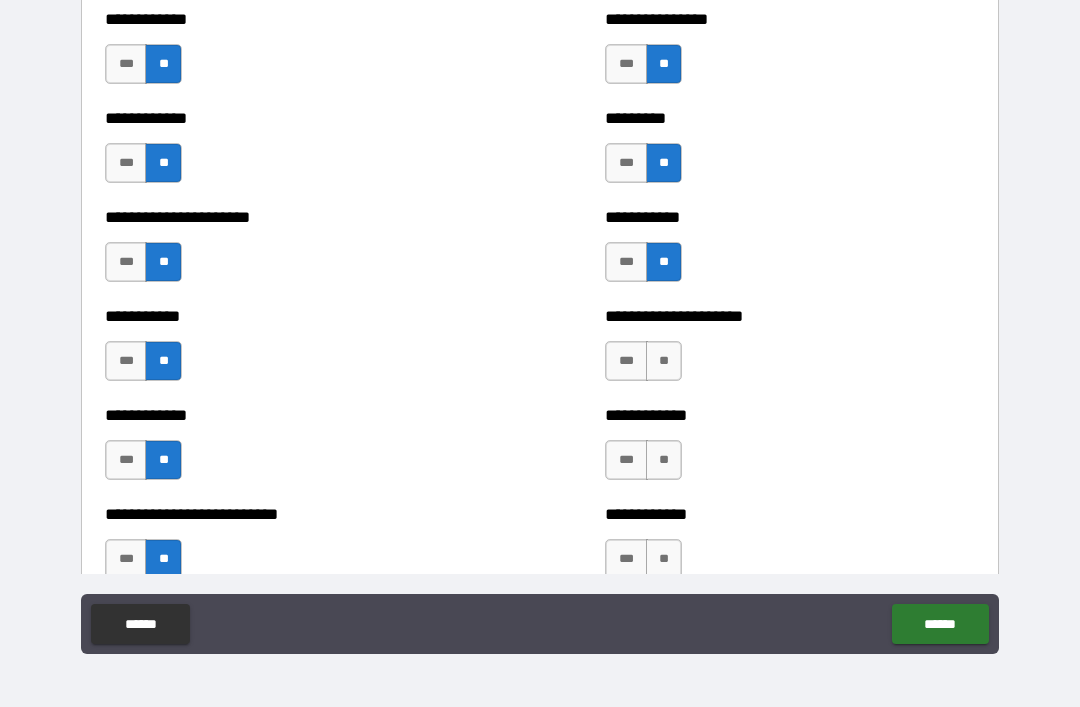 click on "**" at bounding box center (664, 361) 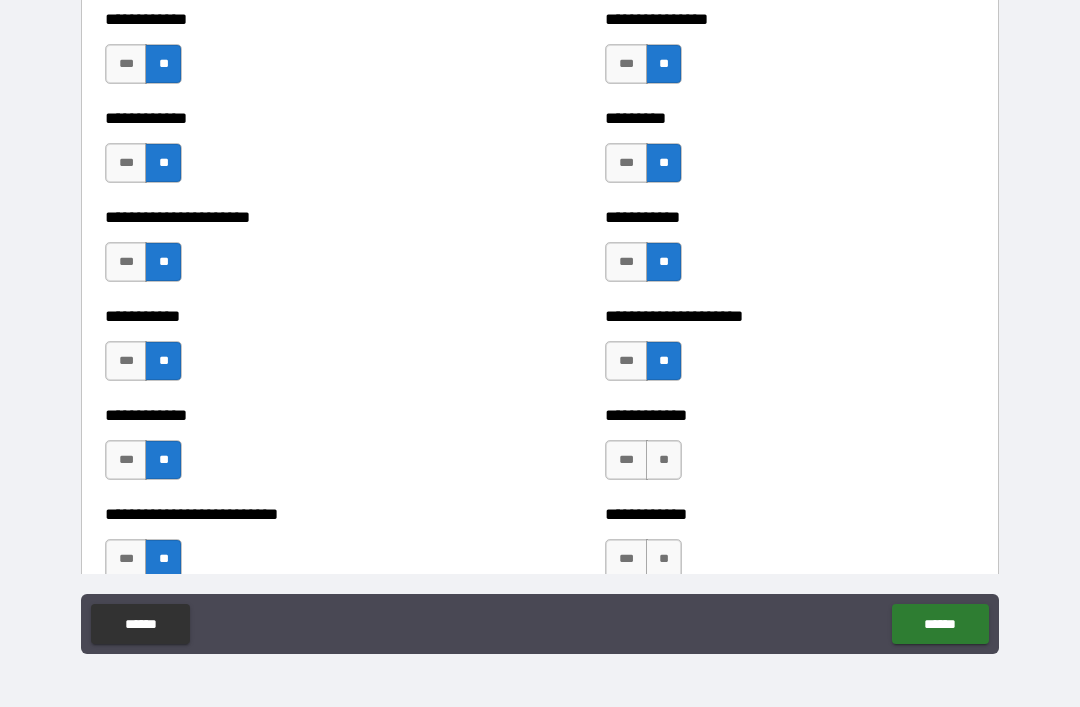 click on "**" at bounding box center [664, 460] 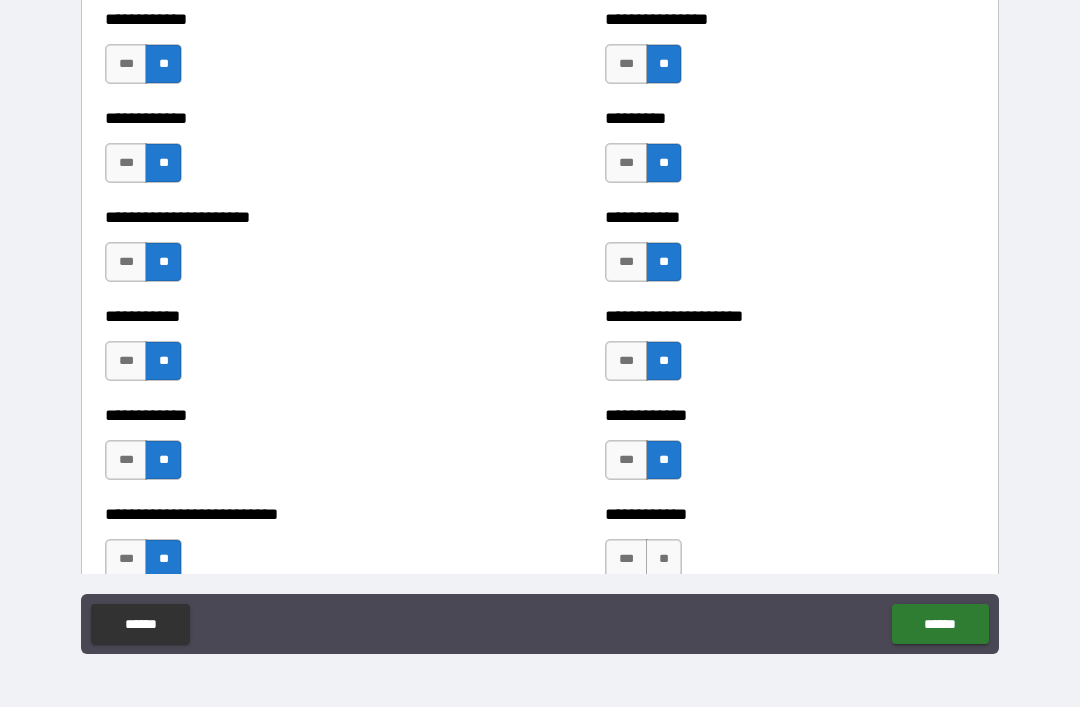 click on "**" at bounding box center (664, 559) 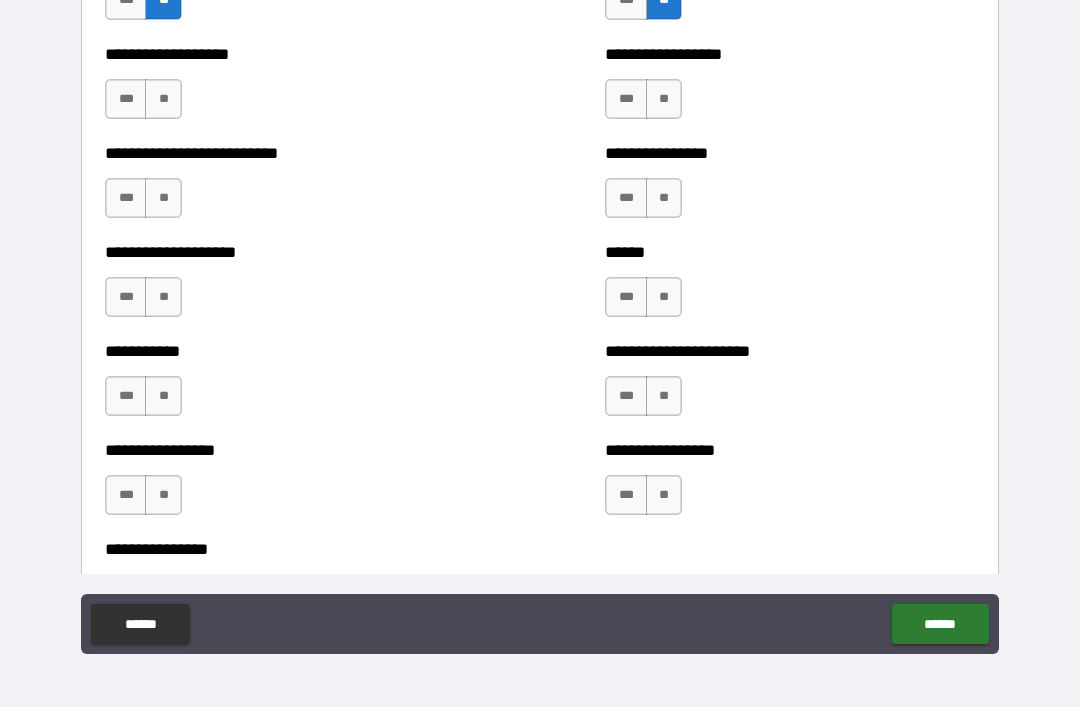 scroll, scrollTop: 5631, scrollLeft: 0, axis: vertical 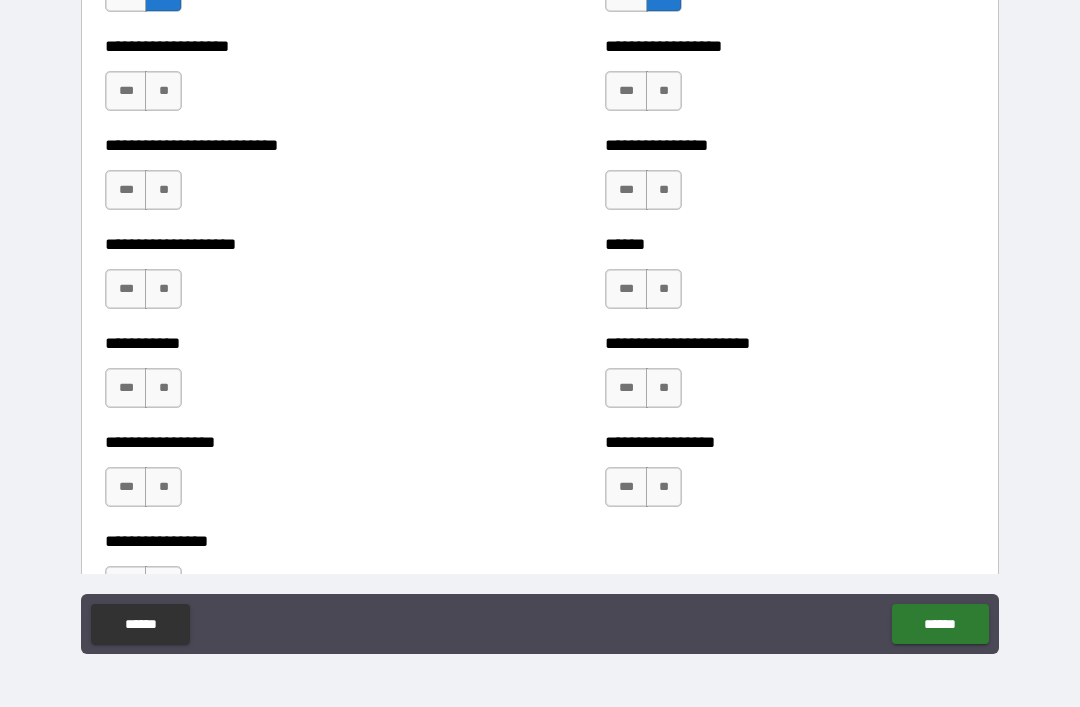 click on "**" at bounding box center (664, 91) 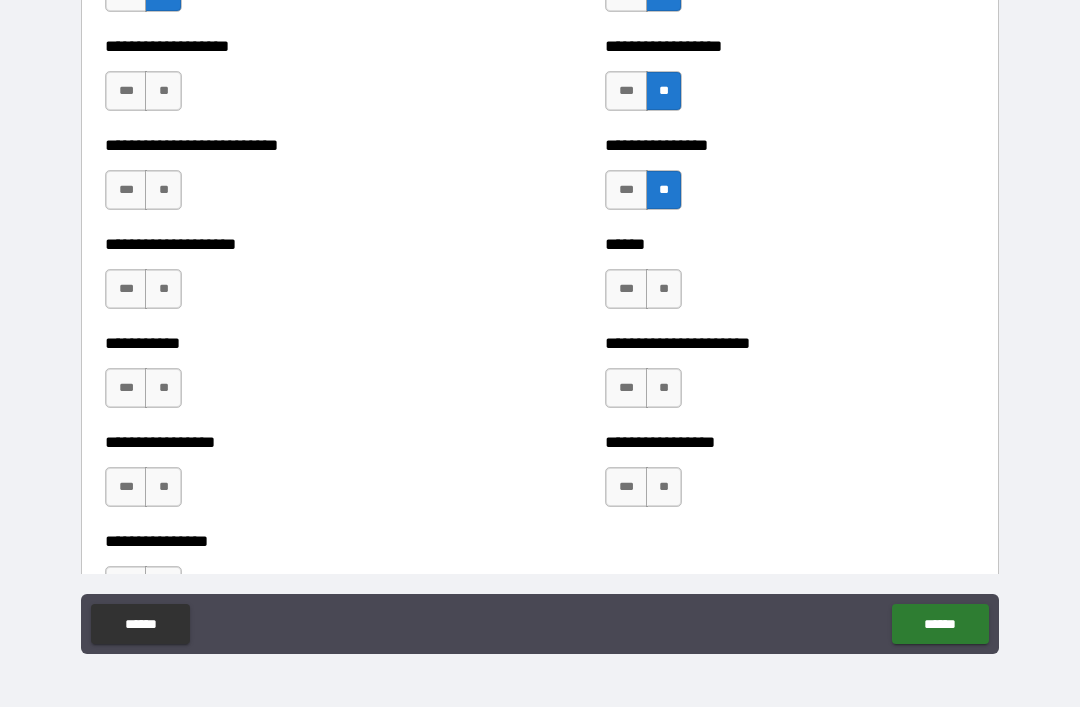 click on "**" at bounding box center [664, 289] 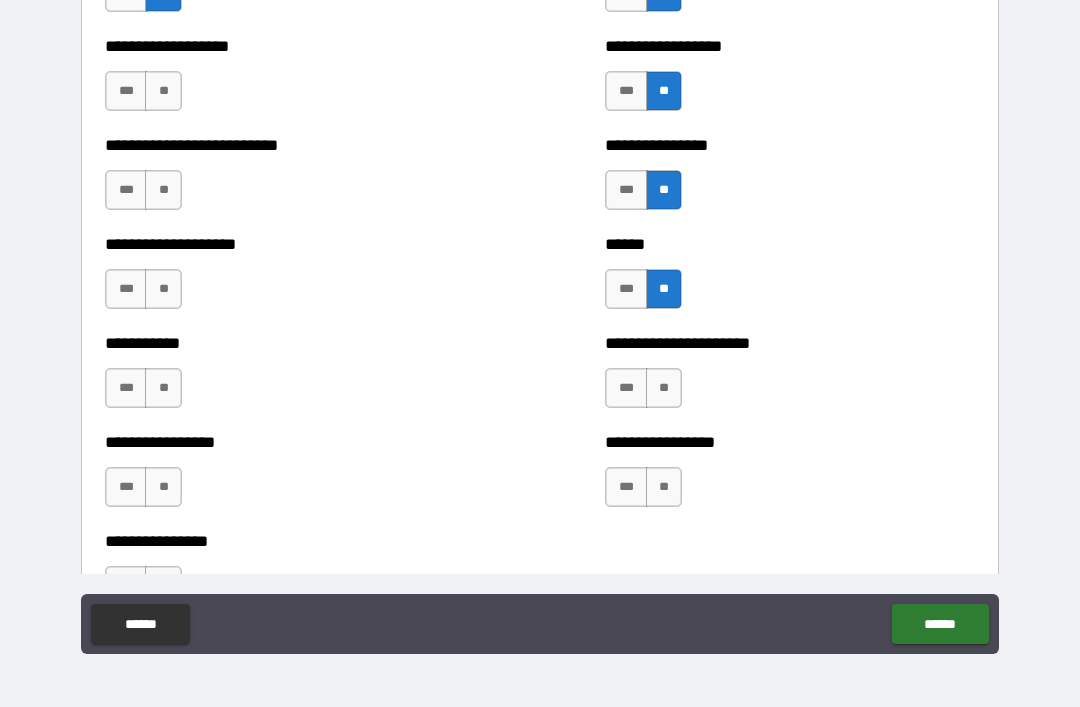 click on "**" at bounding box center (664, 388) 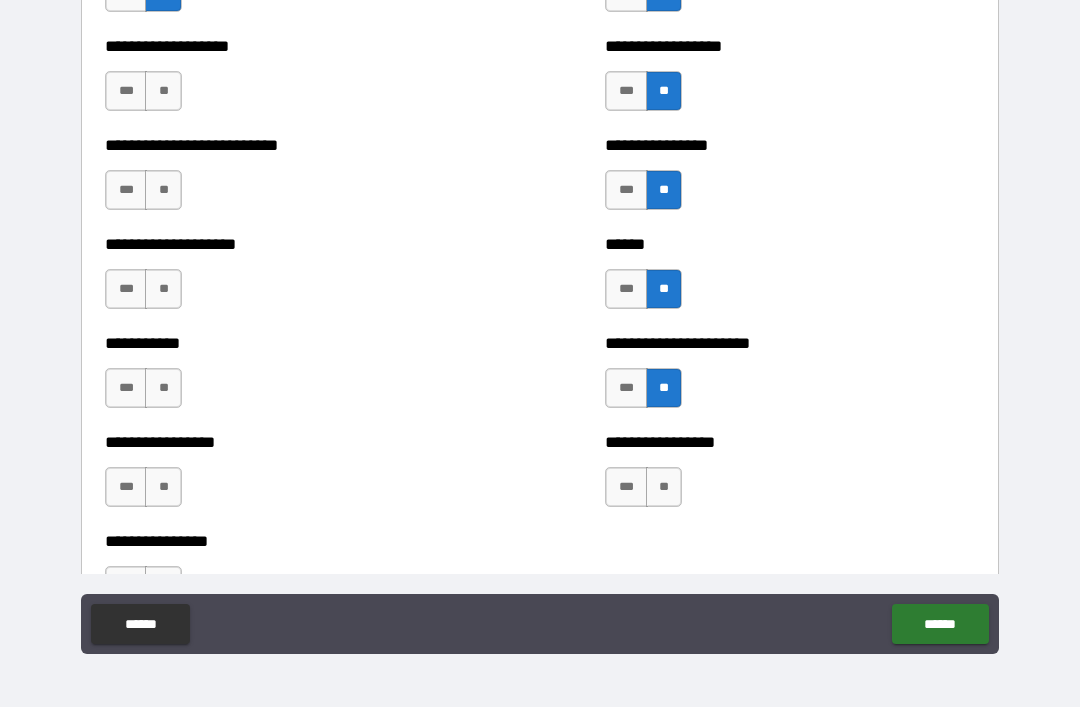 click on "**" at bounding box center [664, 487] 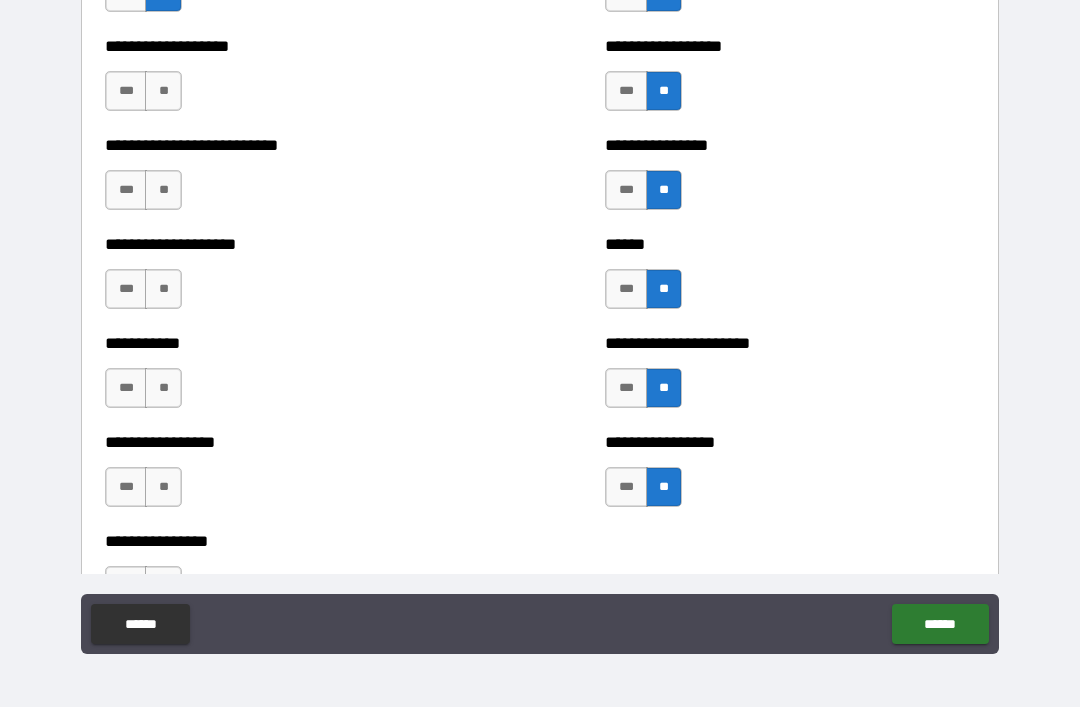 click on "**" at bounding box center [163, 487] 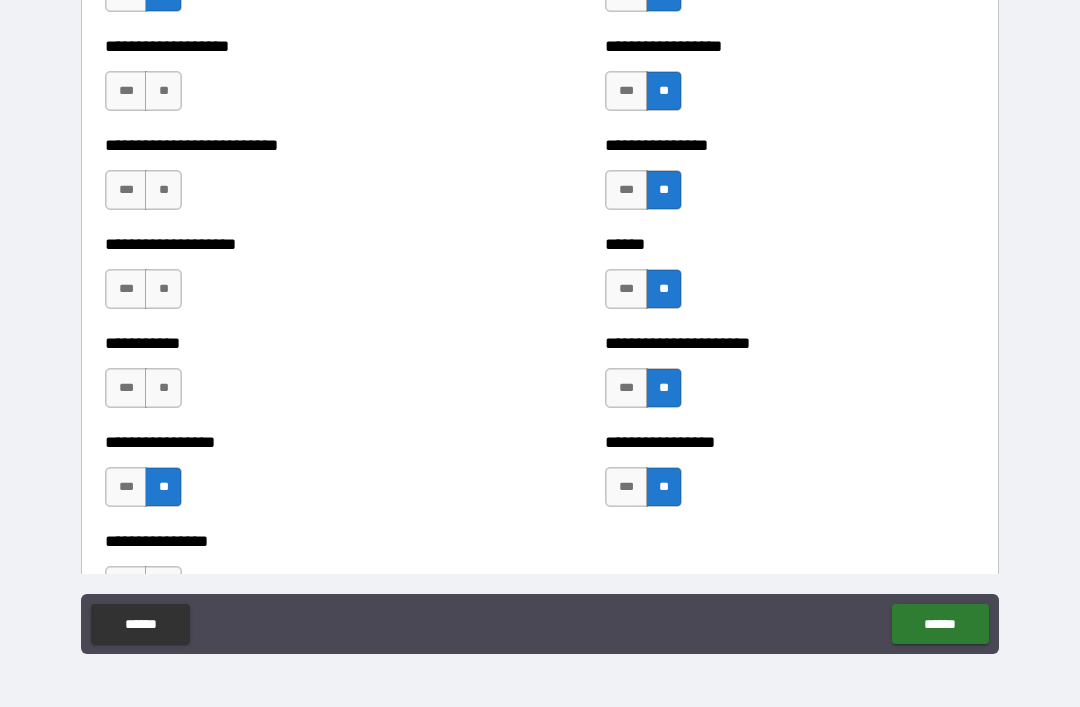 click on "**" at bounding box center (163, 388) 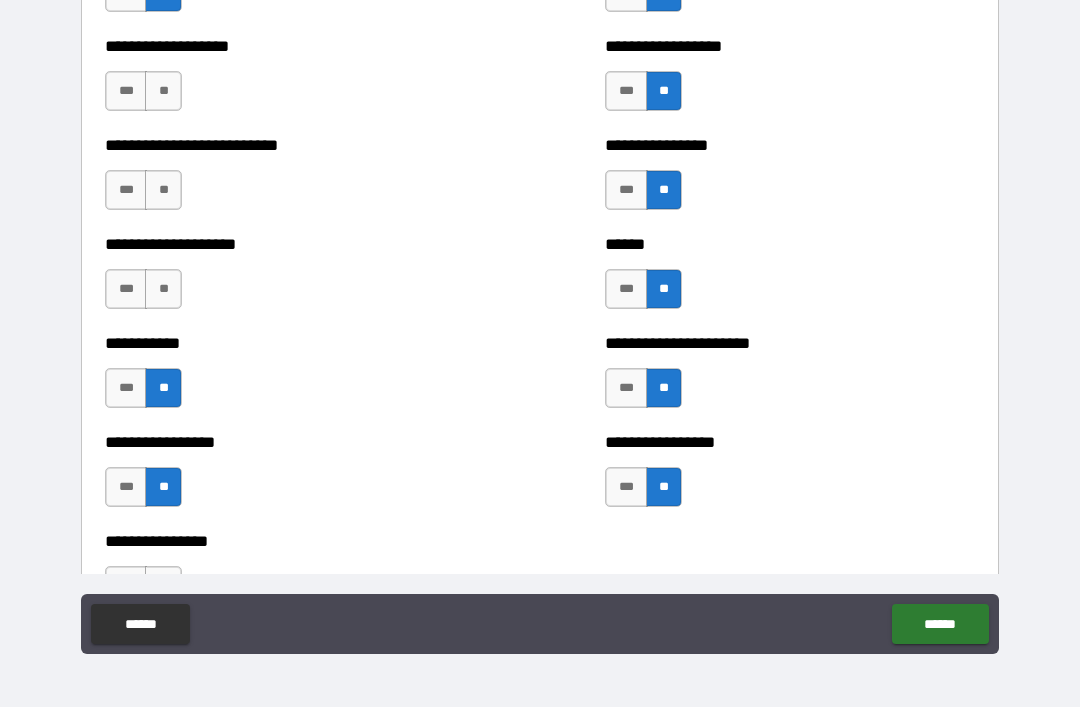 click on "**" at bounding box center [163, 289] 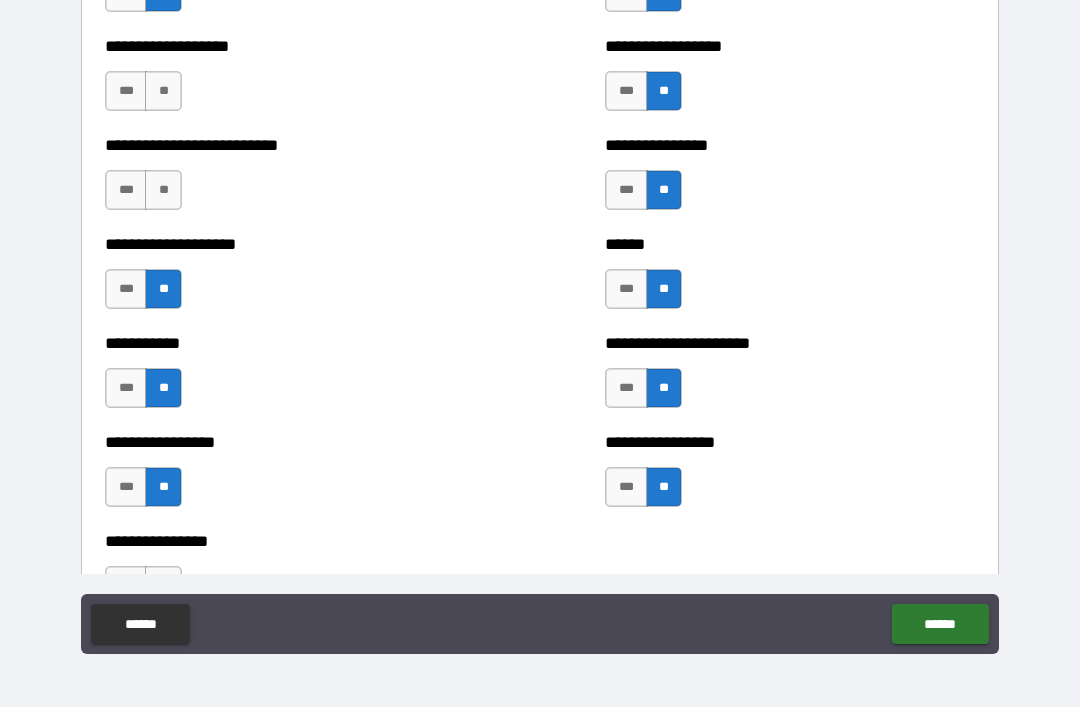 click on "**" at bounding box center [163, 190] 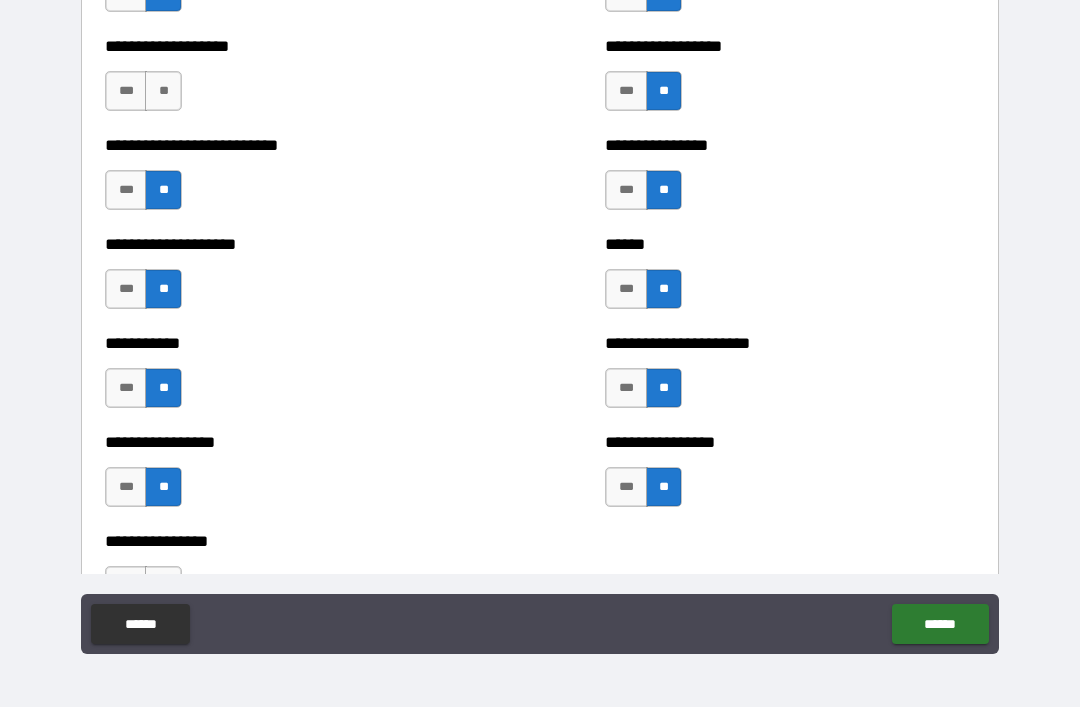click on "**" at bounding box center [163, 91] 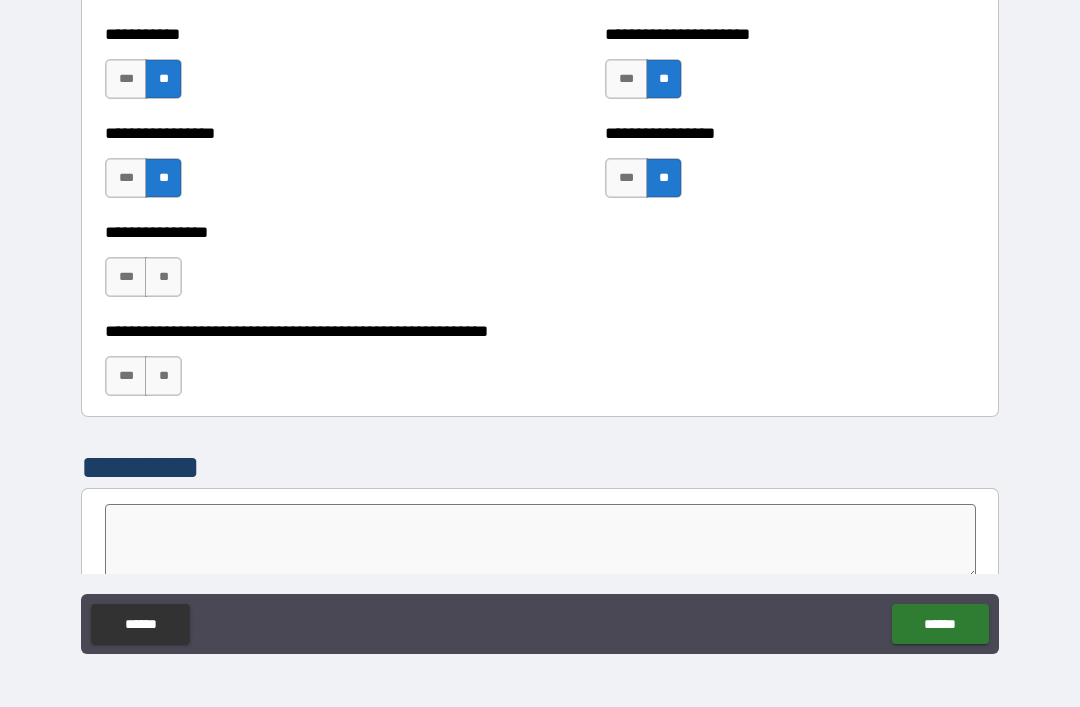 scroll, scrollTop: 5943, scrollLeft: 0, axis: vertical 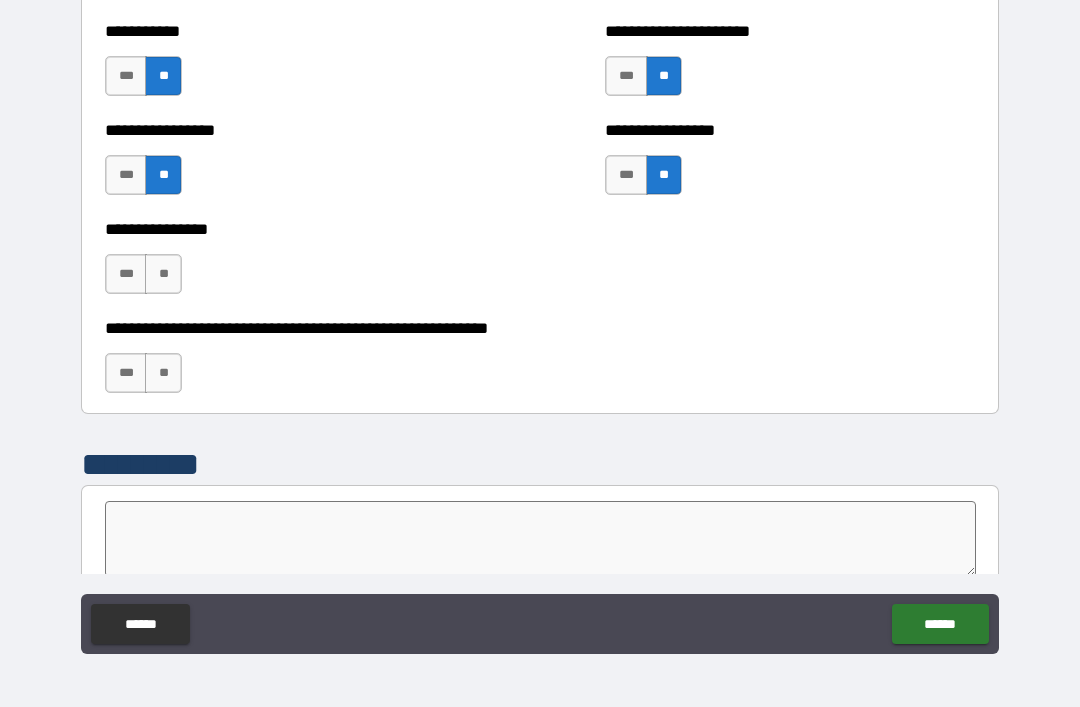 click on "**" at bounding box center [163, 274] 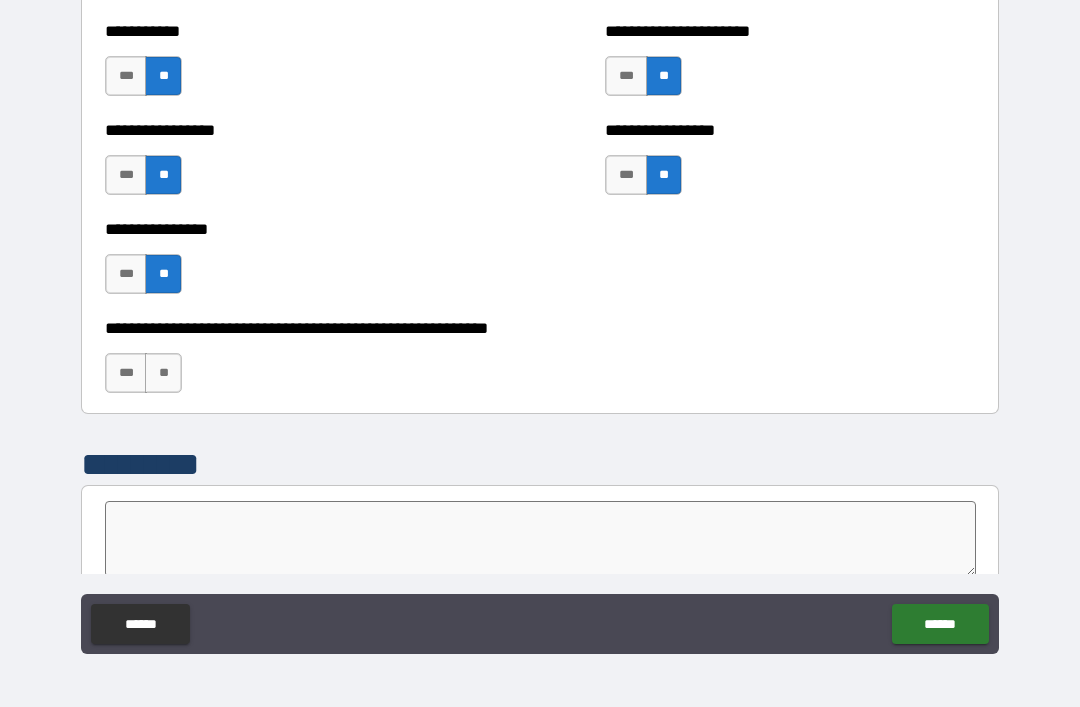 click on "**" at bounding box center [163, 373] 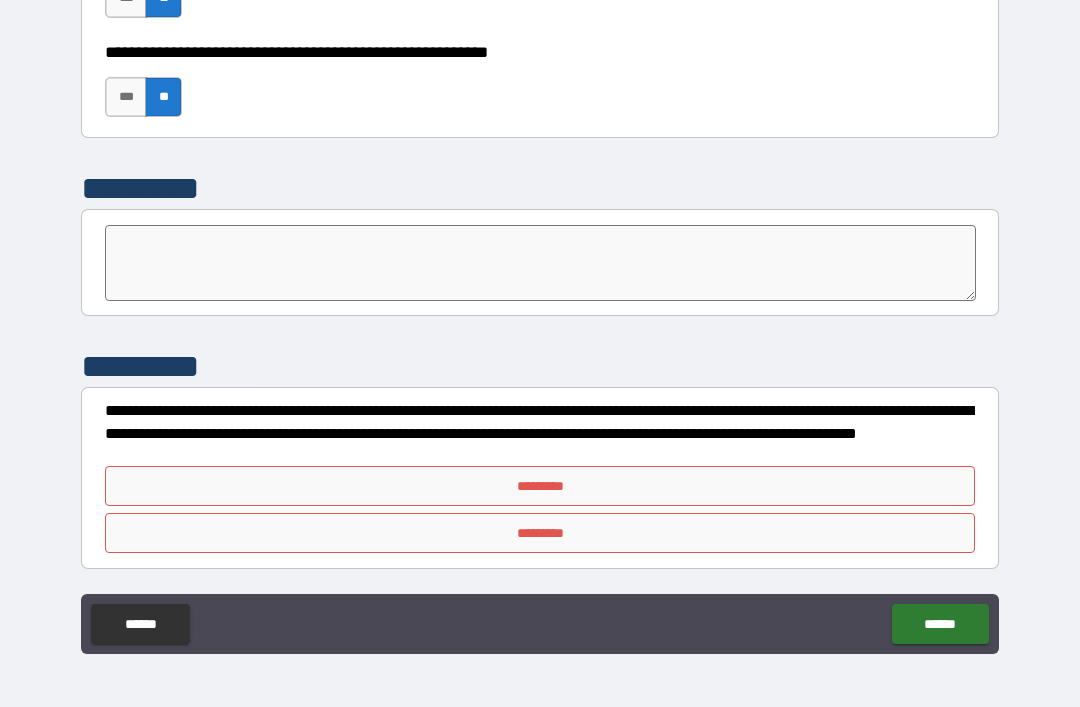 scroll, scrollTop: 6219, scrollLeft: 0, axis: vertical 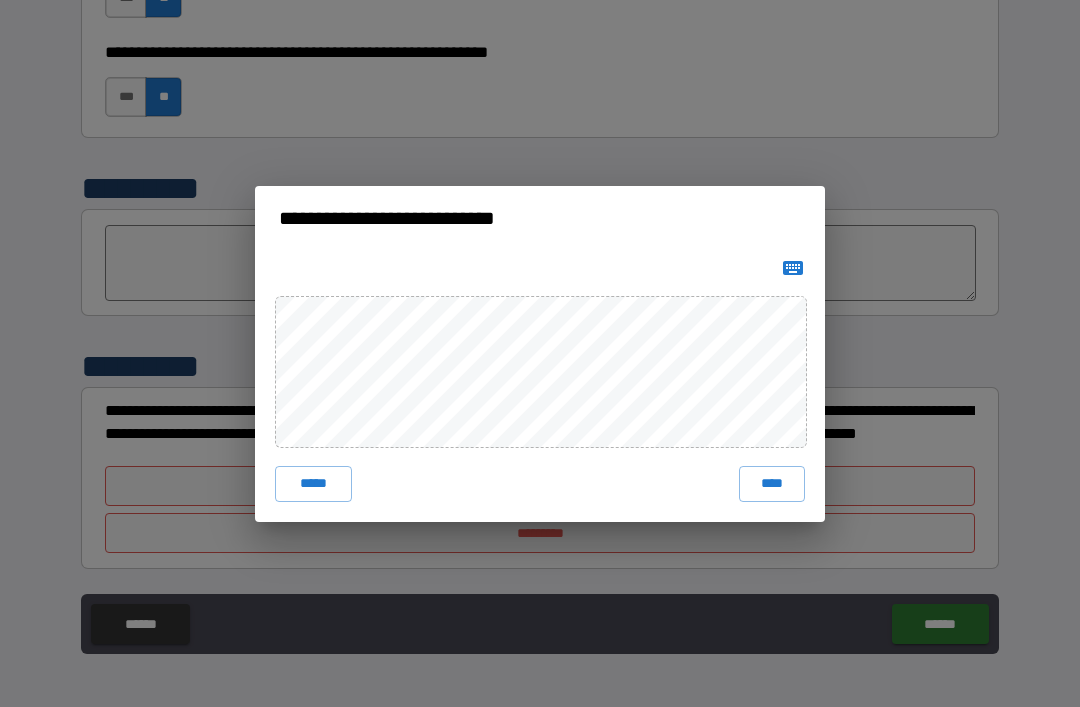 click on "*****" at bounding box center [313, 484] 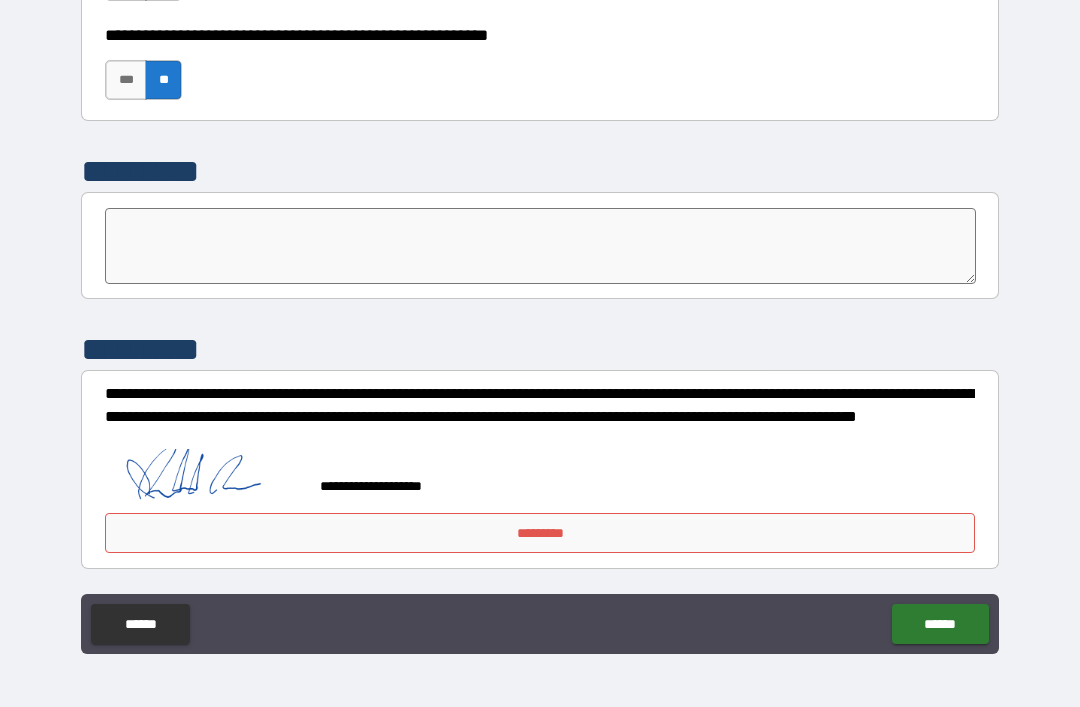 scroll, scrollTop: 6236, scrollLeft: 0, axis: vertical 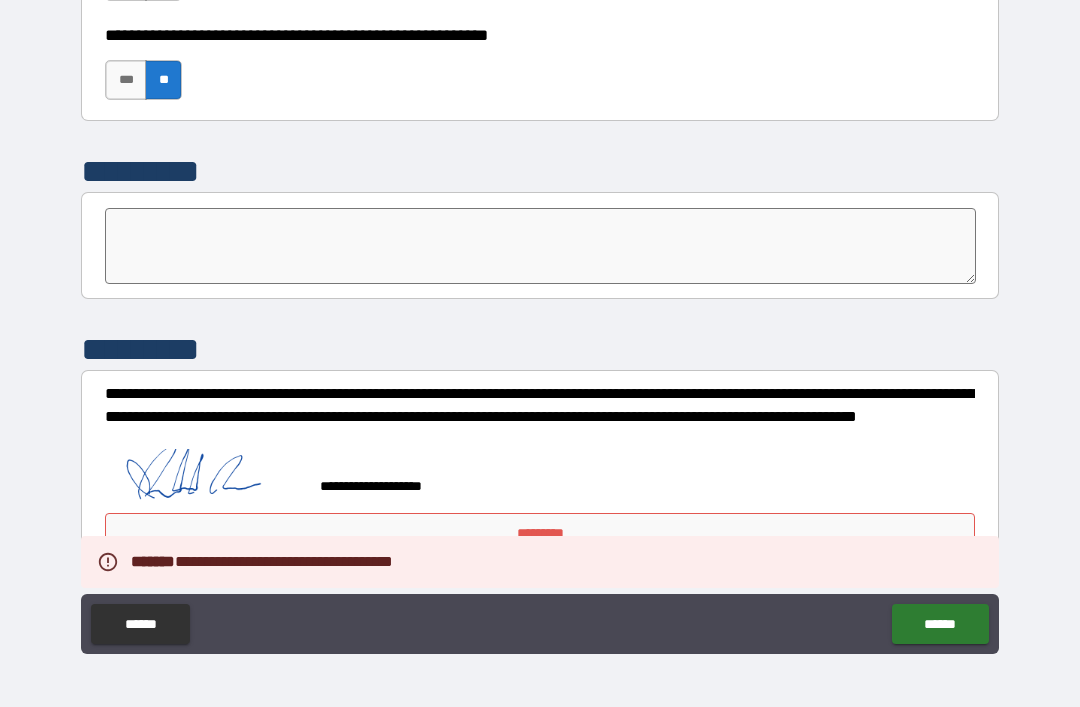 click on "*********" at bounding box center [540, 533] 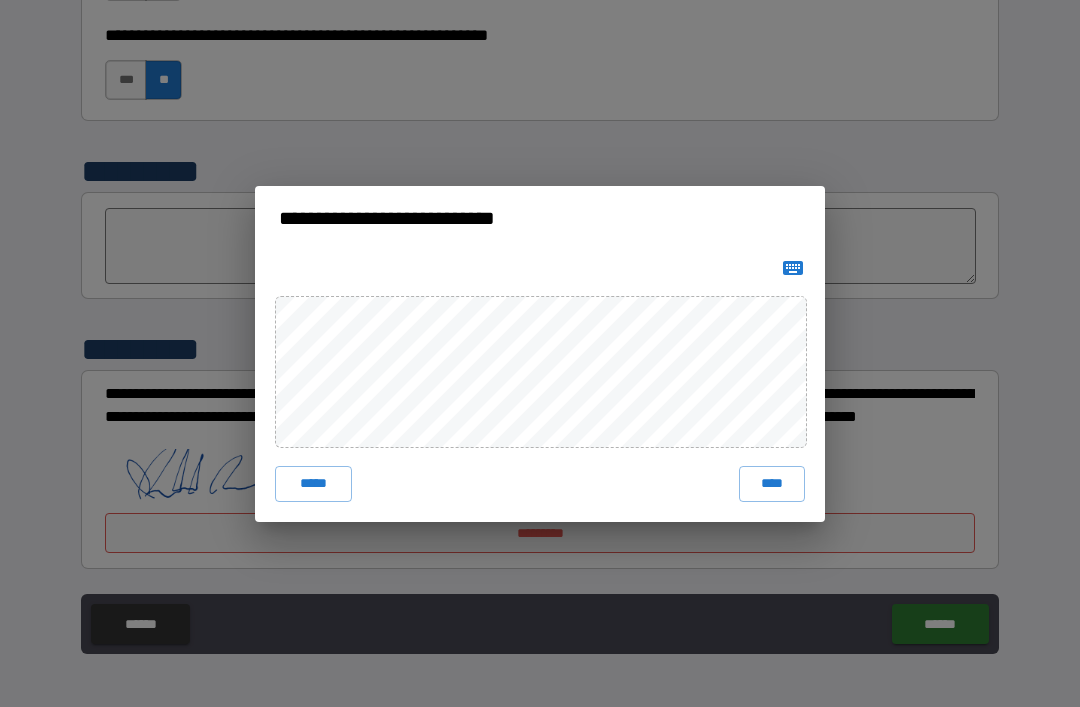 click on "*****" at bounding box center [313, 484] 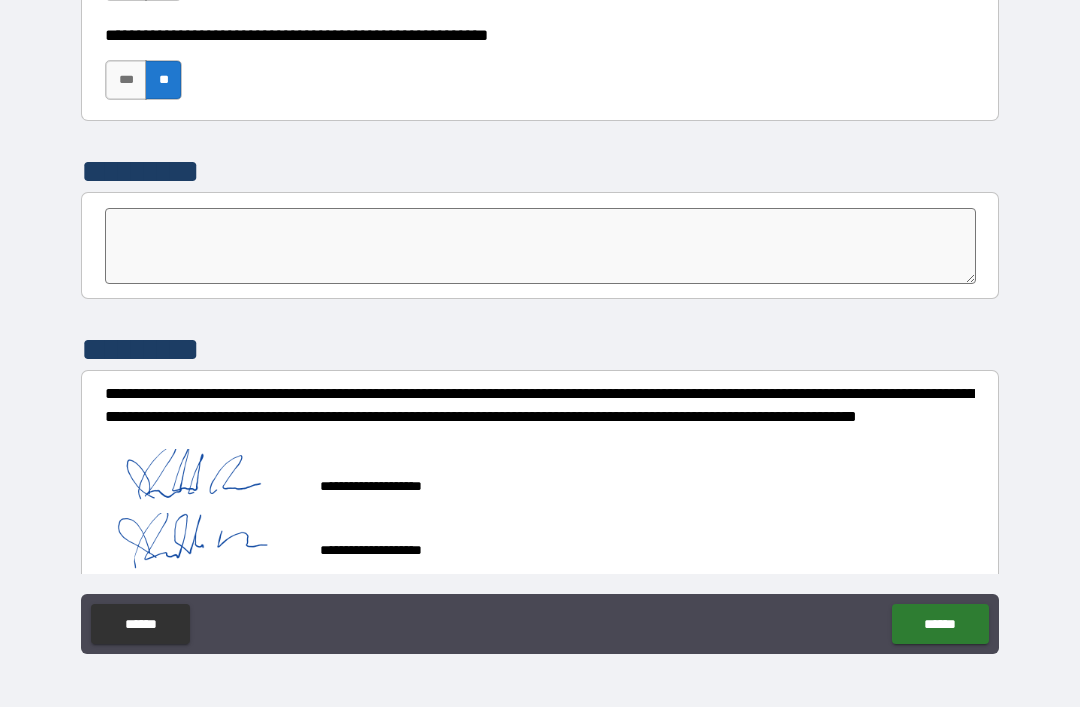 click on "******" at bounding box center [940, 624] 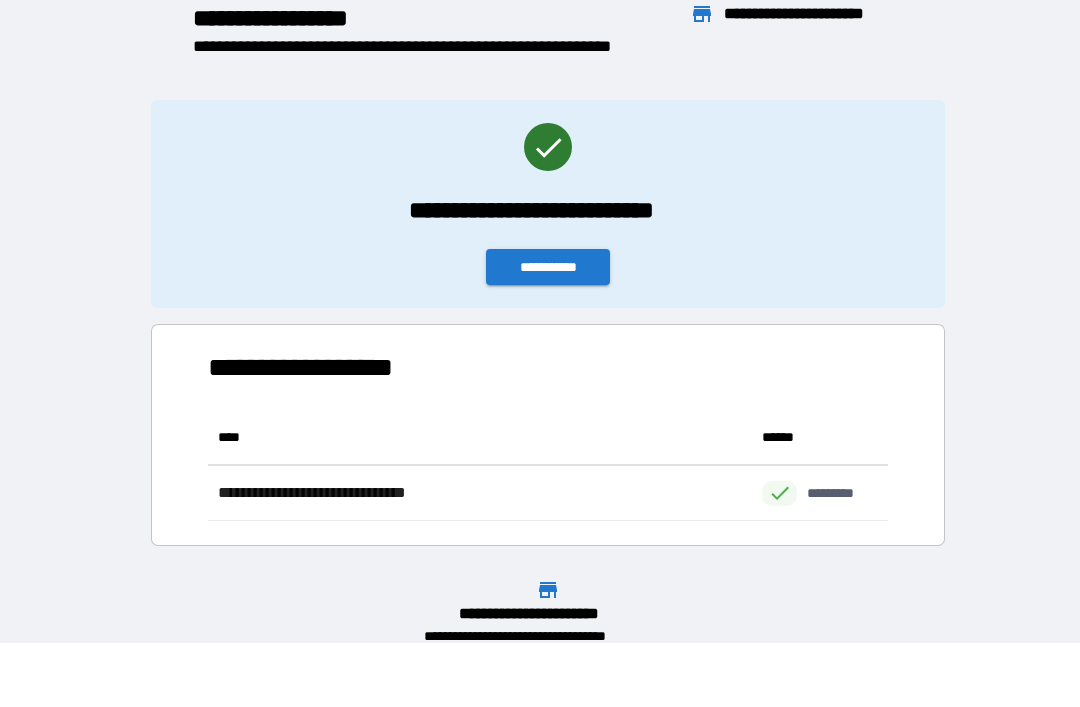 scroll, scrollTop: 1, scrollLeft: 1, axis: both 